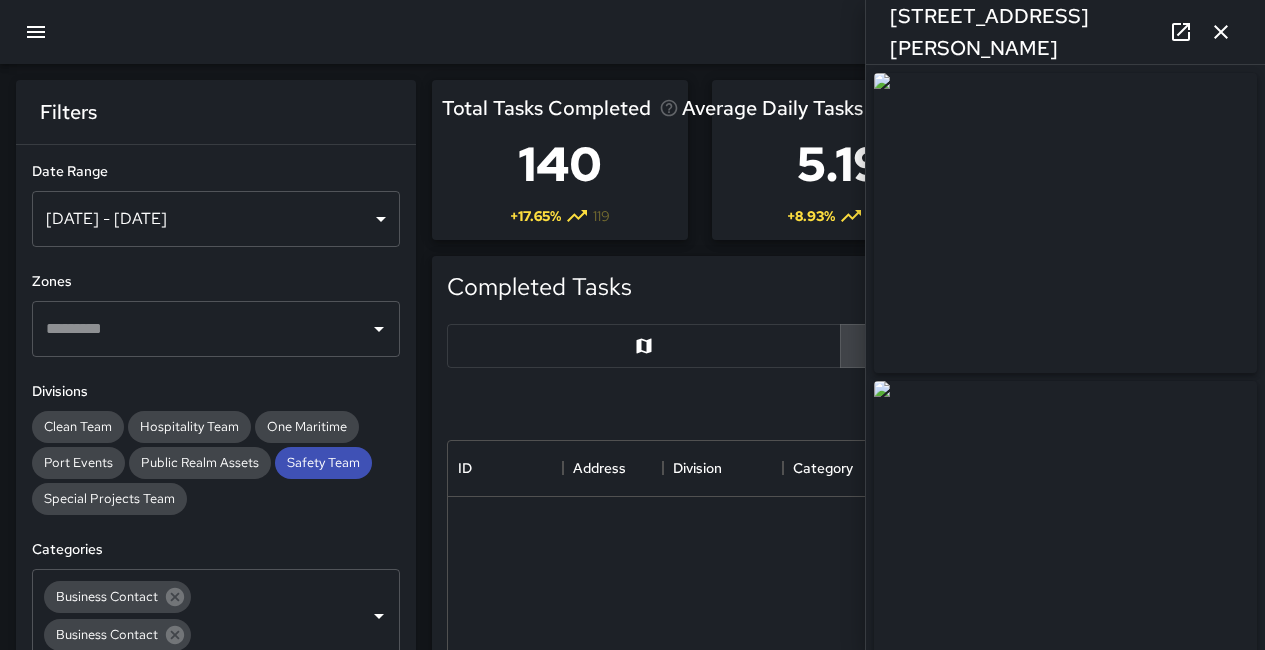 scroll, scrollTop: 331, scrollLeft: 0, axis: vertical 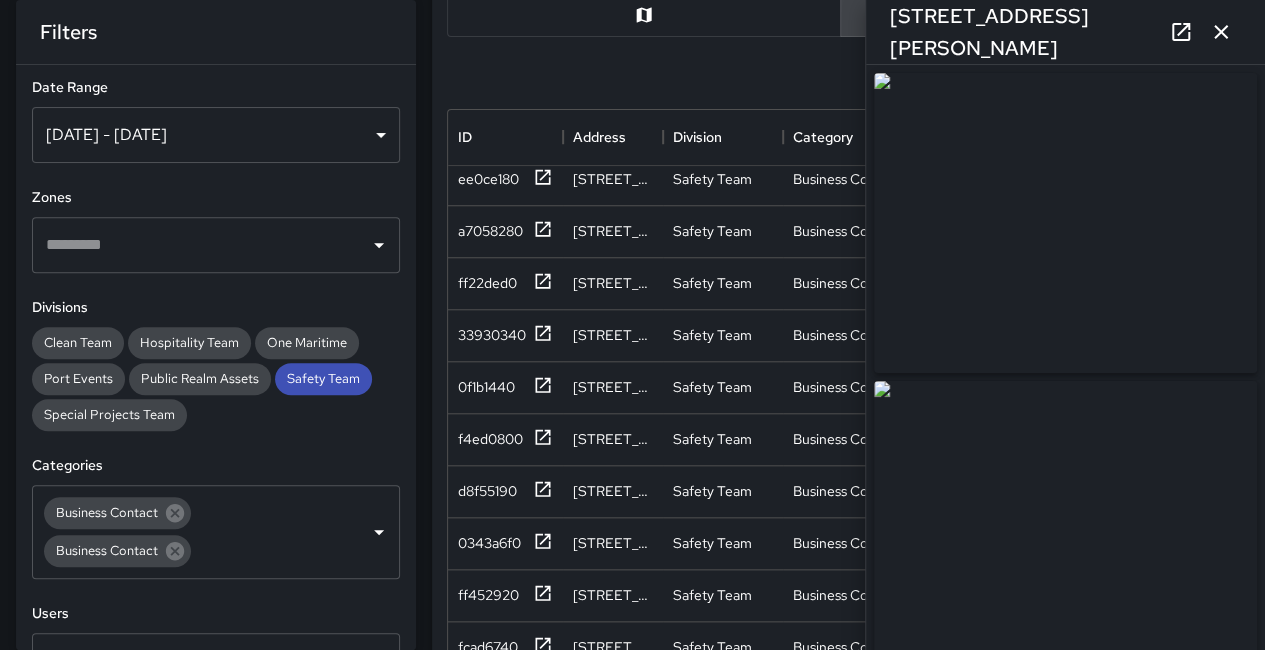 click 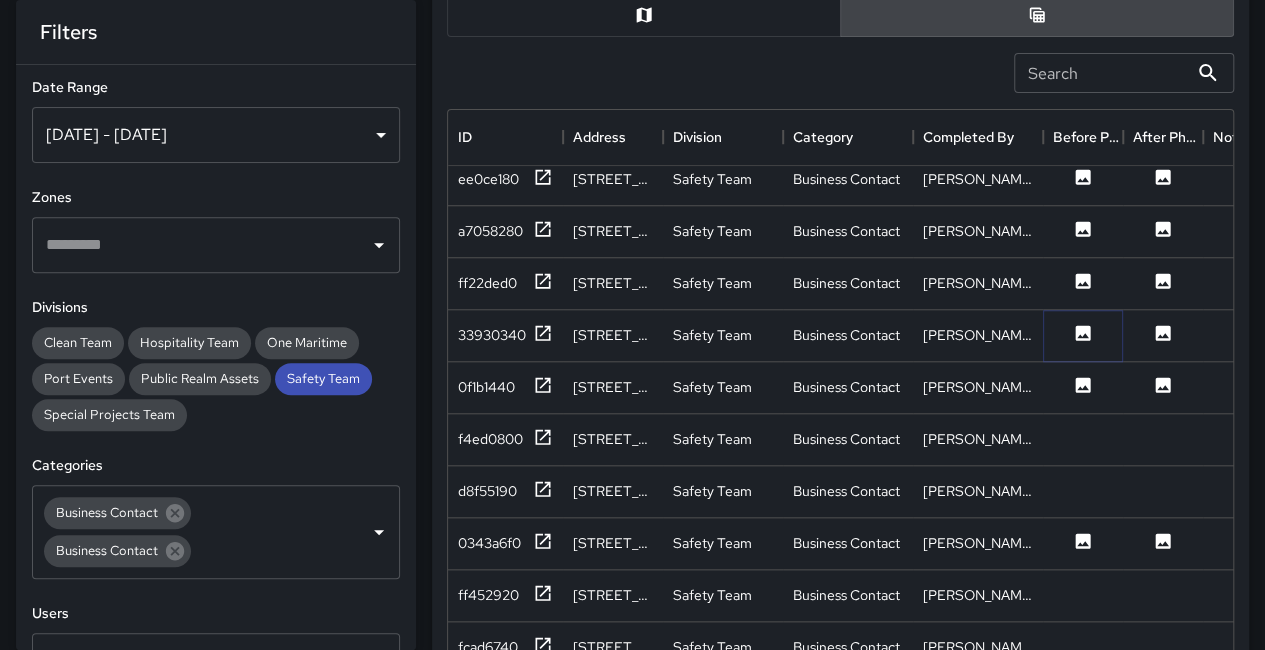 click 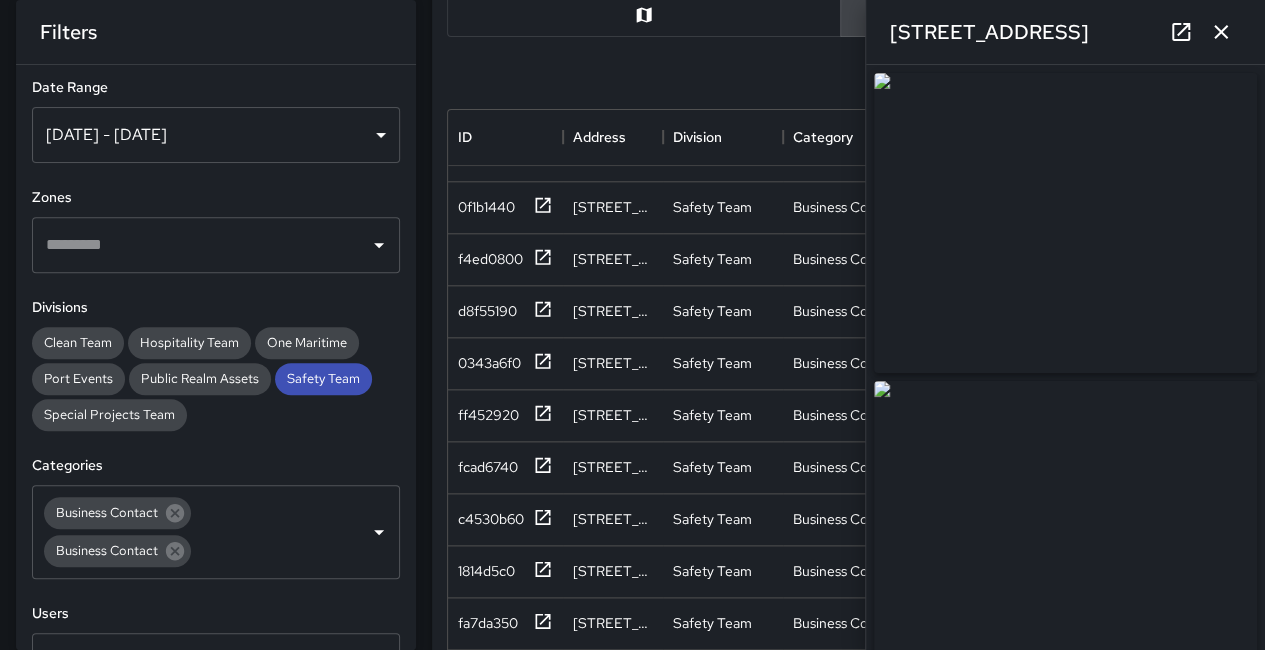 scroll, scrollTop: 1148, scrollLeft: 0, axis: vertical 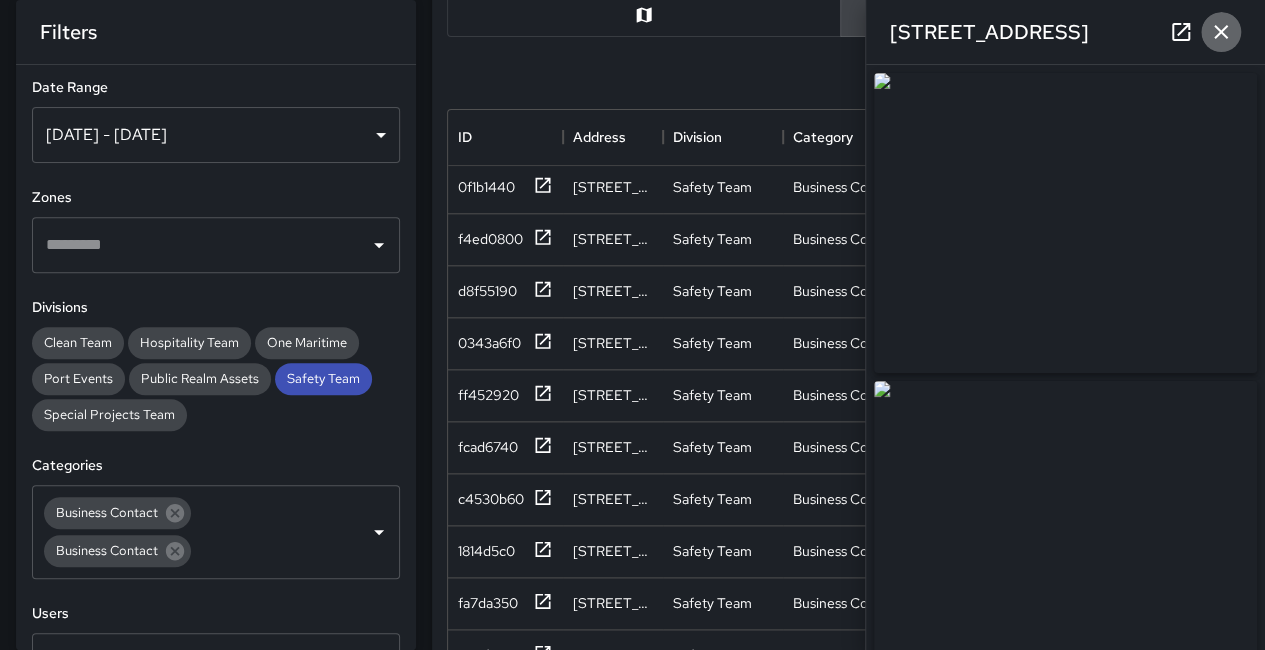 click 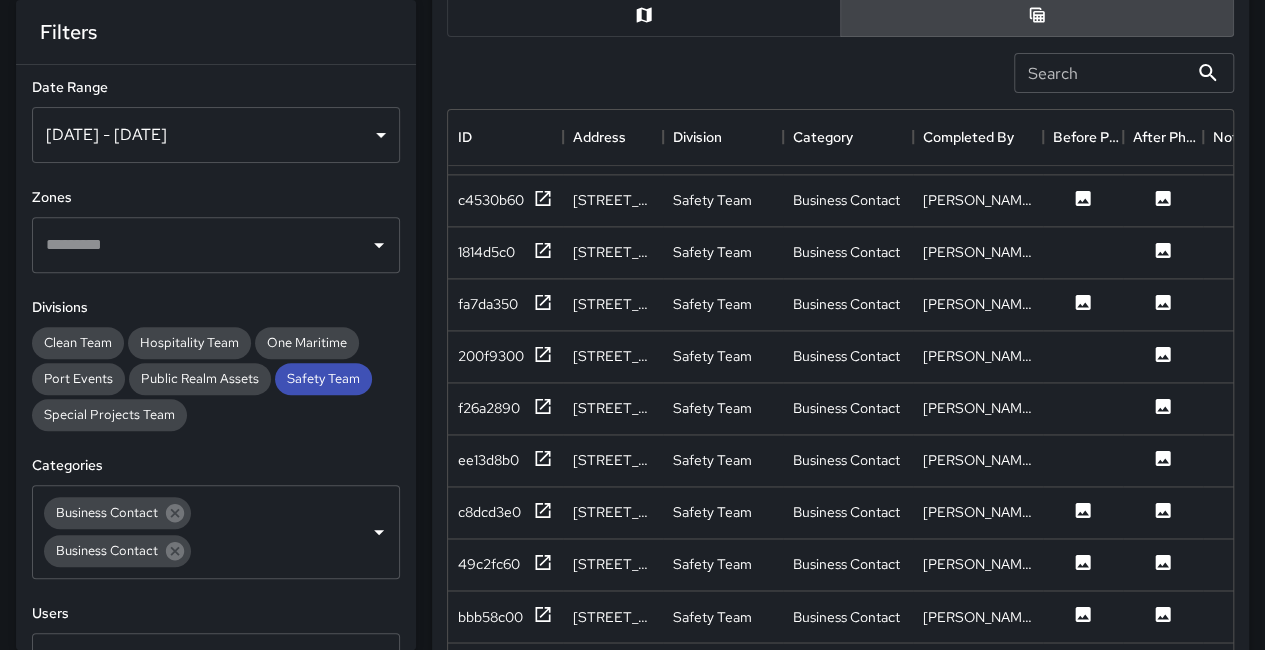 scroll, scrollTop: 1448, scrollLeft: 0, axis: vertical 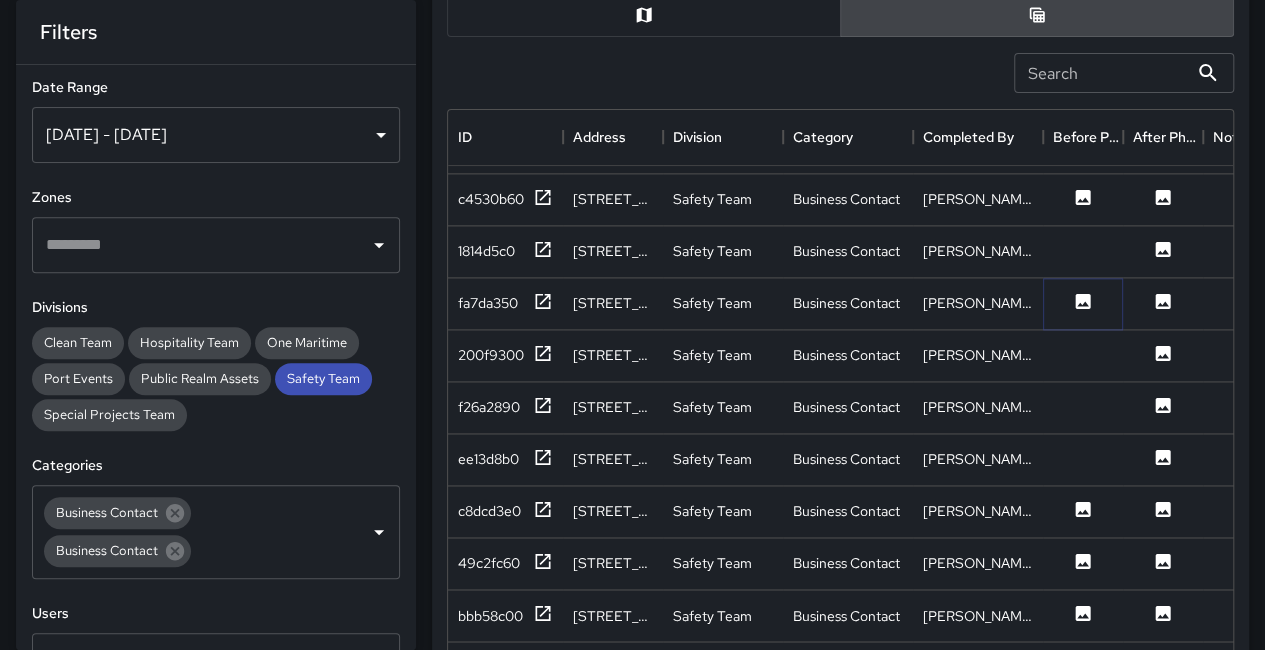 click 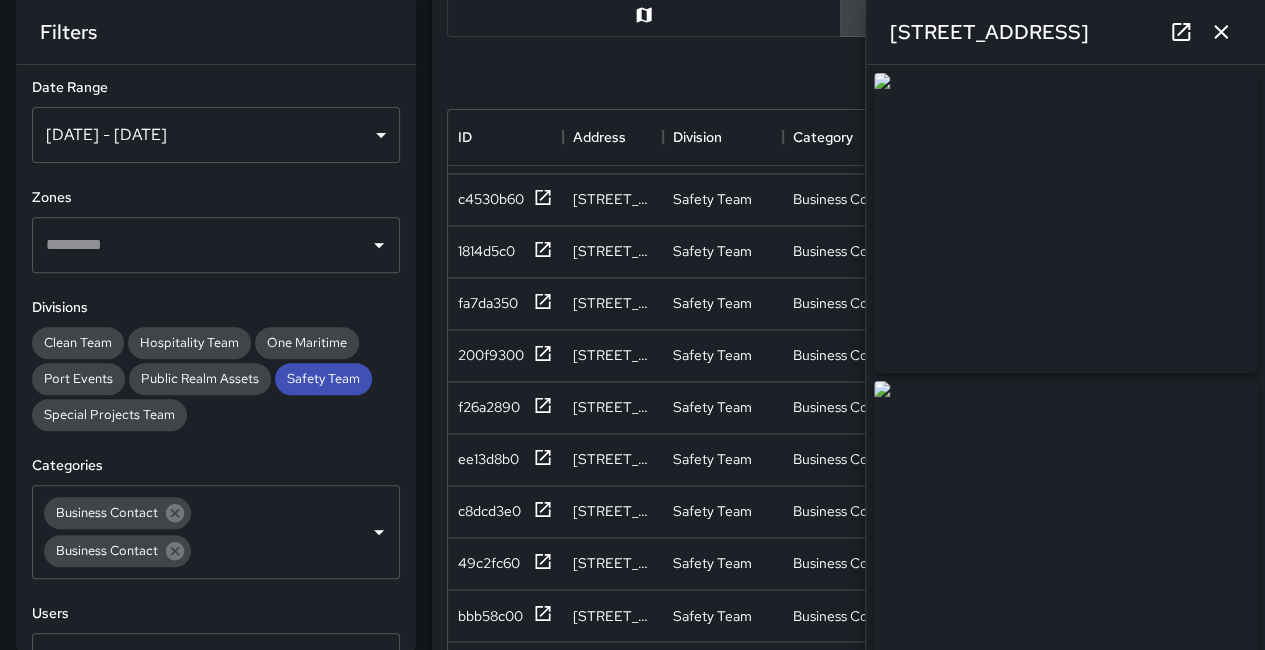 type on "**********" 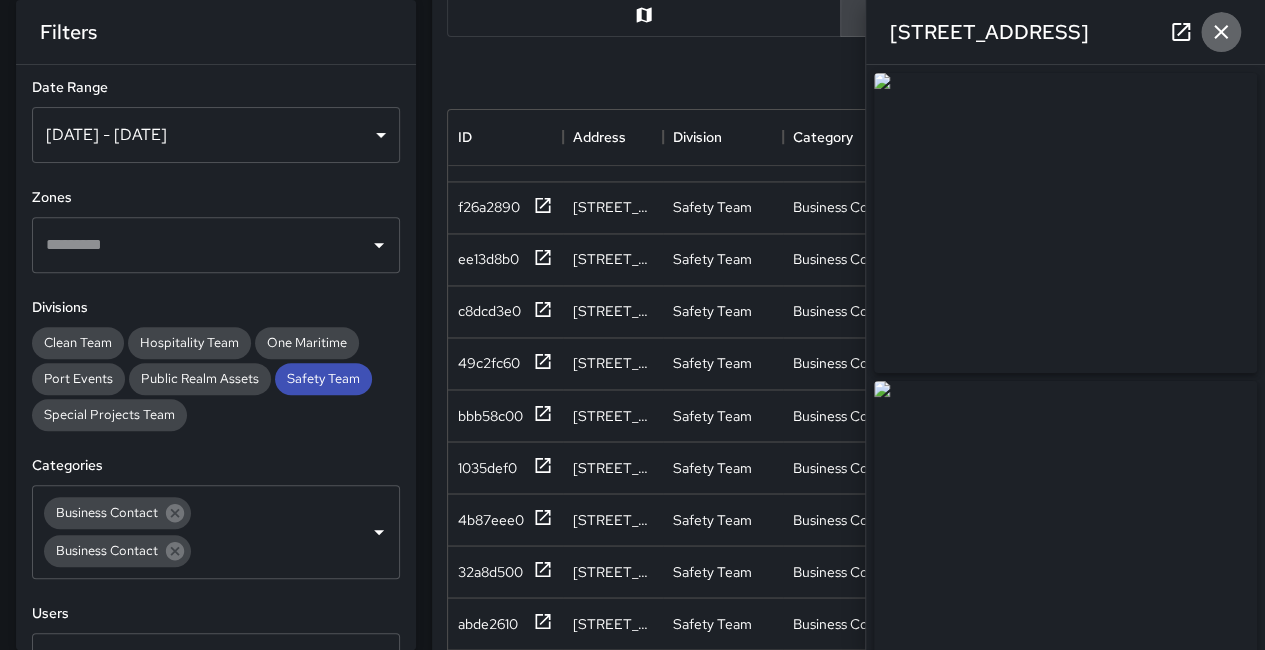 click 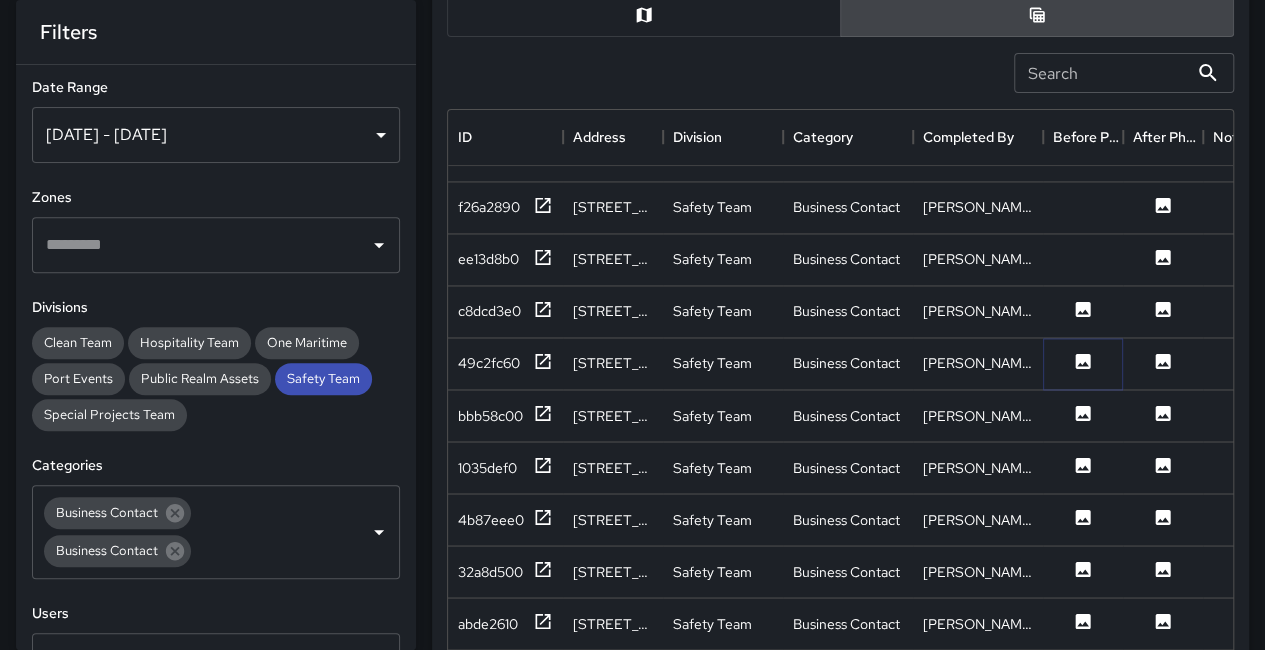 click at bounding box center [1083, 363] 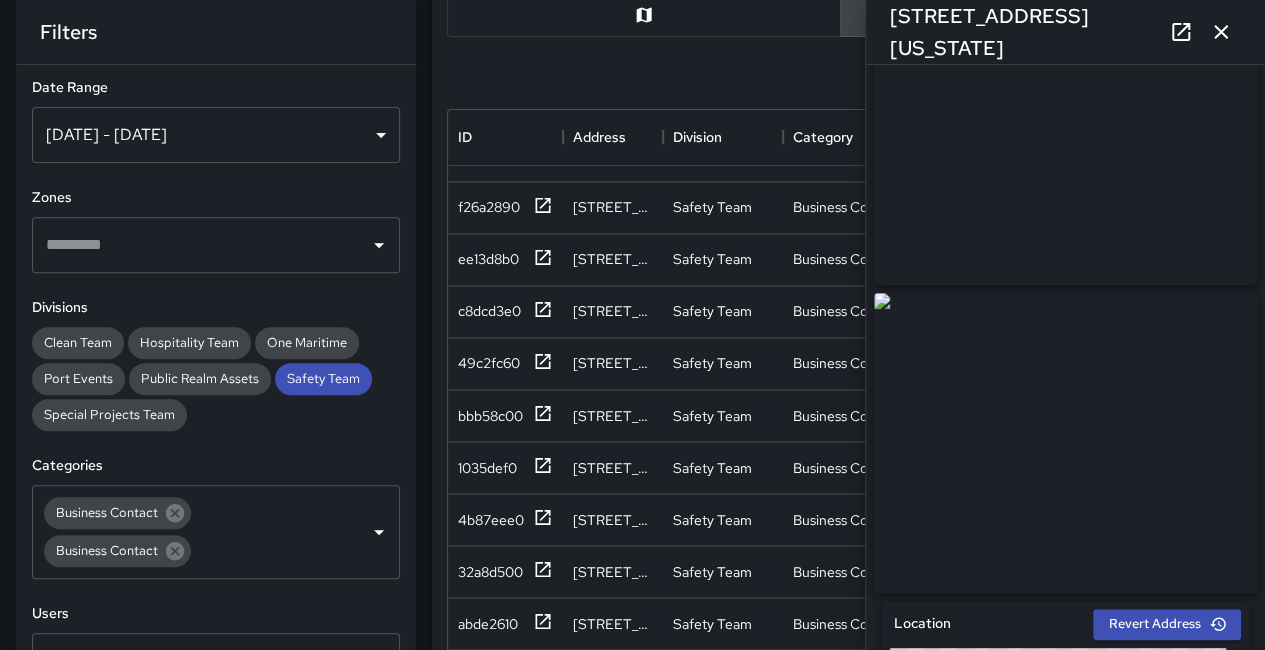 scroll, scrollTop: 200, scrollLeft: 0, axis: vertical 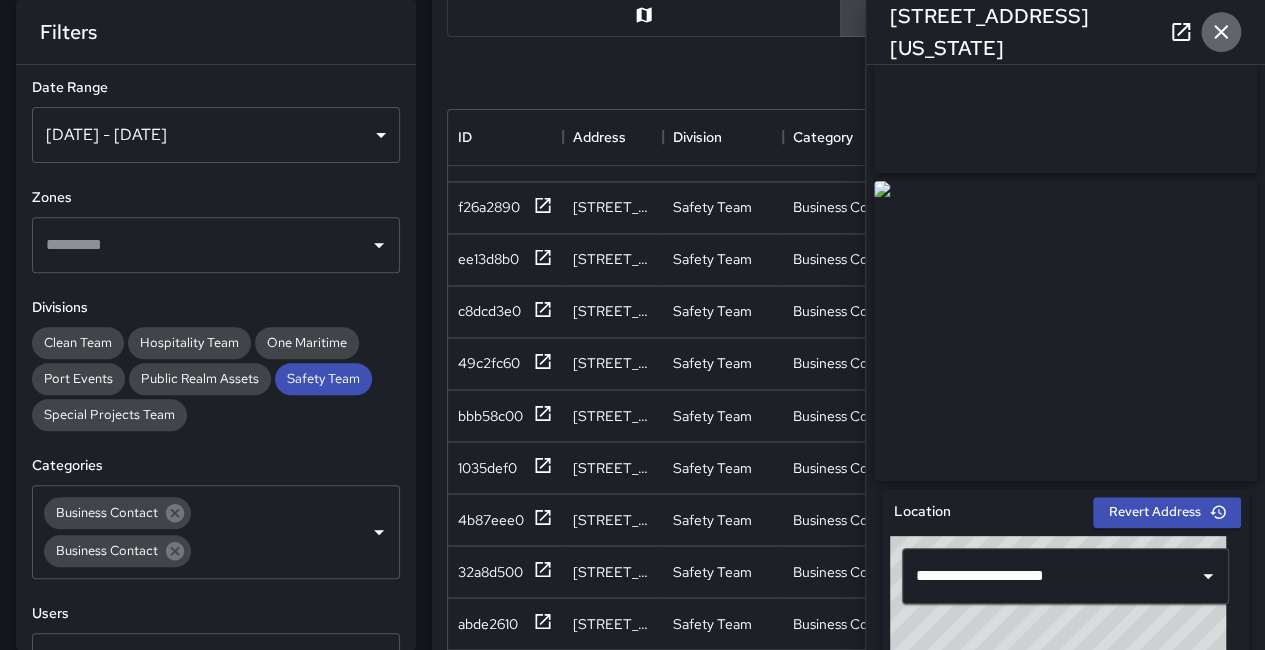 click 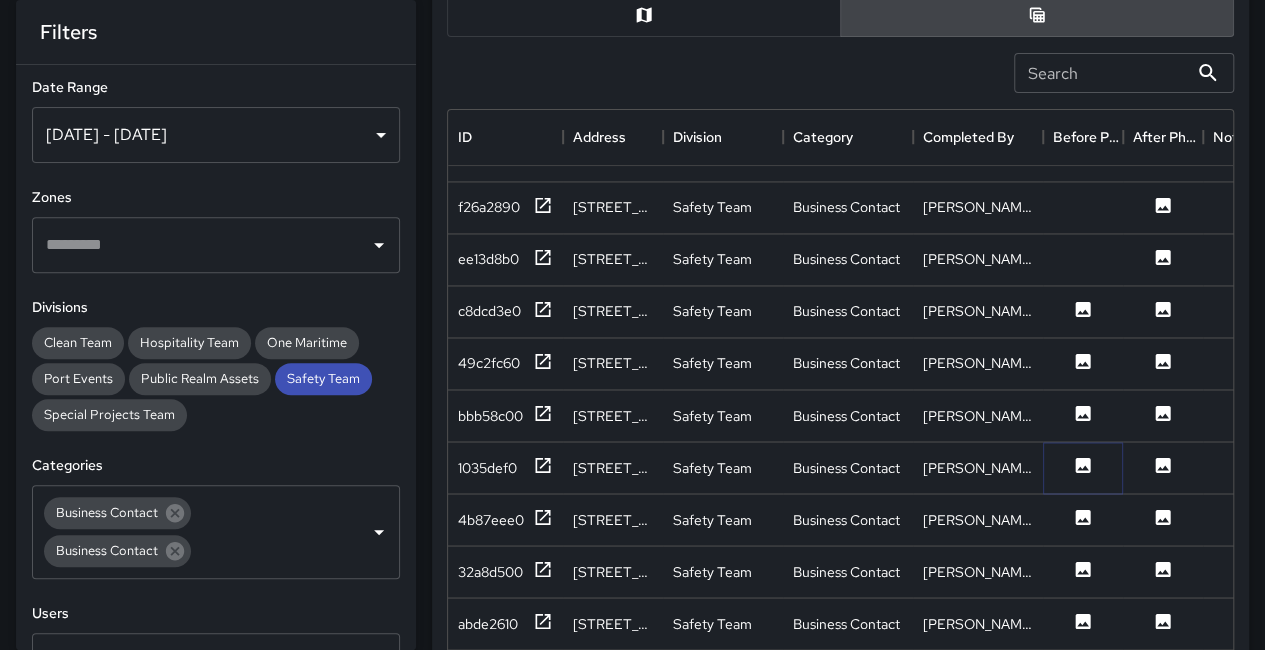 click 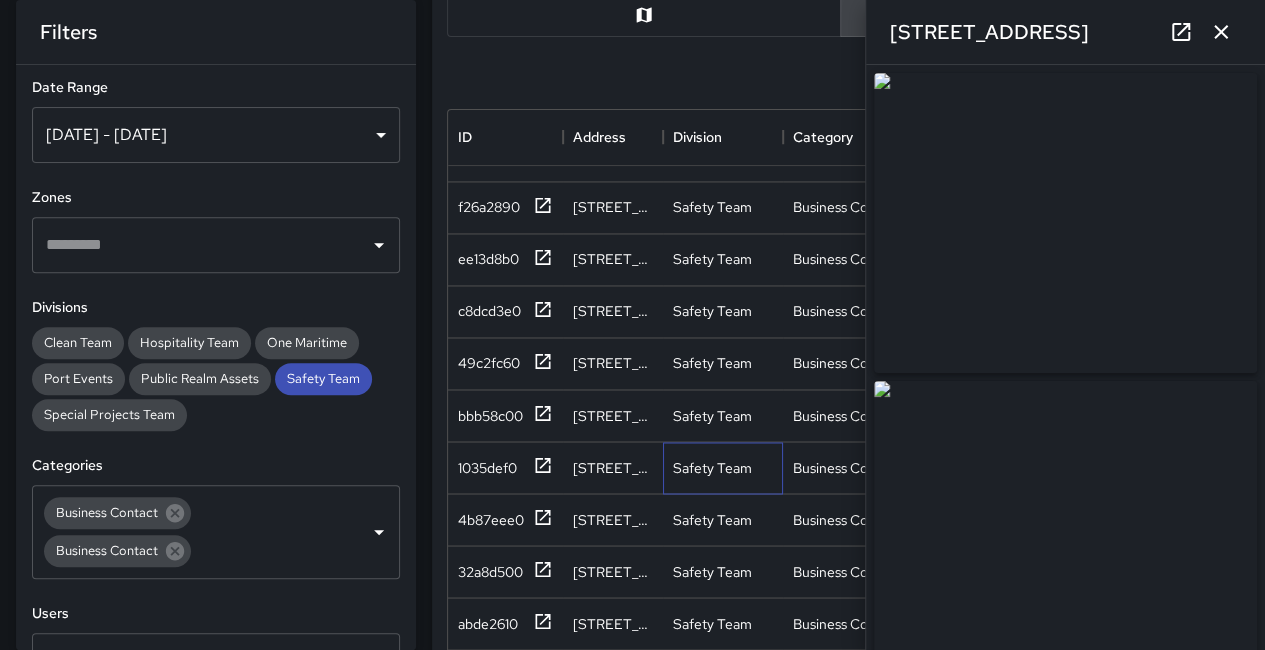 click on "Safety Team" at bounding box center (723, 468) 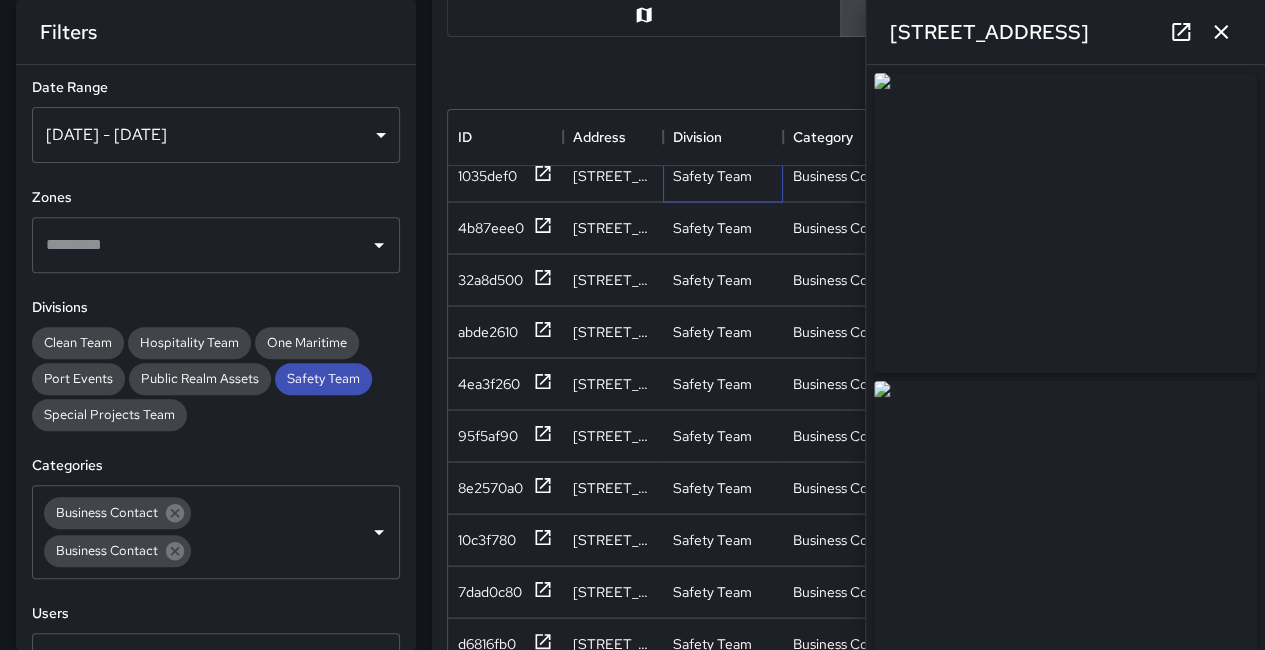 scroll, scrollTop: 1948, scrollLeft: 0, axis: vertical 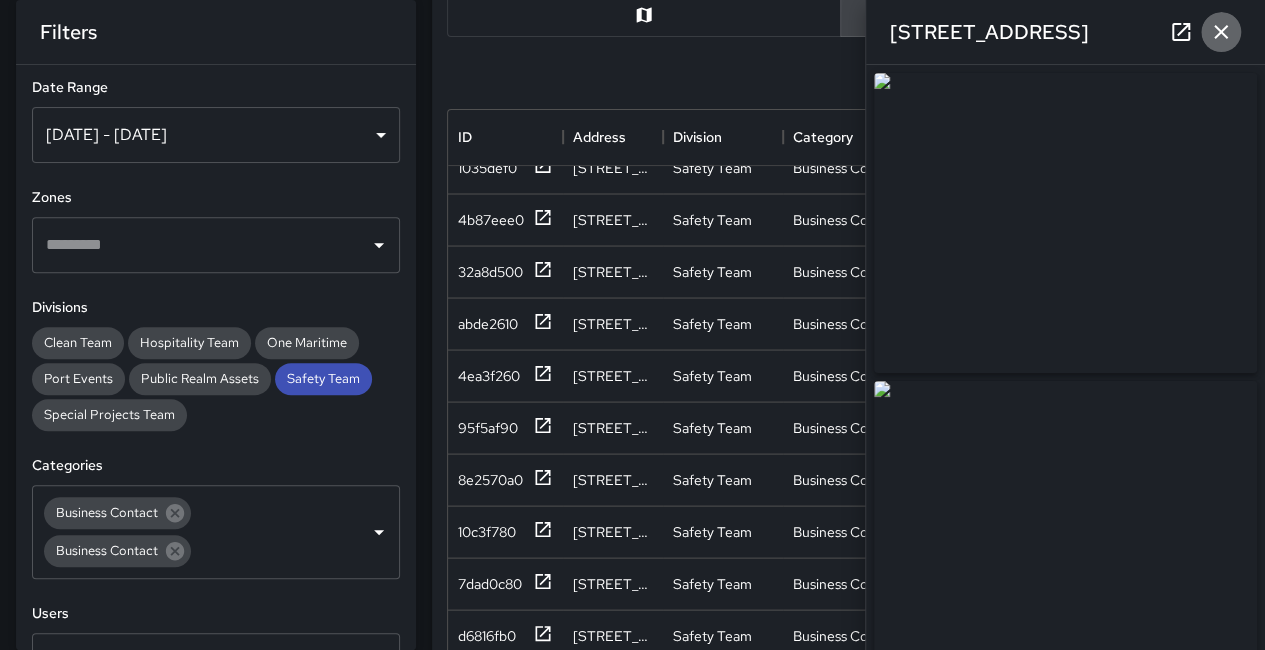 click at bounding box center (1221, 32) 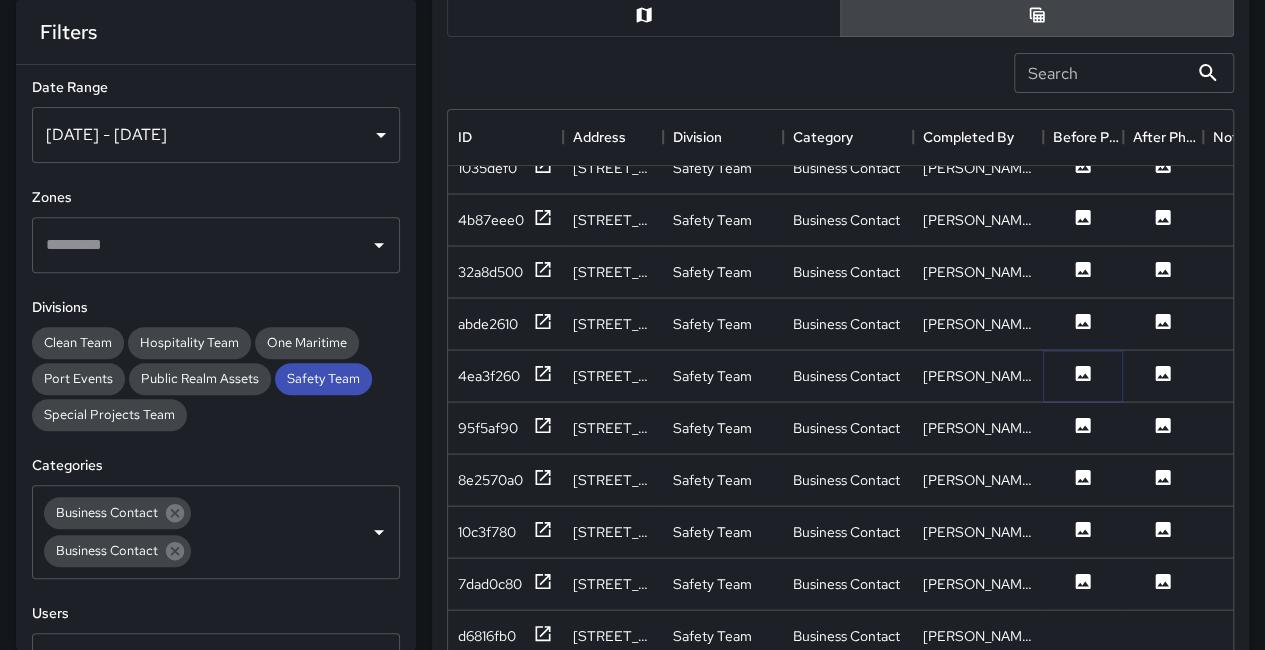 click 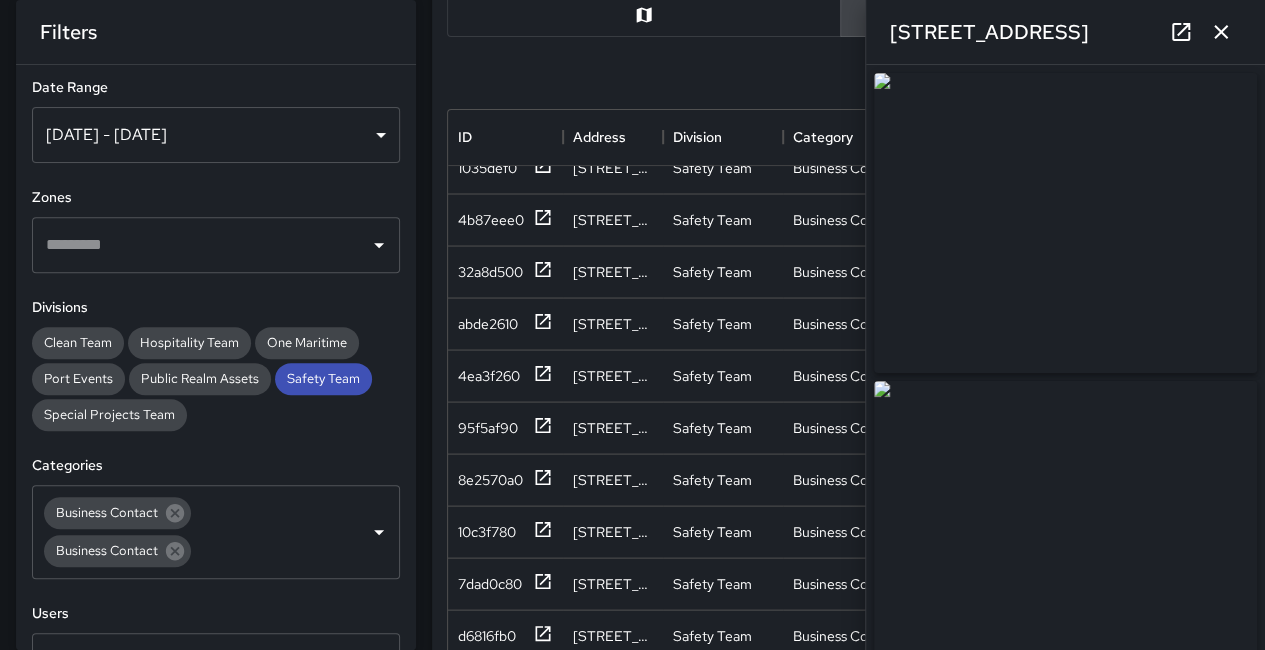 type on "**********" 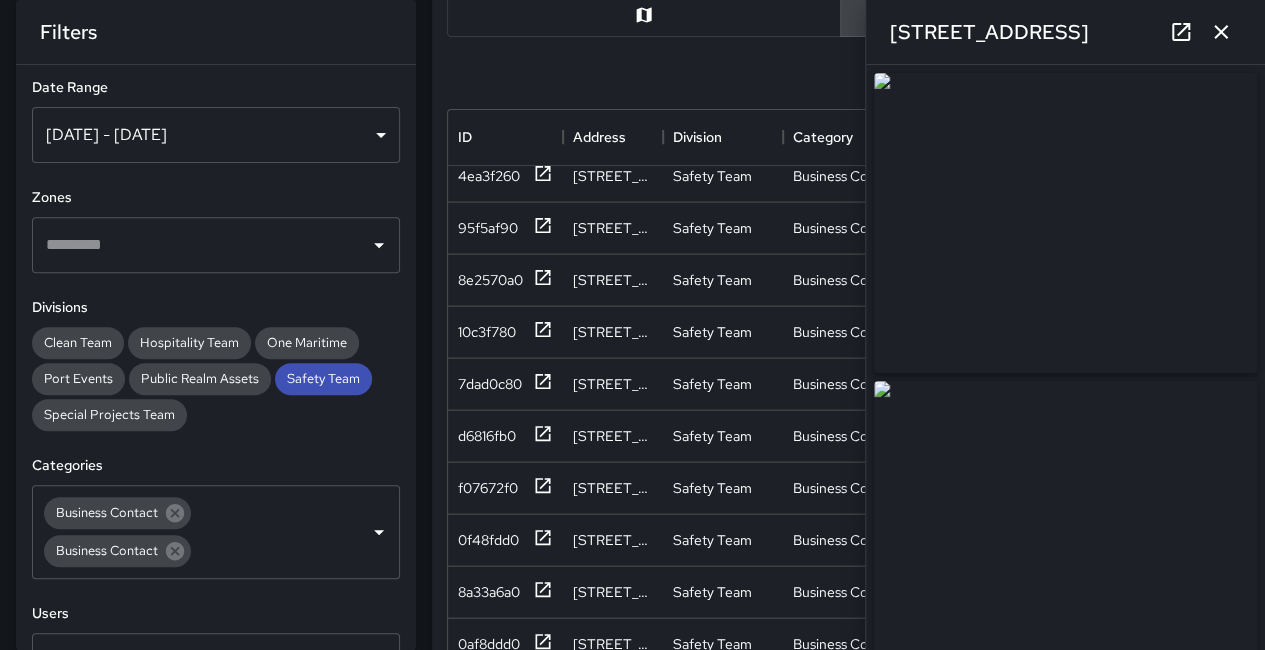 scroll, scrollTop: 2248, scrollLeft: 0, axis: vertical 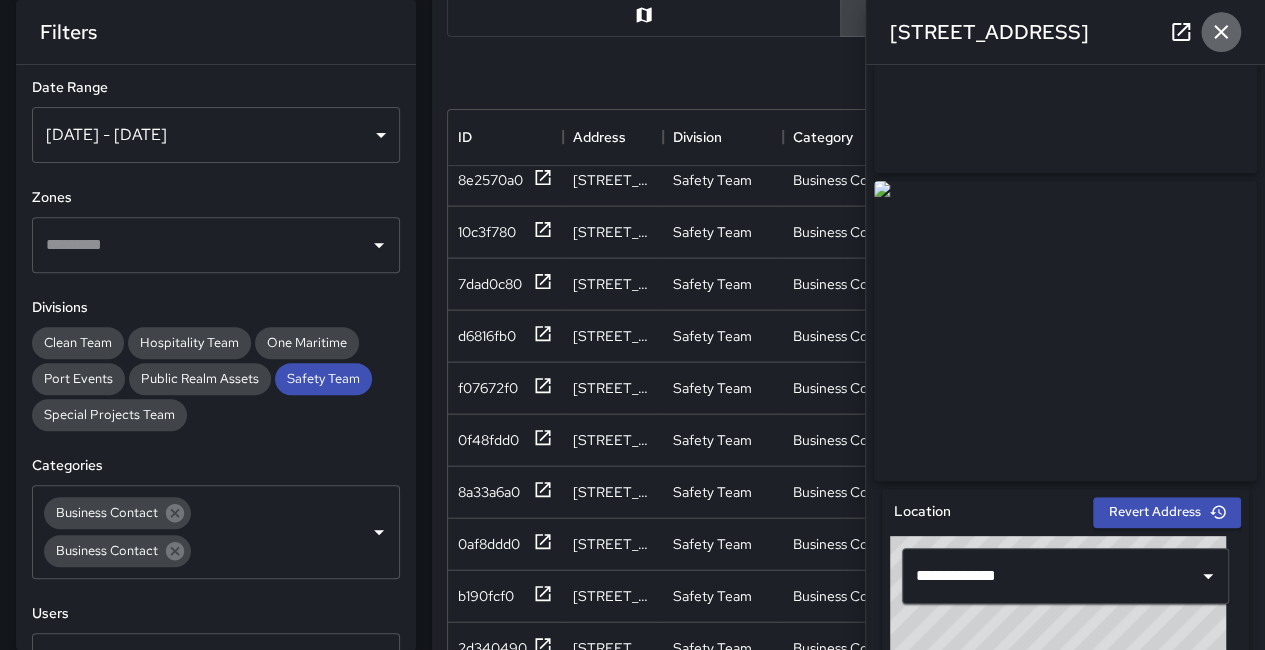 click 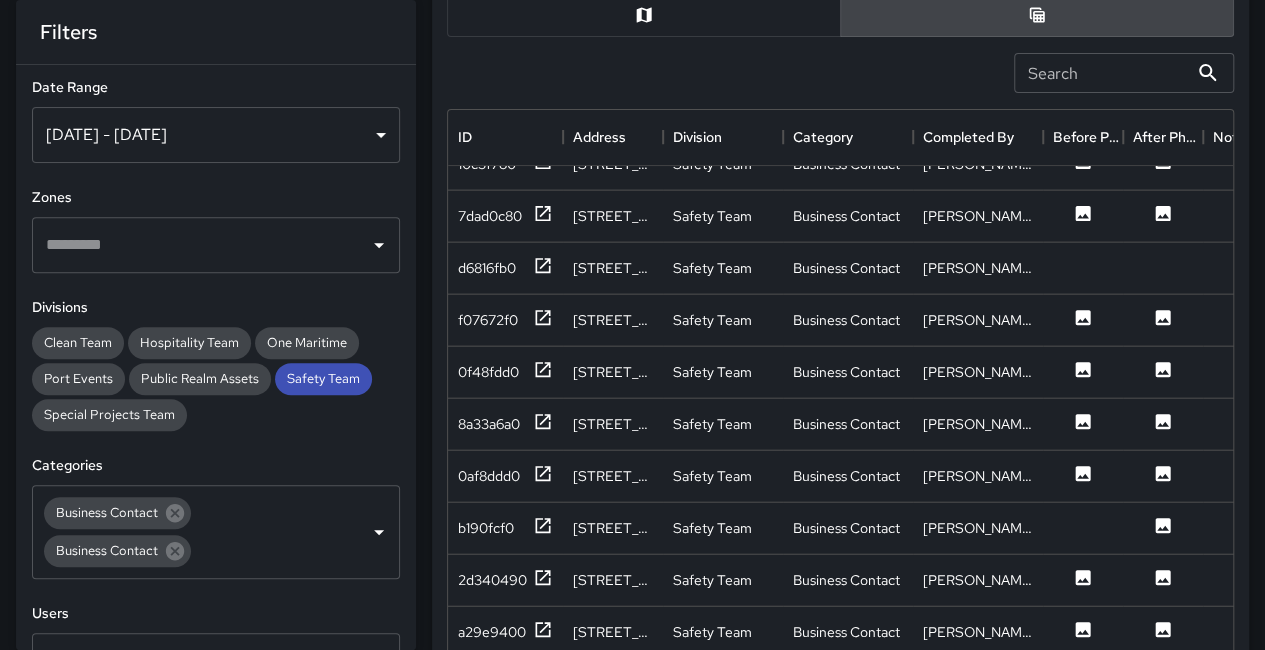 scroll, scrollTop: 2348, scrollLeft: 0, axis: vertical 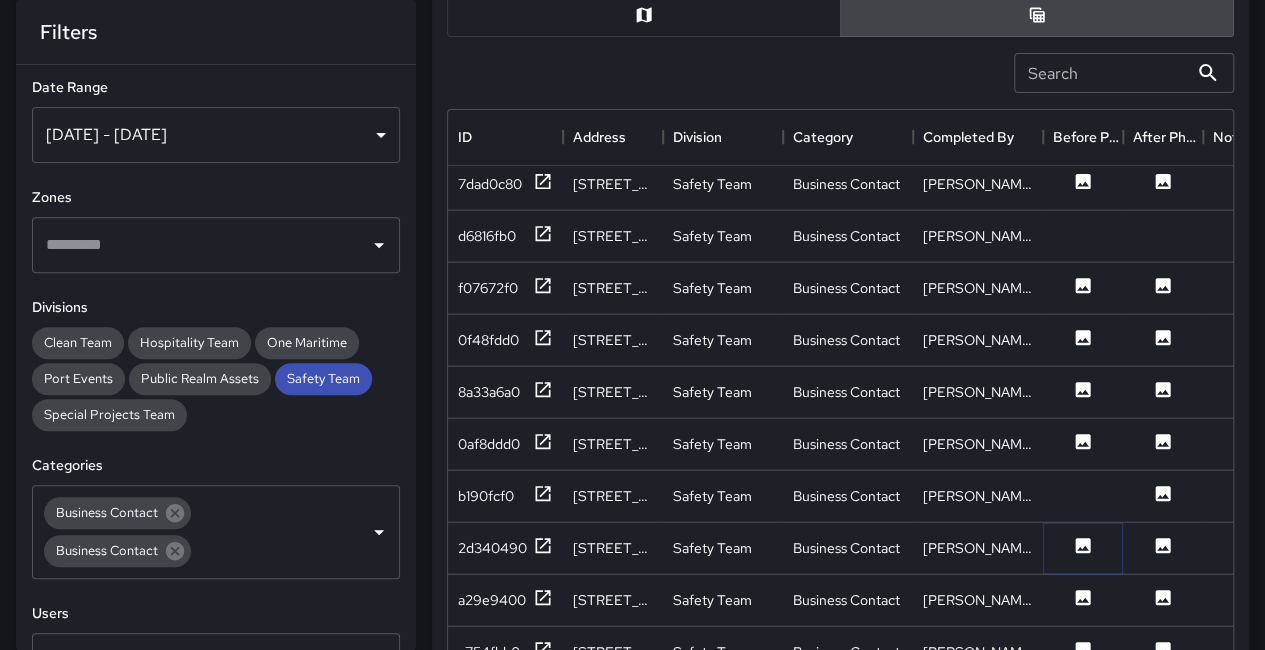 click 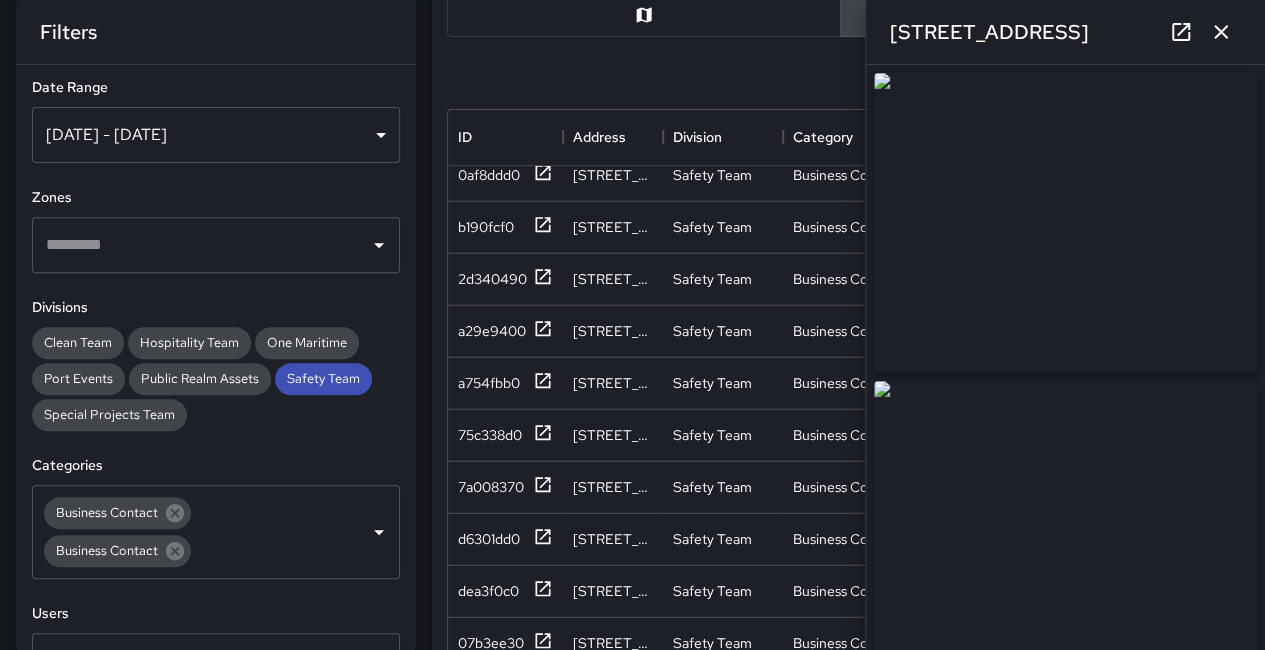 scroll, scrollTop: 2648, scrollLeft: 0, axis: vertical 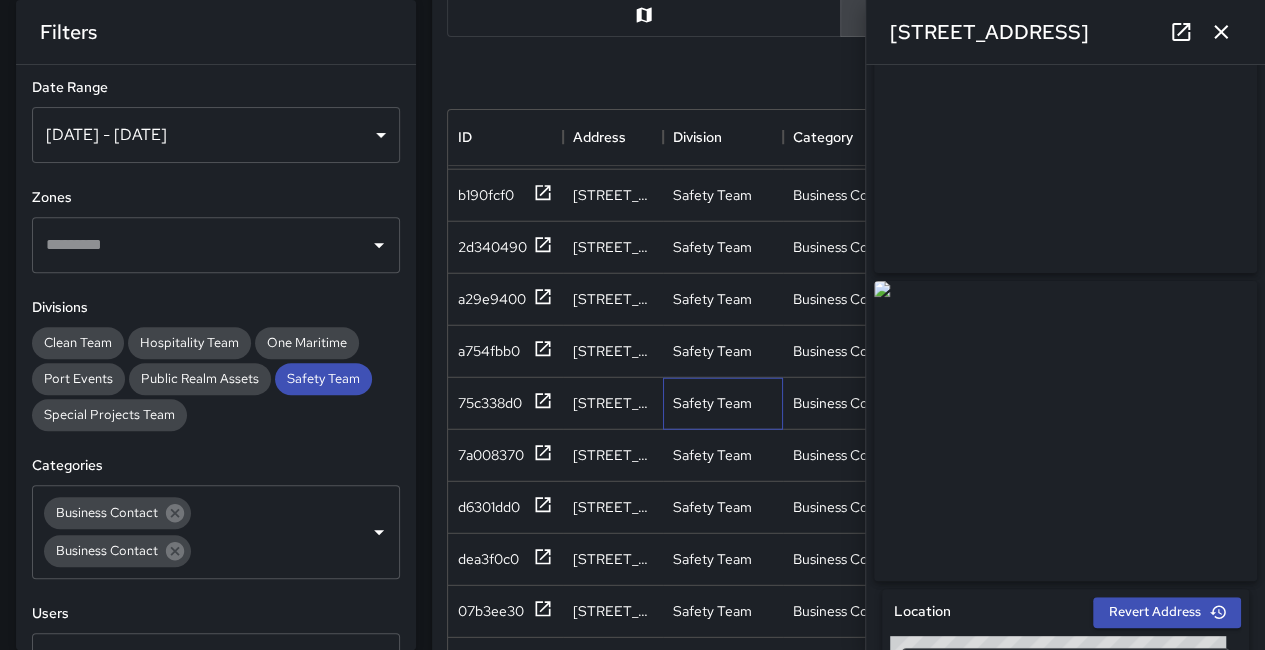 click on "Safety Team" at bounding box center (723, 404) 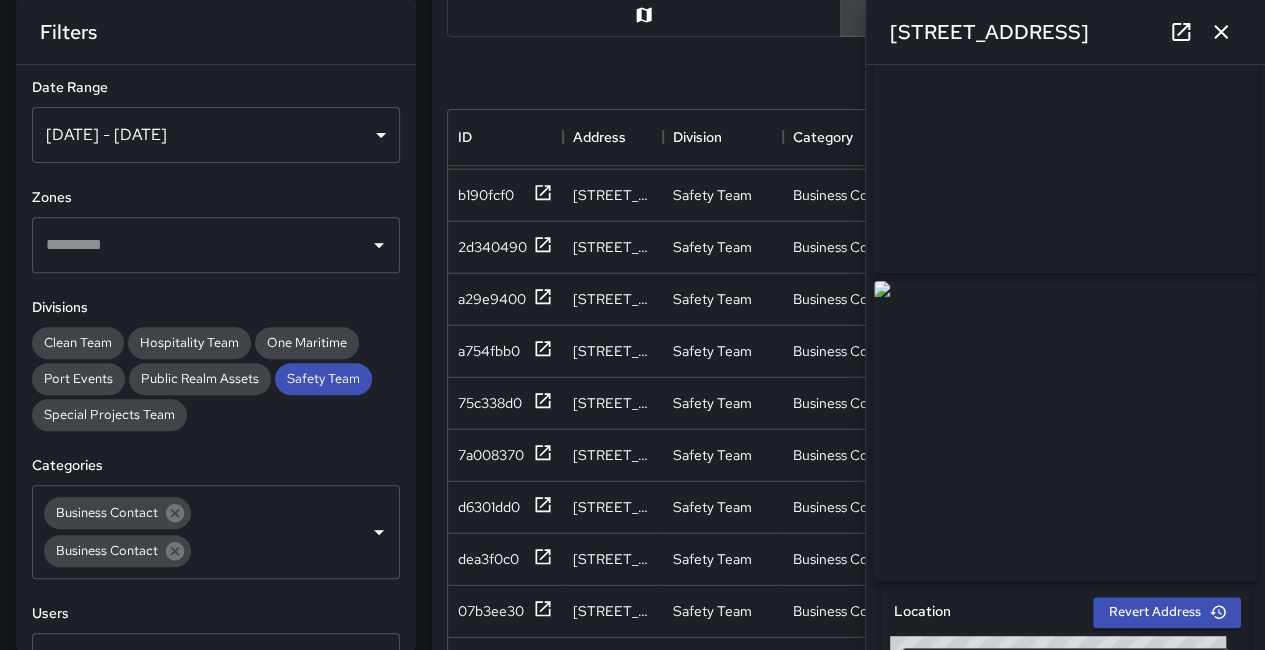 click 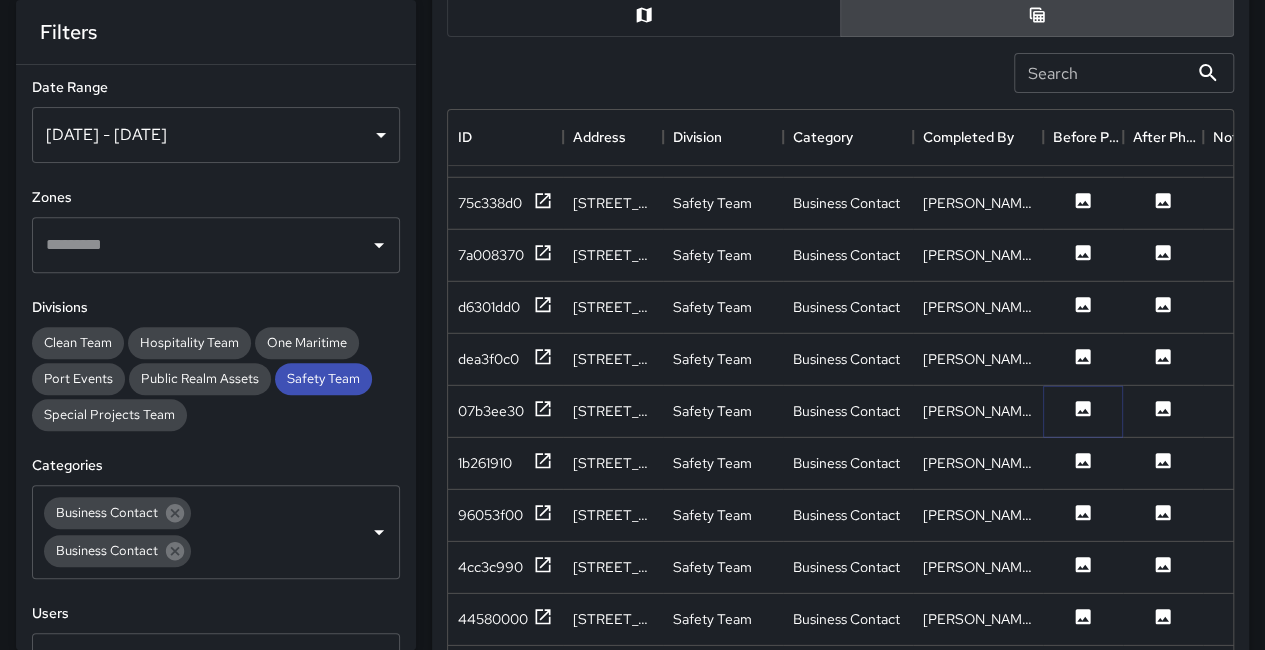 click 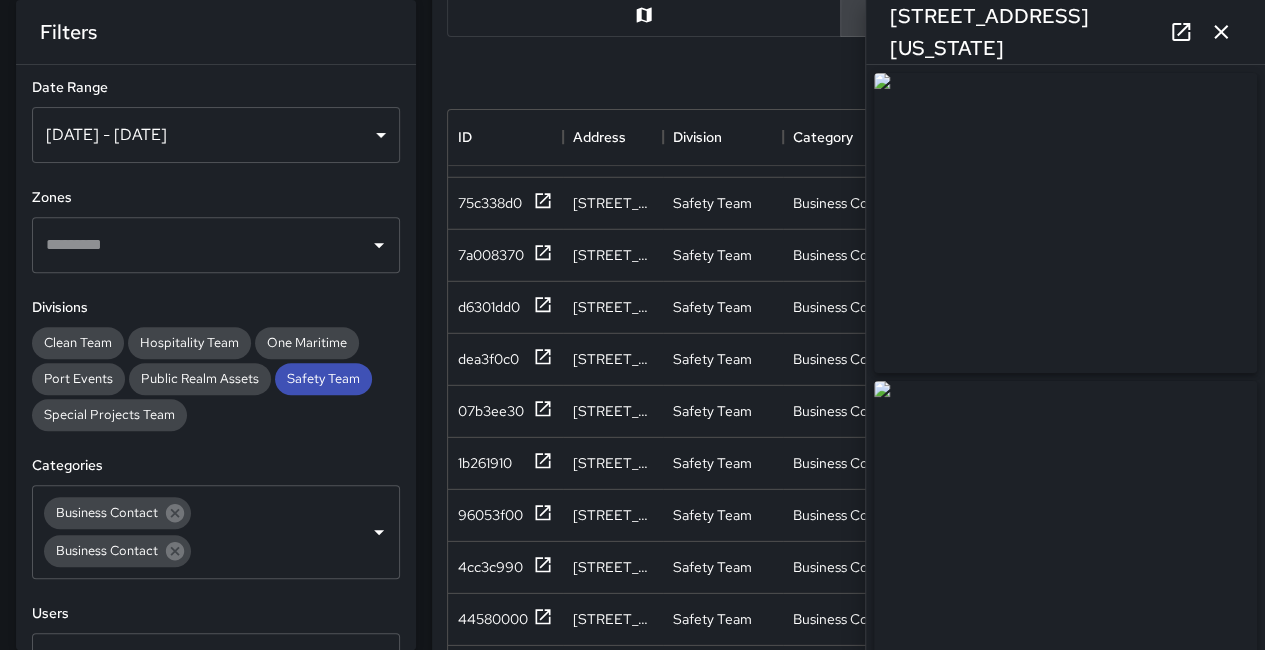 type on "**********" 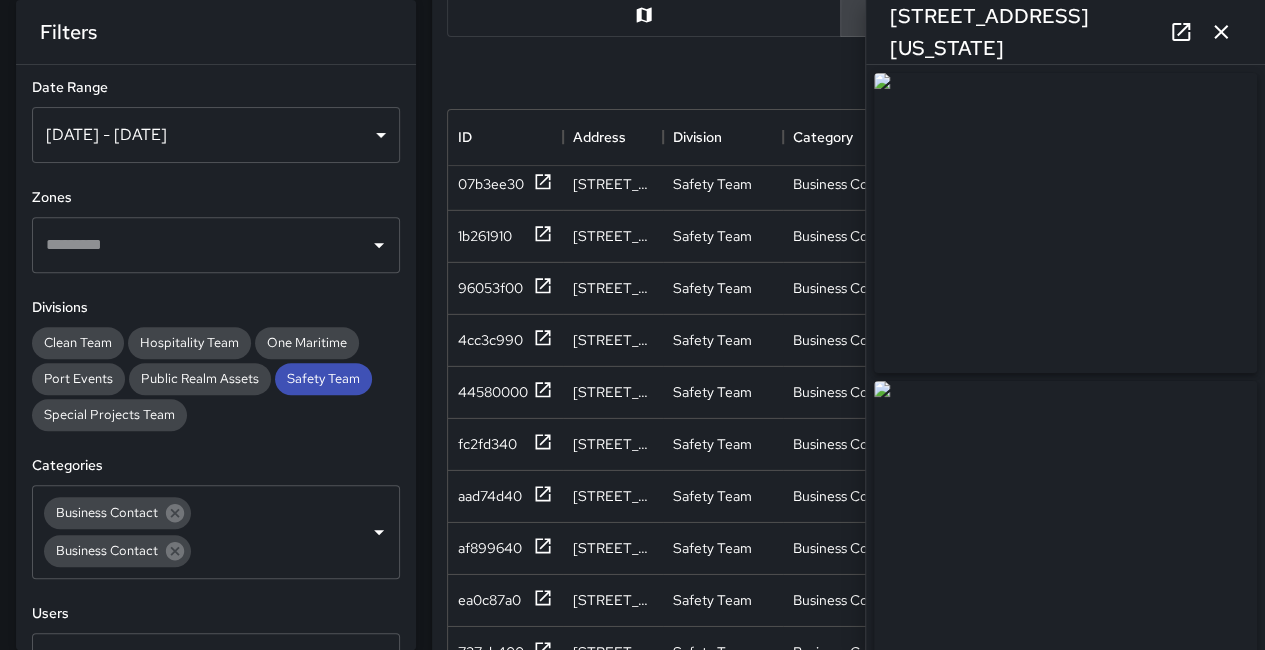 scroll, scrollTop: 3148, scrollLeft: 0, axis: vertical 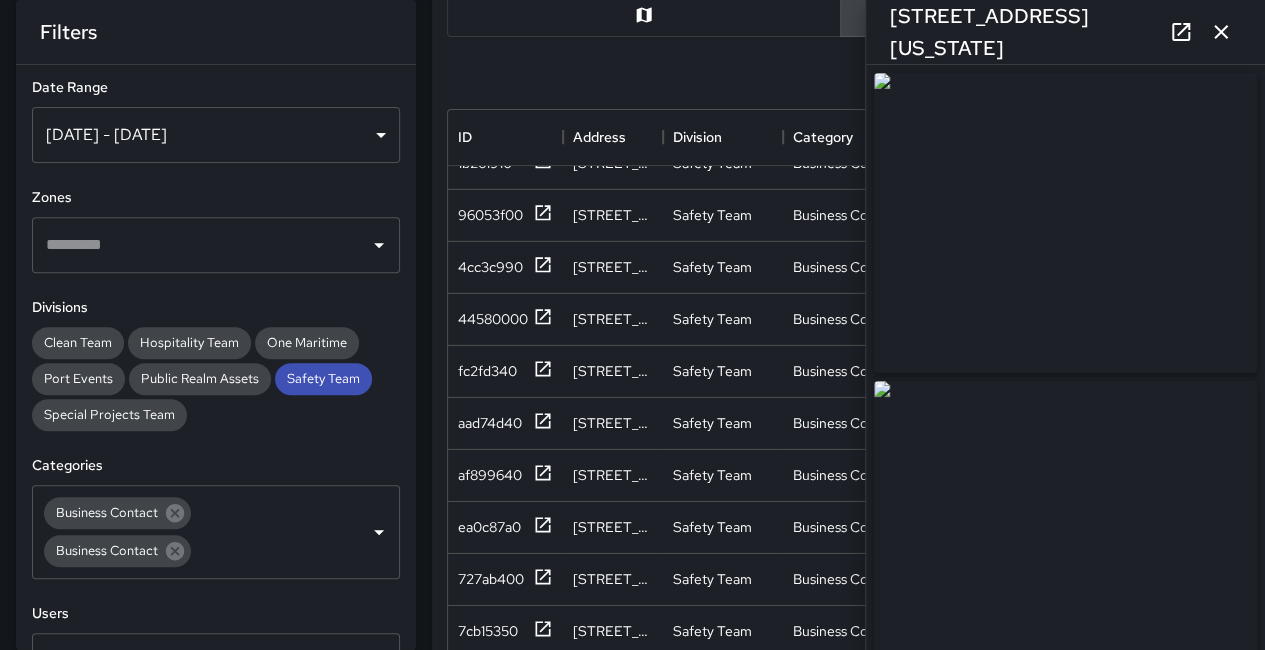 click 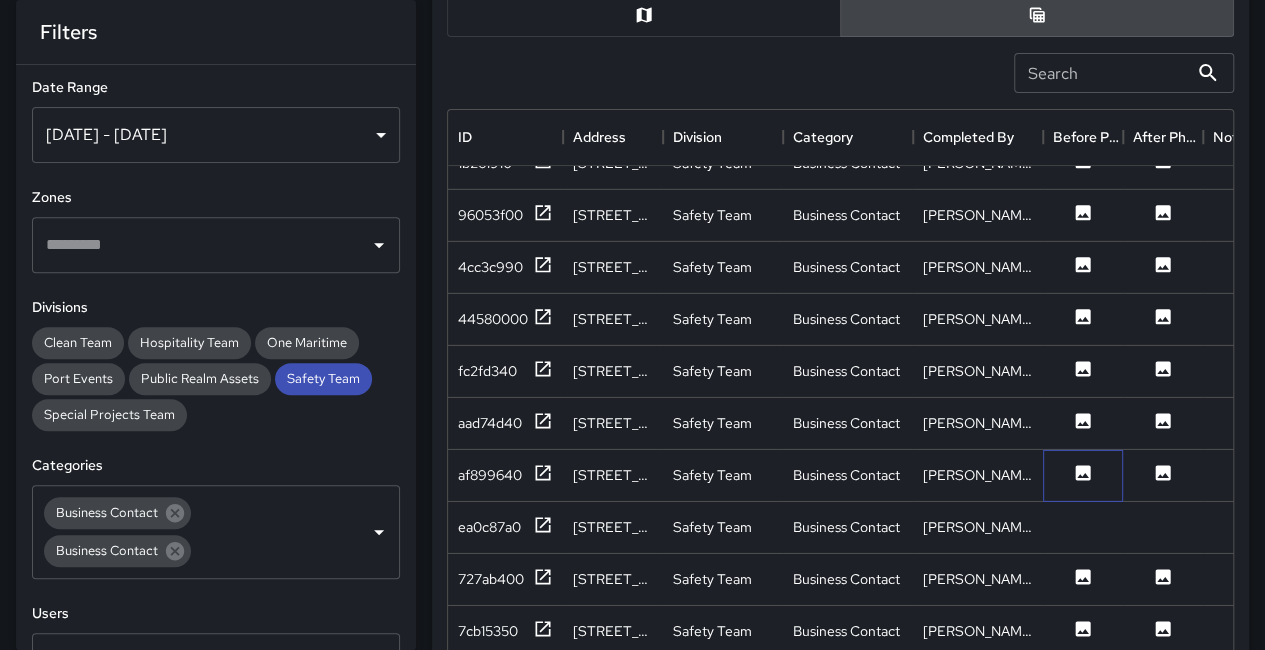 click at bounding box center (1083, 476) 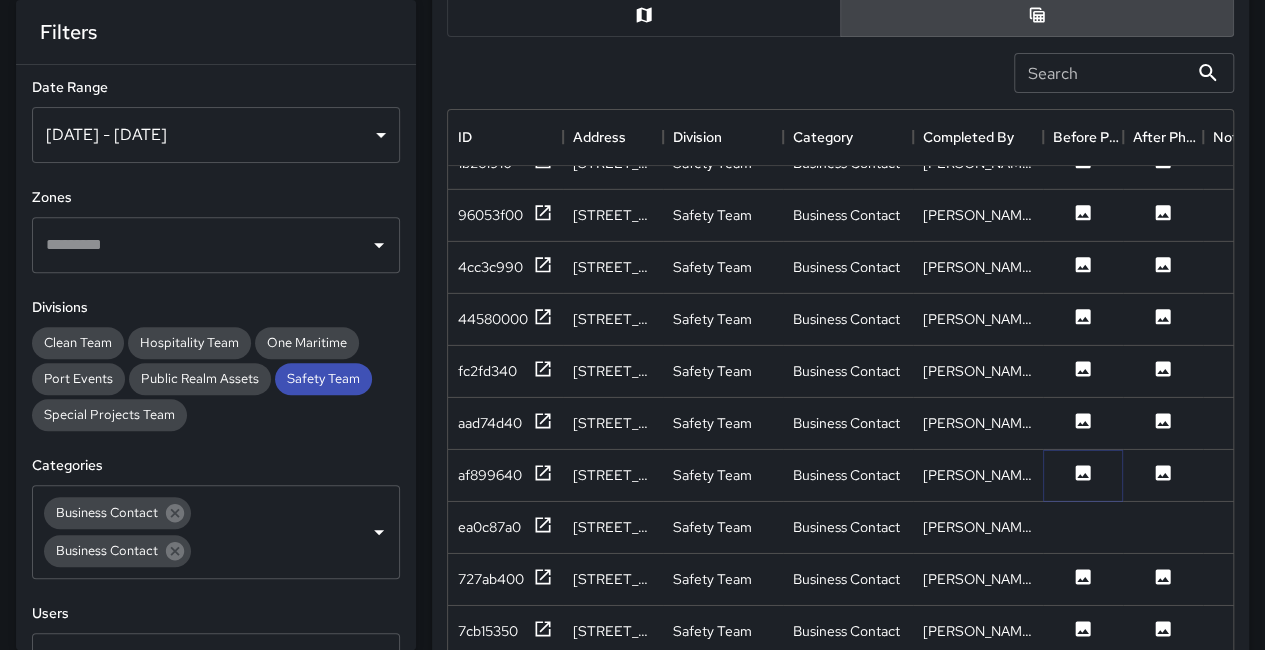 click 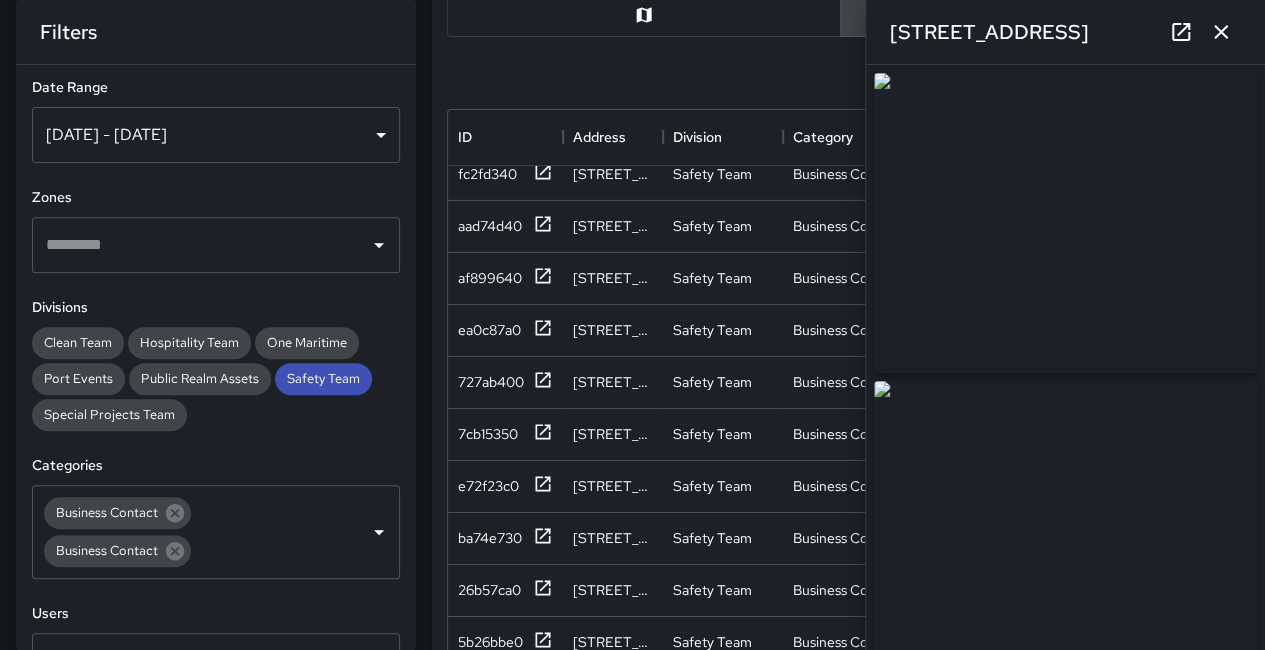 scroll, scrollTop: 3348, scrollLeft: 0, axis: vertical 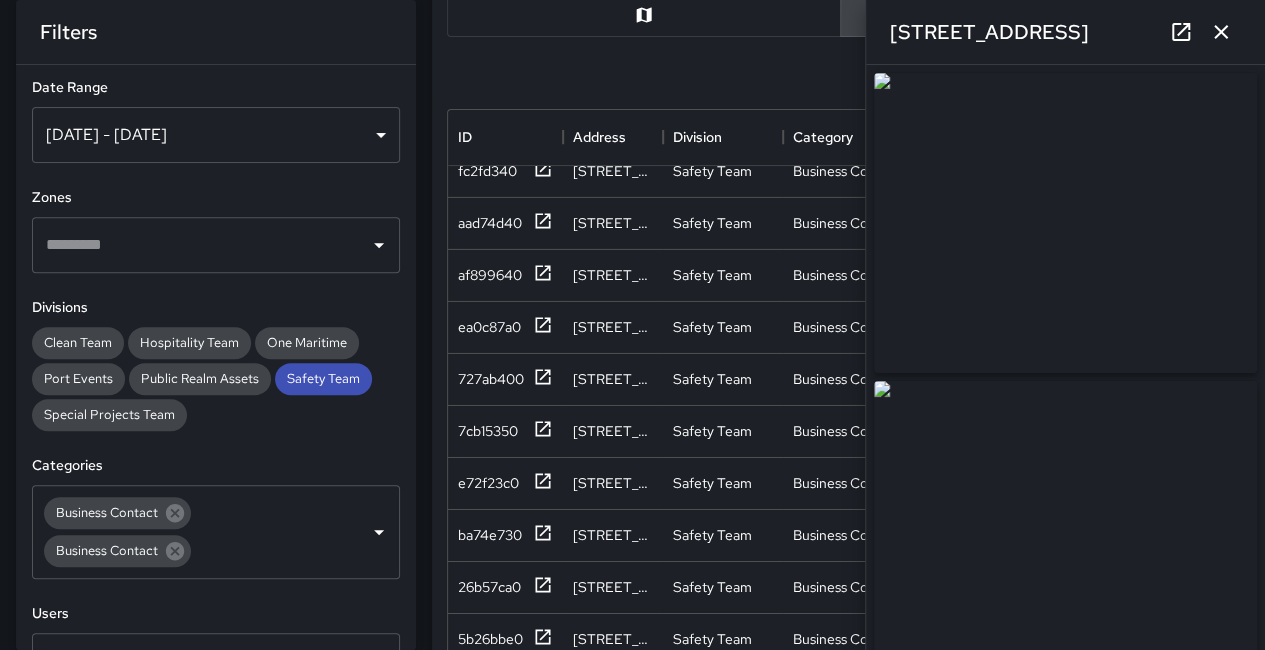 click 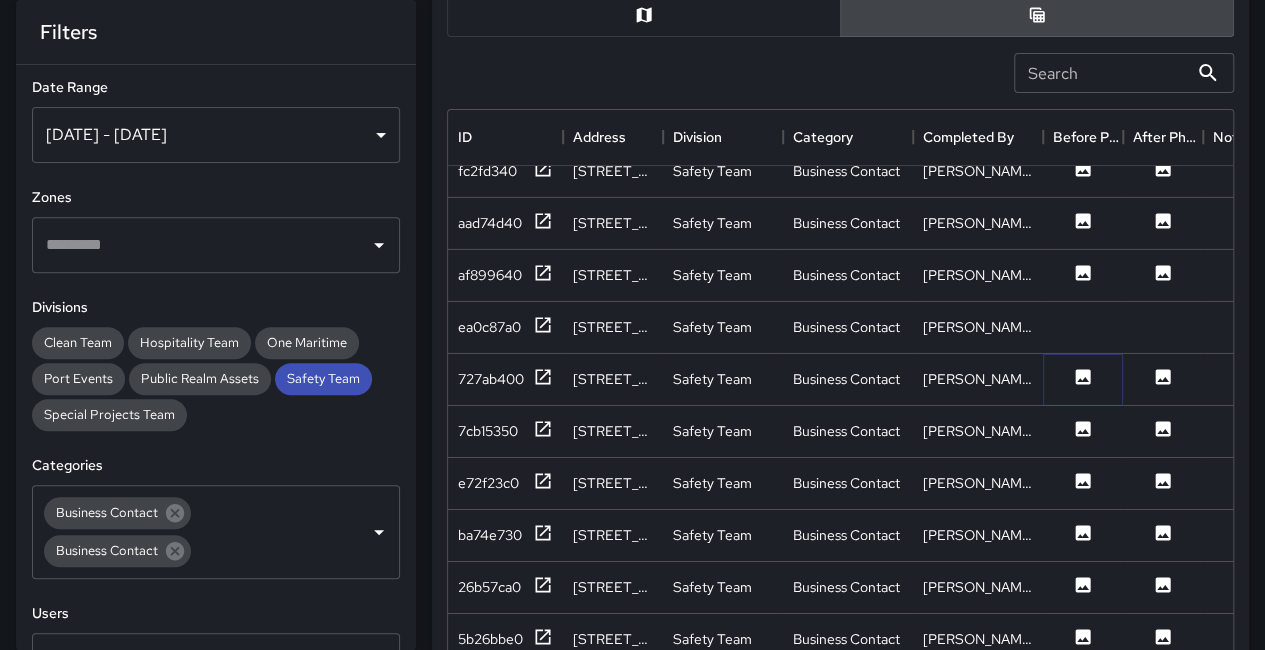 click 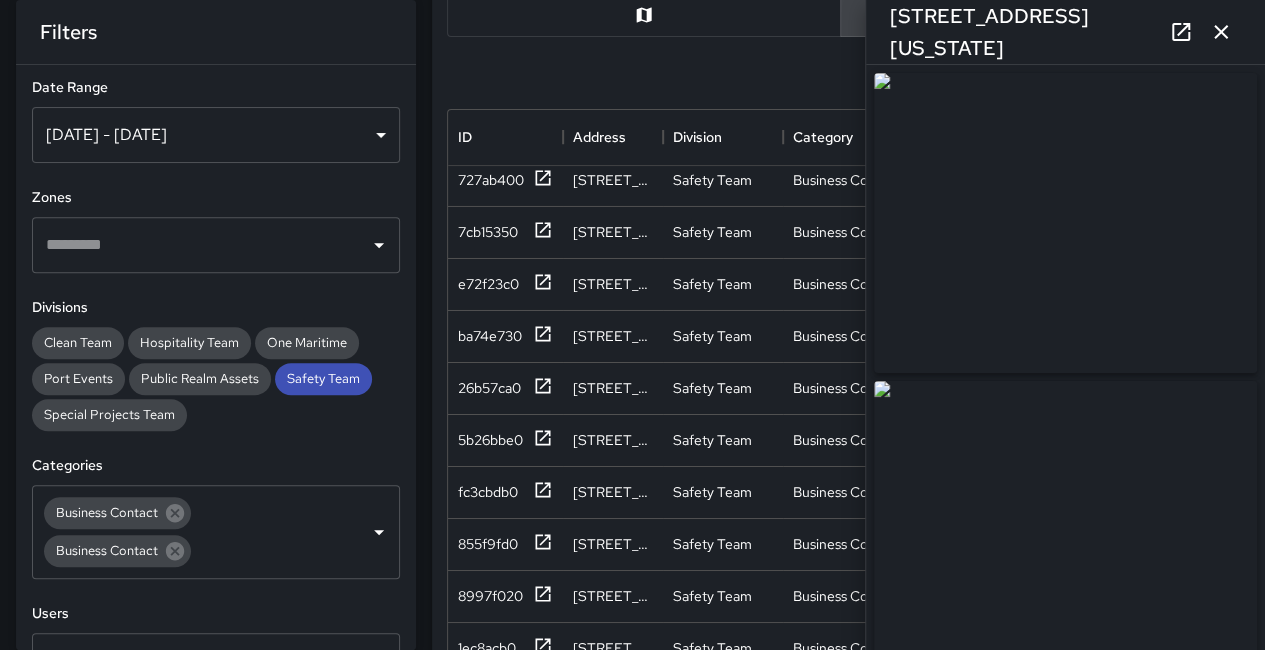 scroll, scrollTop: 3548, scrollLeft: 0, axis: vertical 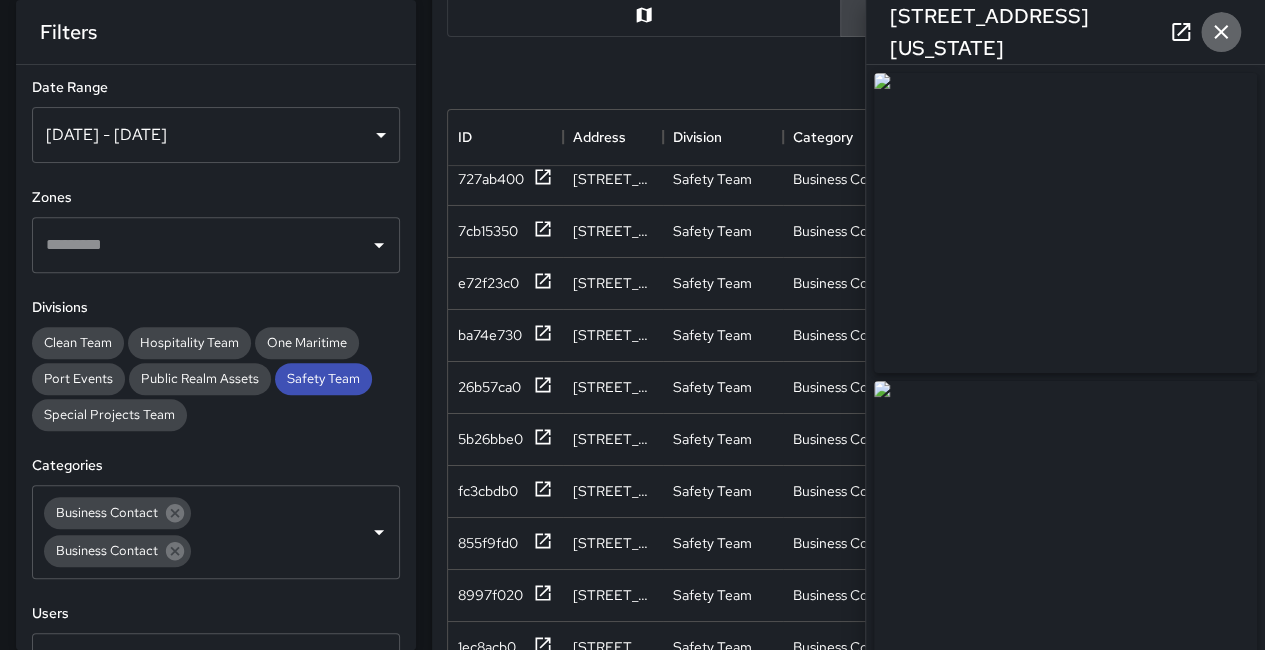 click 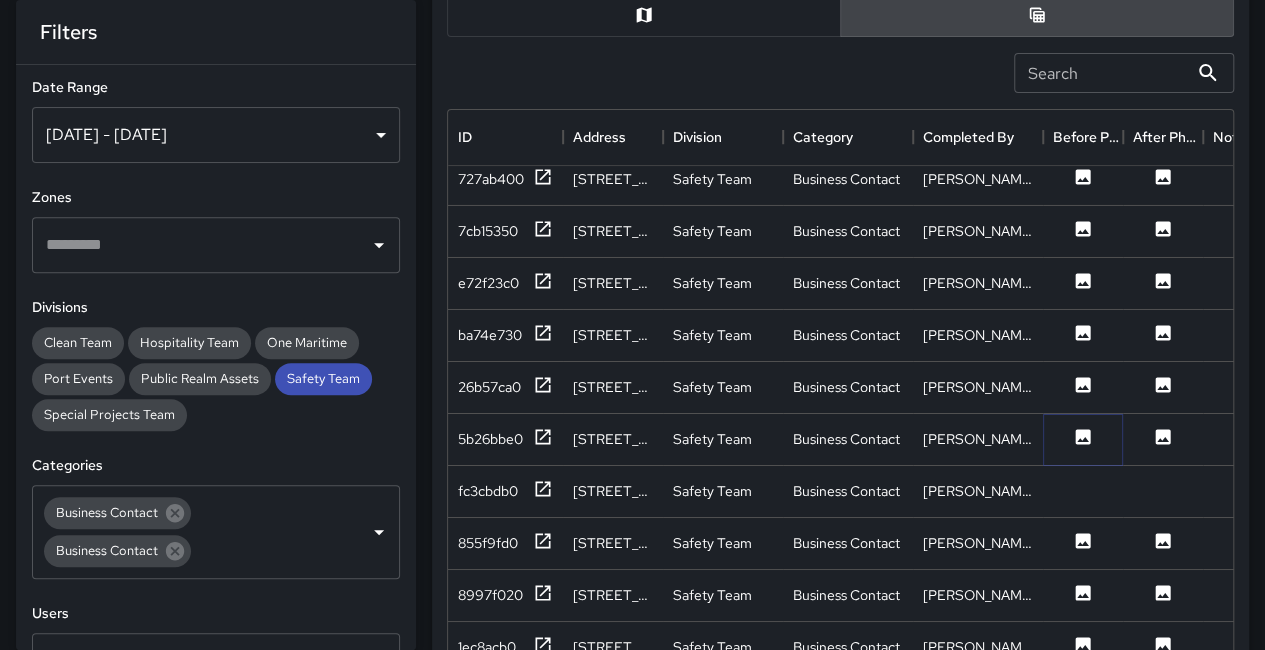 click 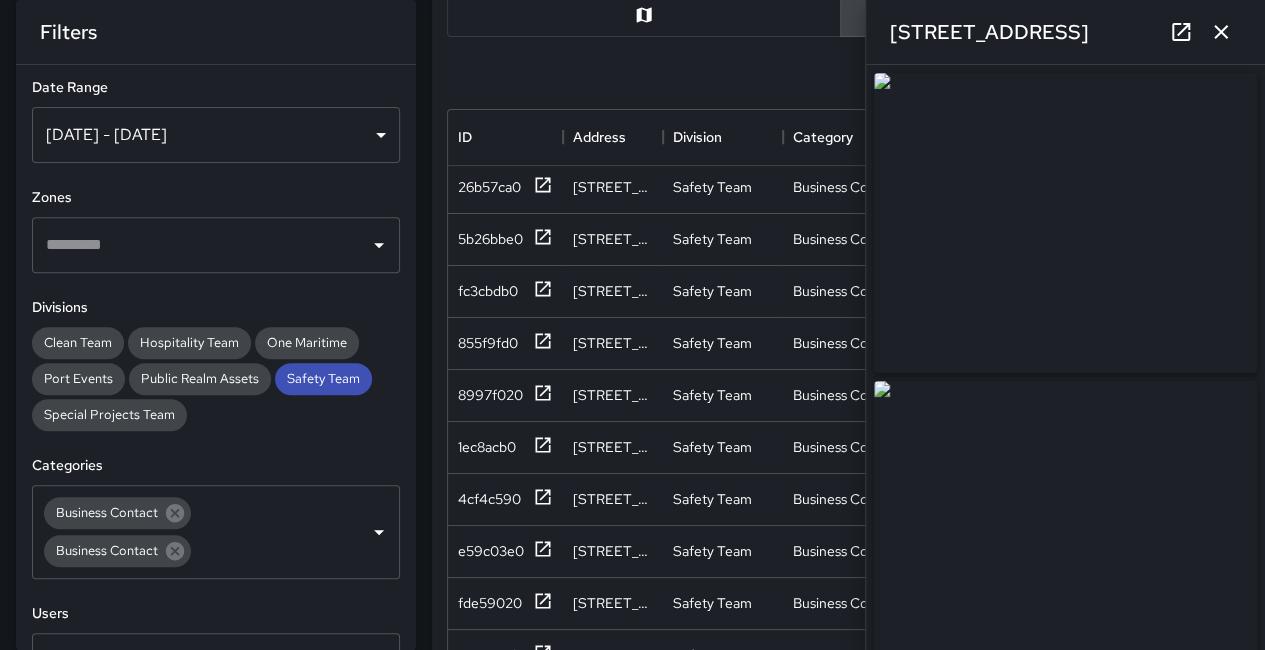 scroll, scrollTop: 3848, scrollLeft: 0, axis: vertical 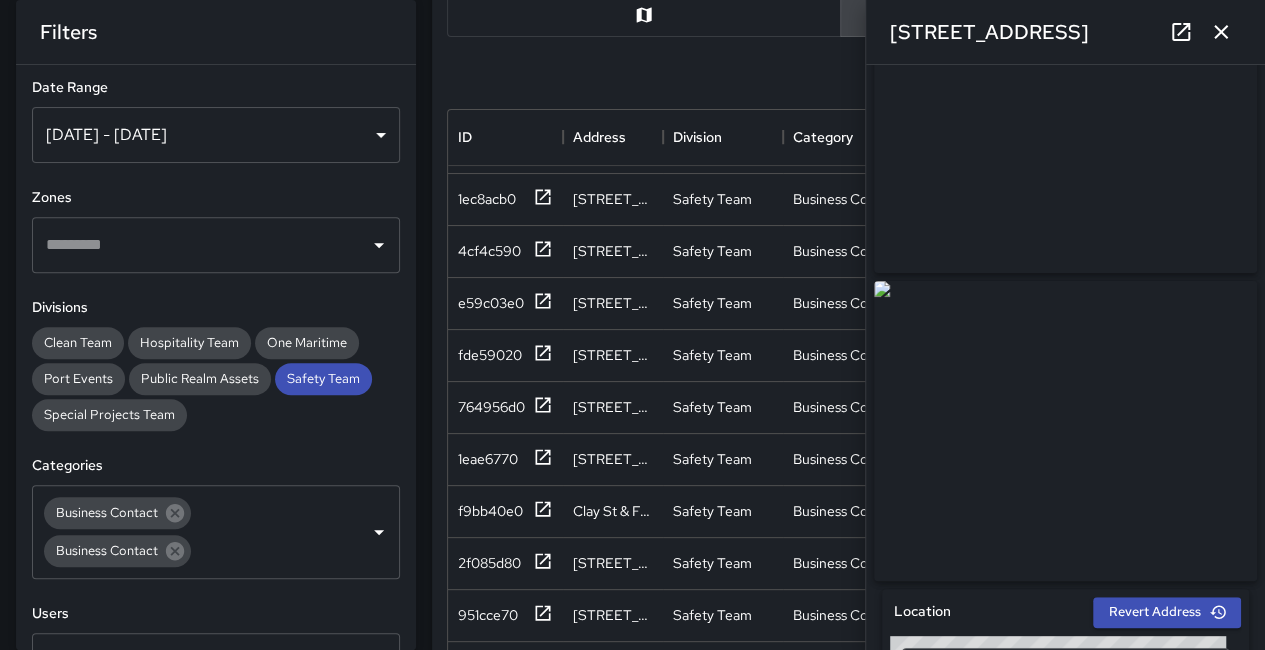 click 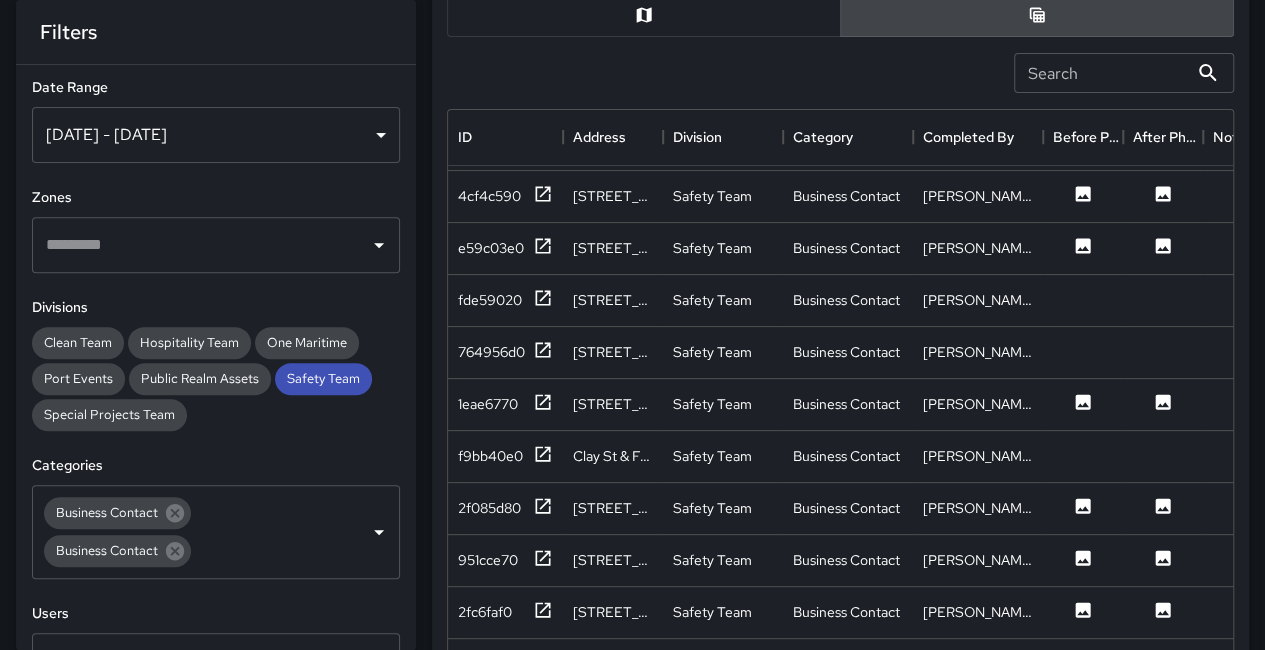 scroll, scrollTop: 4196, scrollLeft: 0, axis: vertical 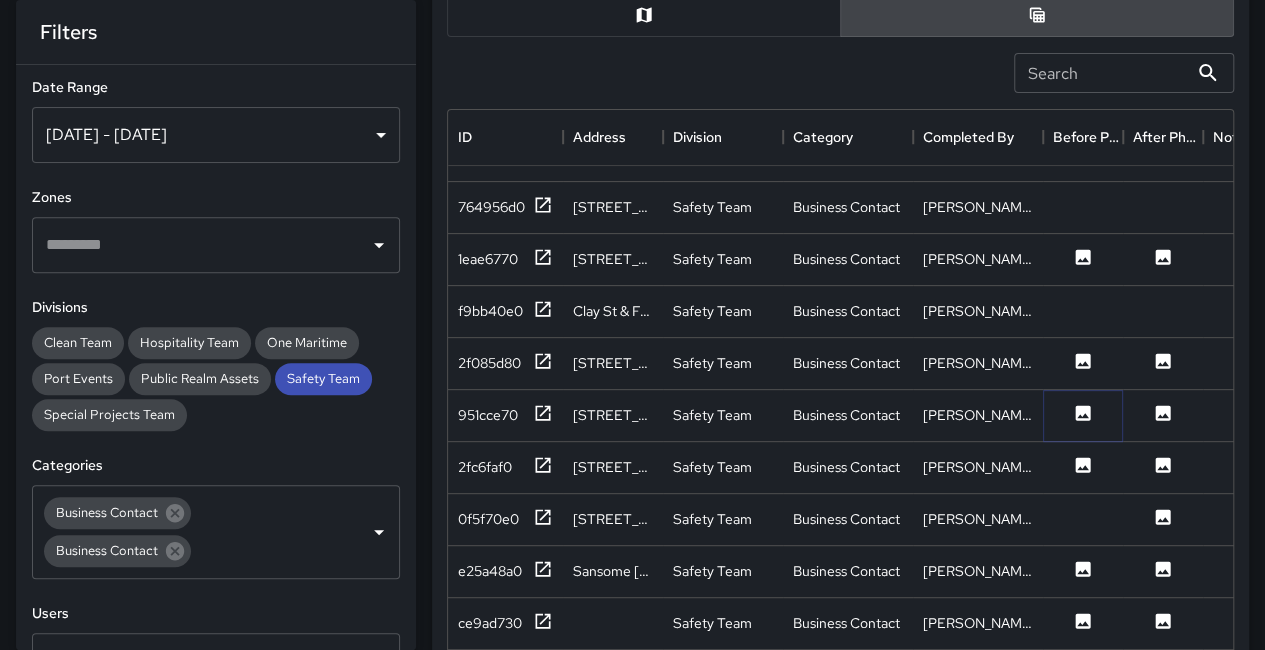 click 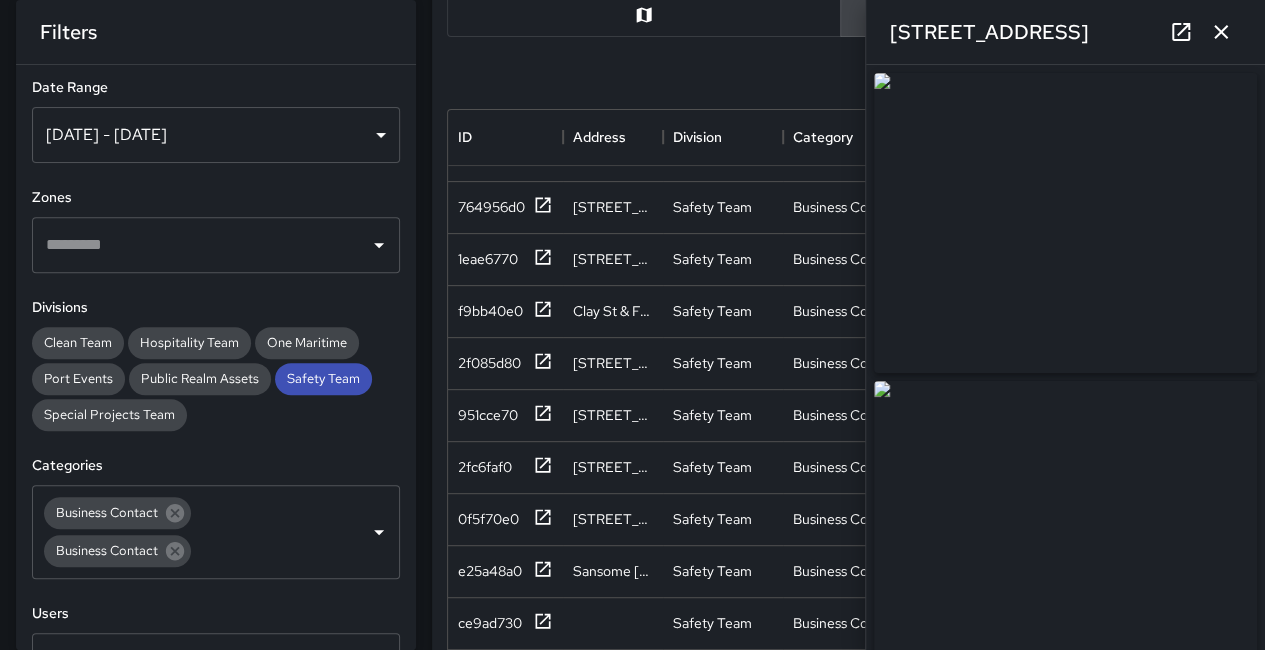 scroll, scrollTop: 4496, scrollLeft: 0, axis: vertical 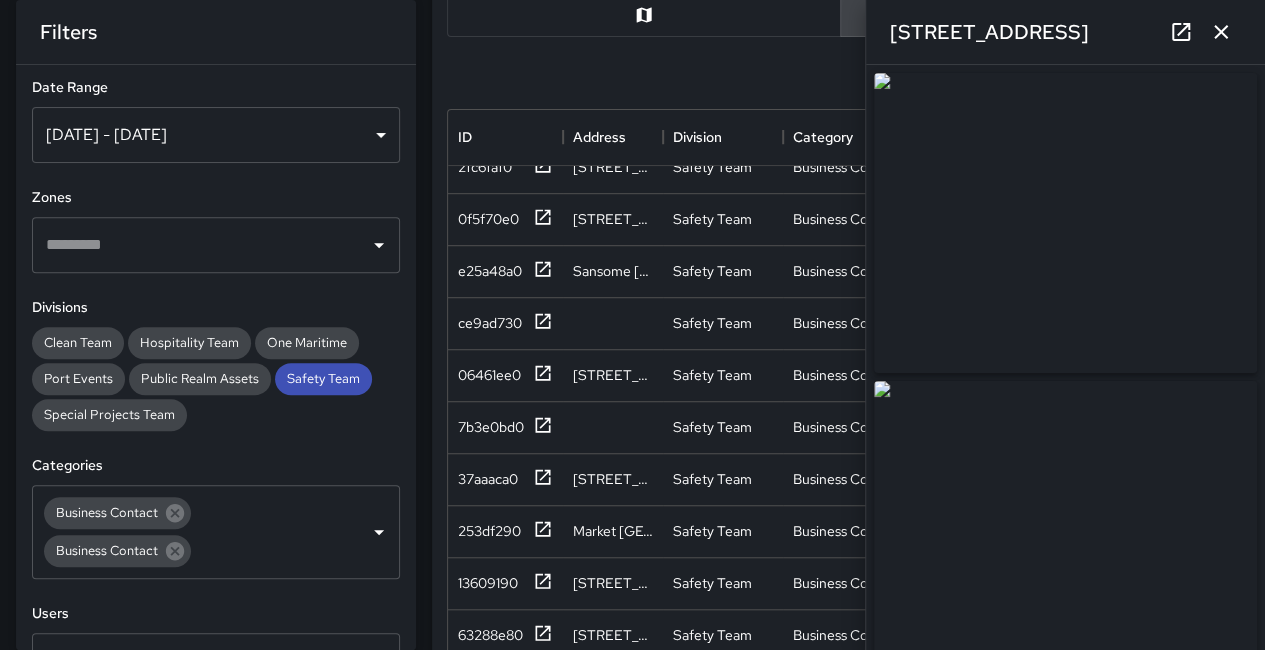 click 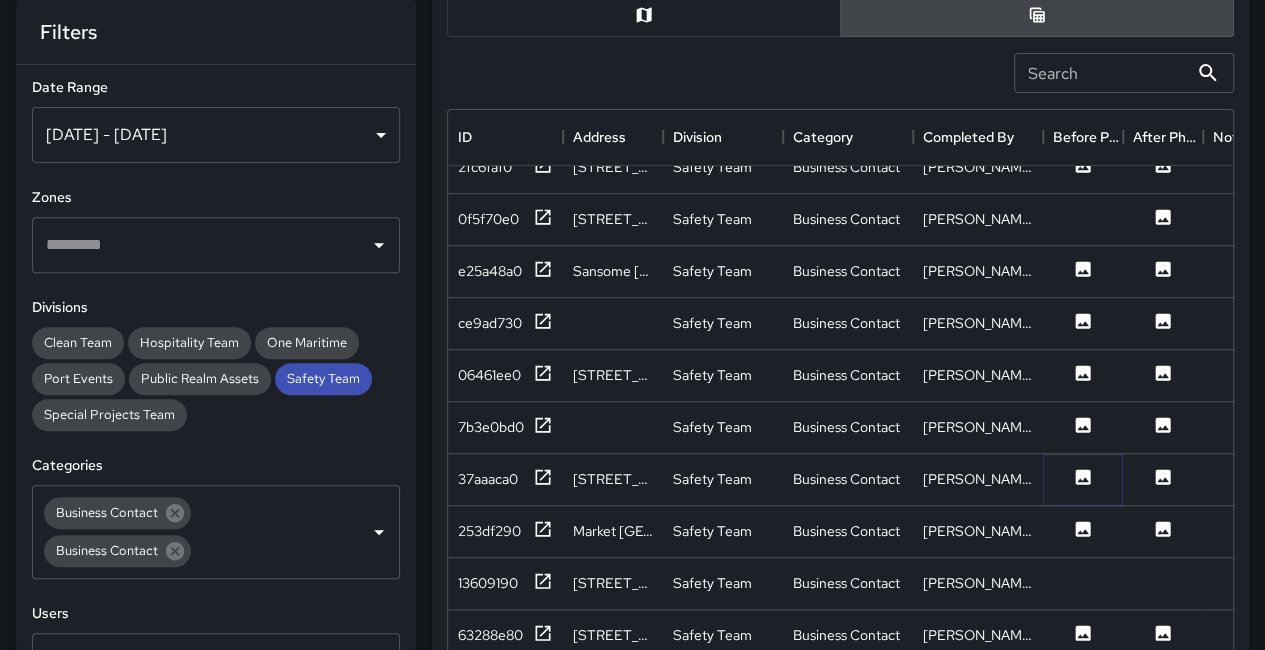 click 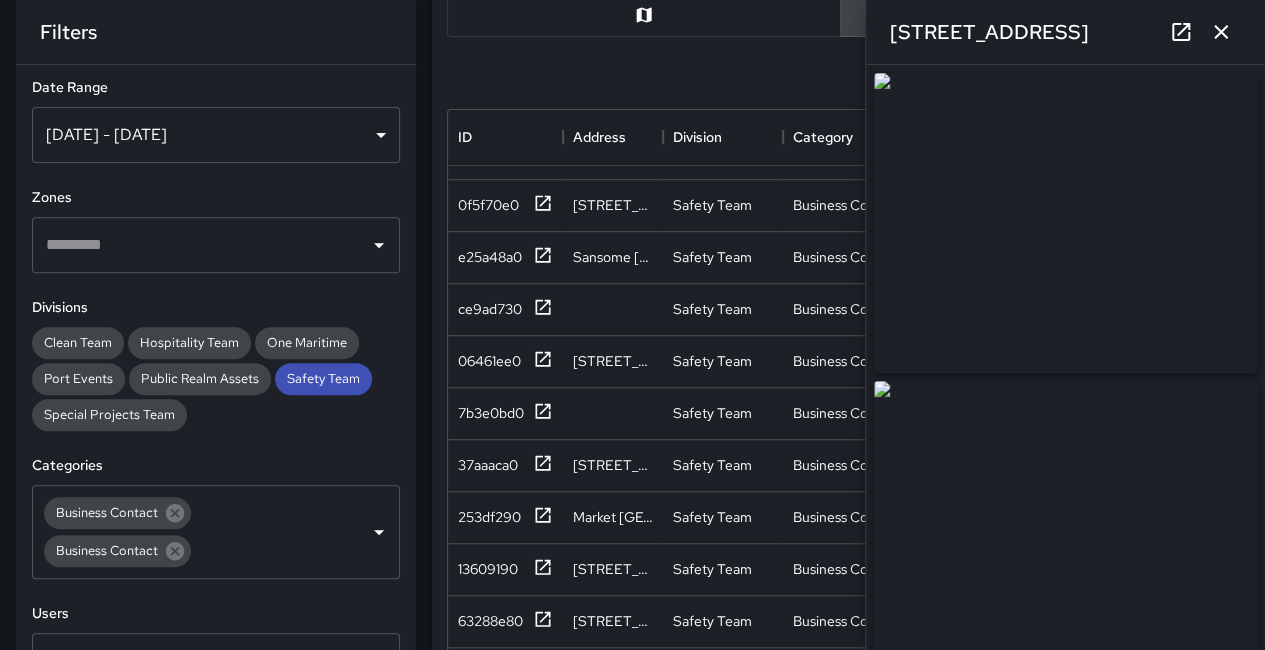 scroll, scrollTop: 4525, scrollLeft: 0, axis: vertical 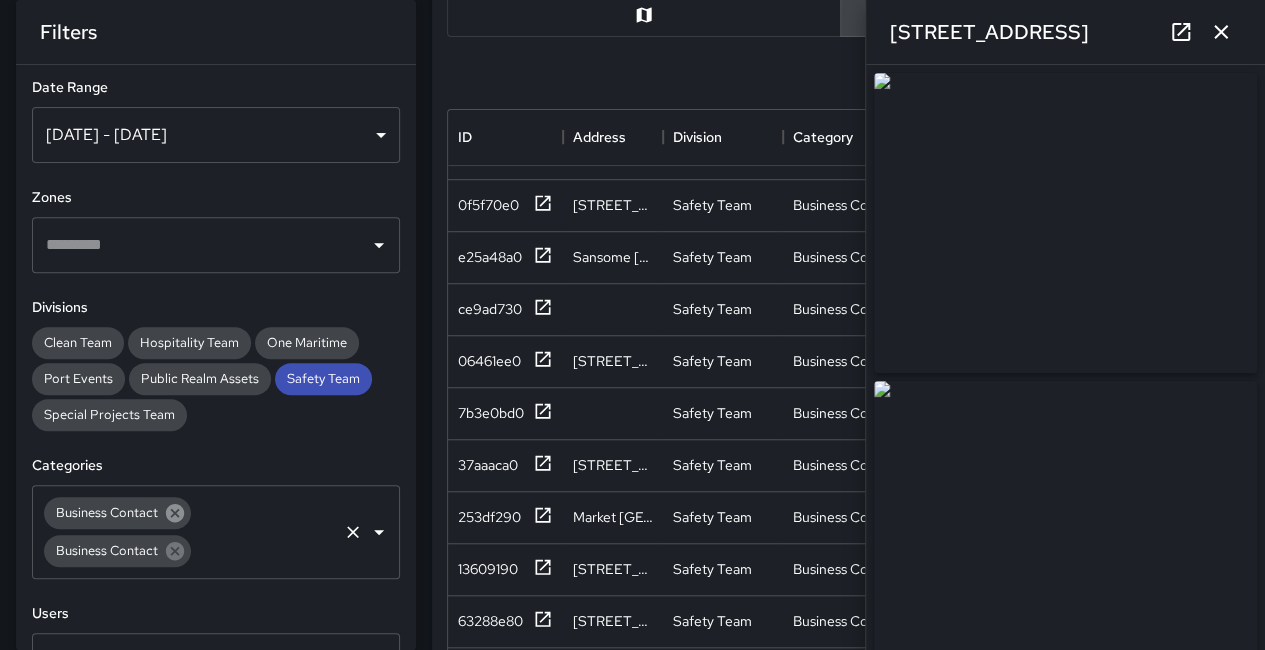 click 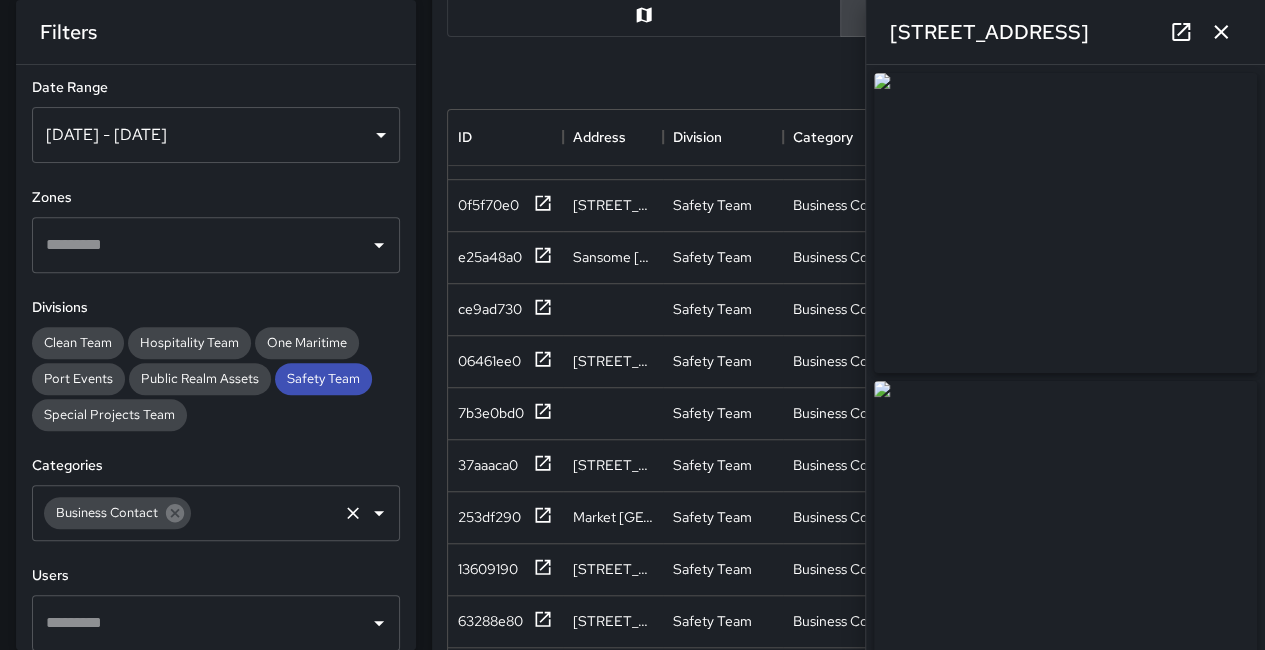 click 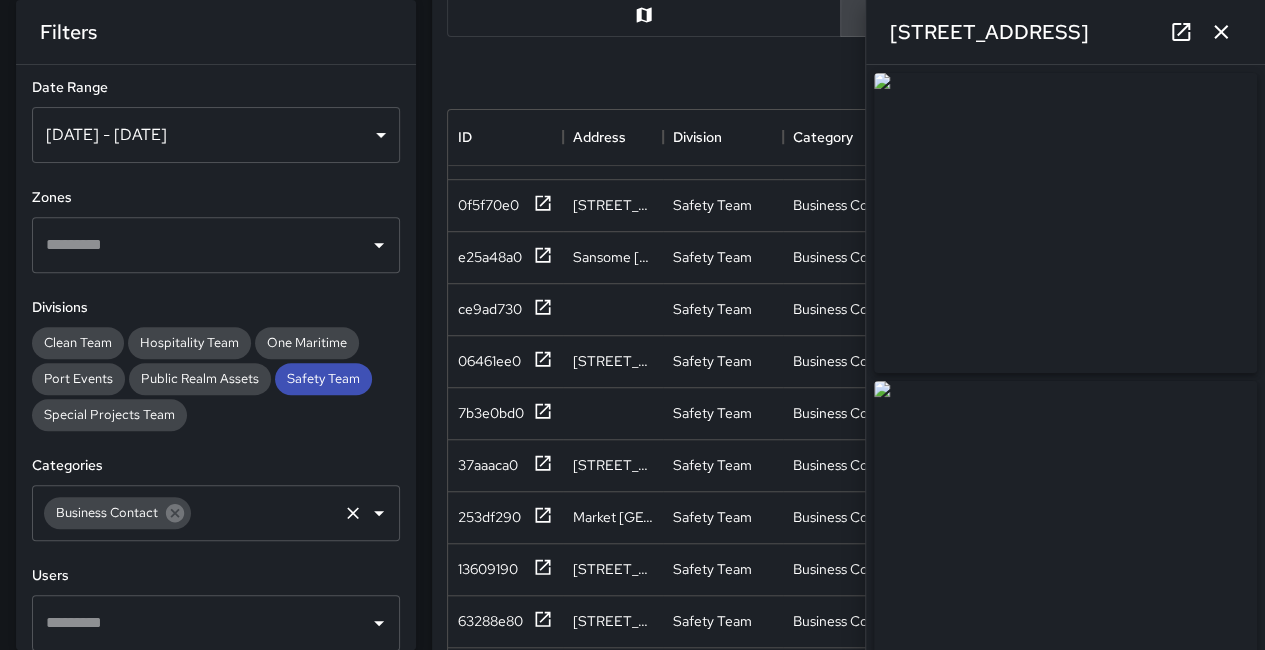 click at bounding box center [264, 513] 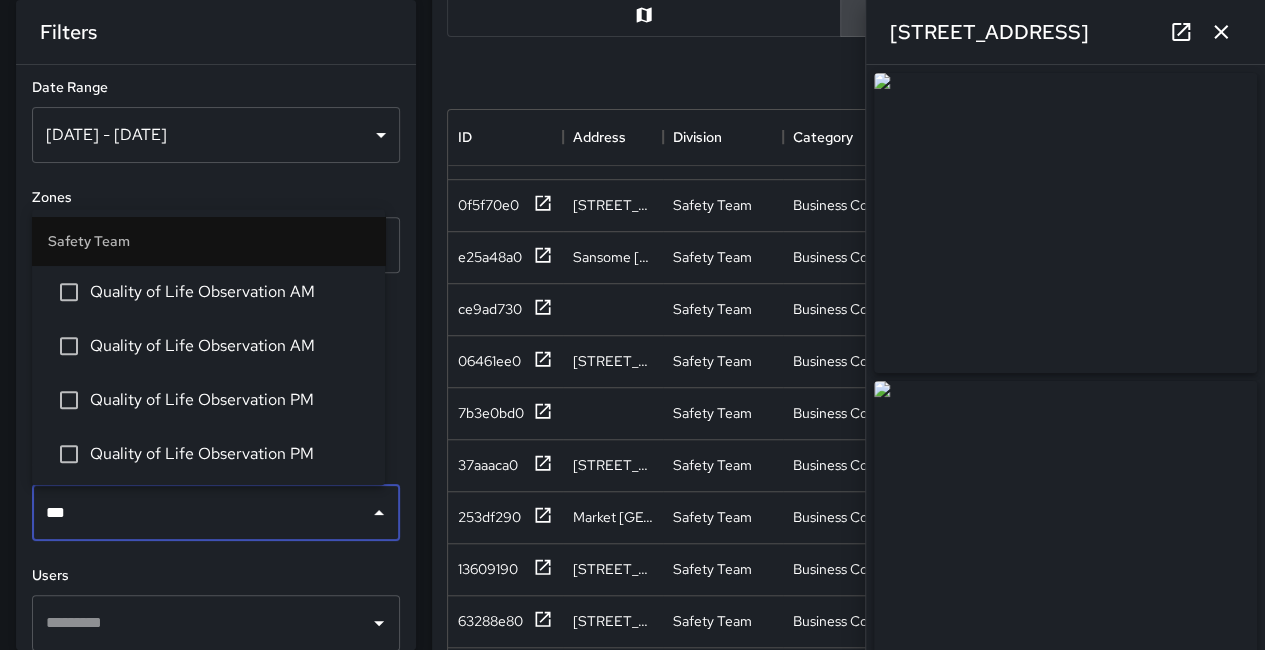 type on "****" 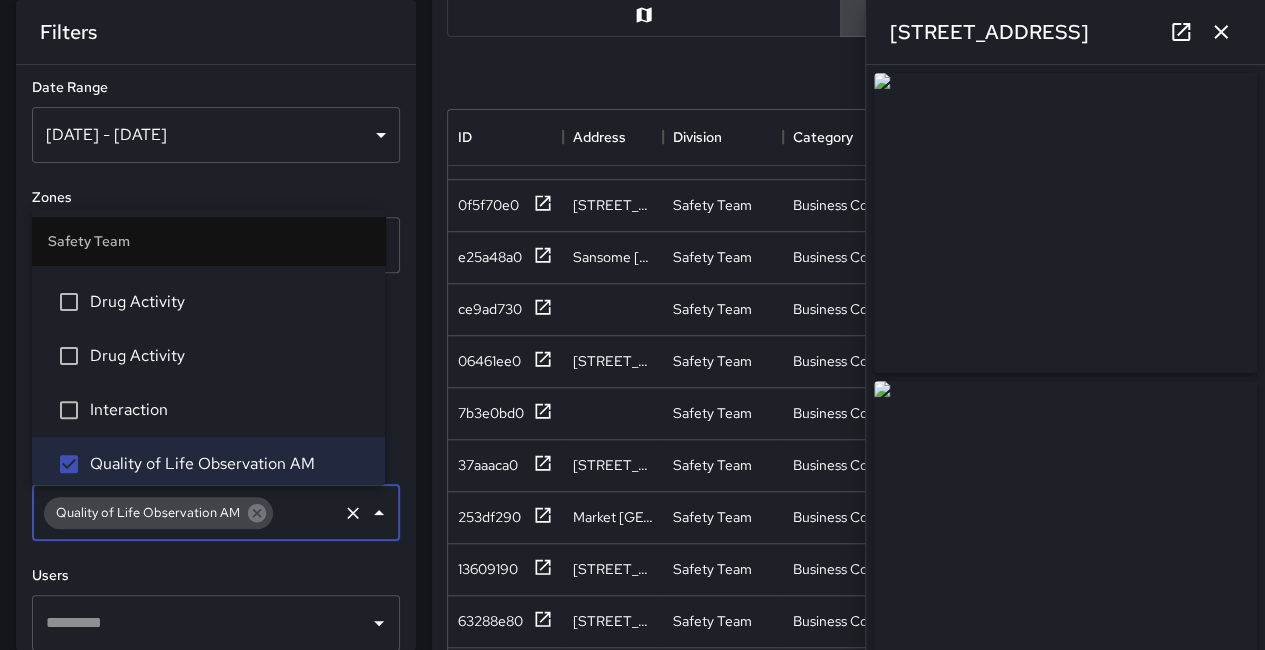 scroll, scrollTop: 414, scrollLeft: 0, axis: vertical 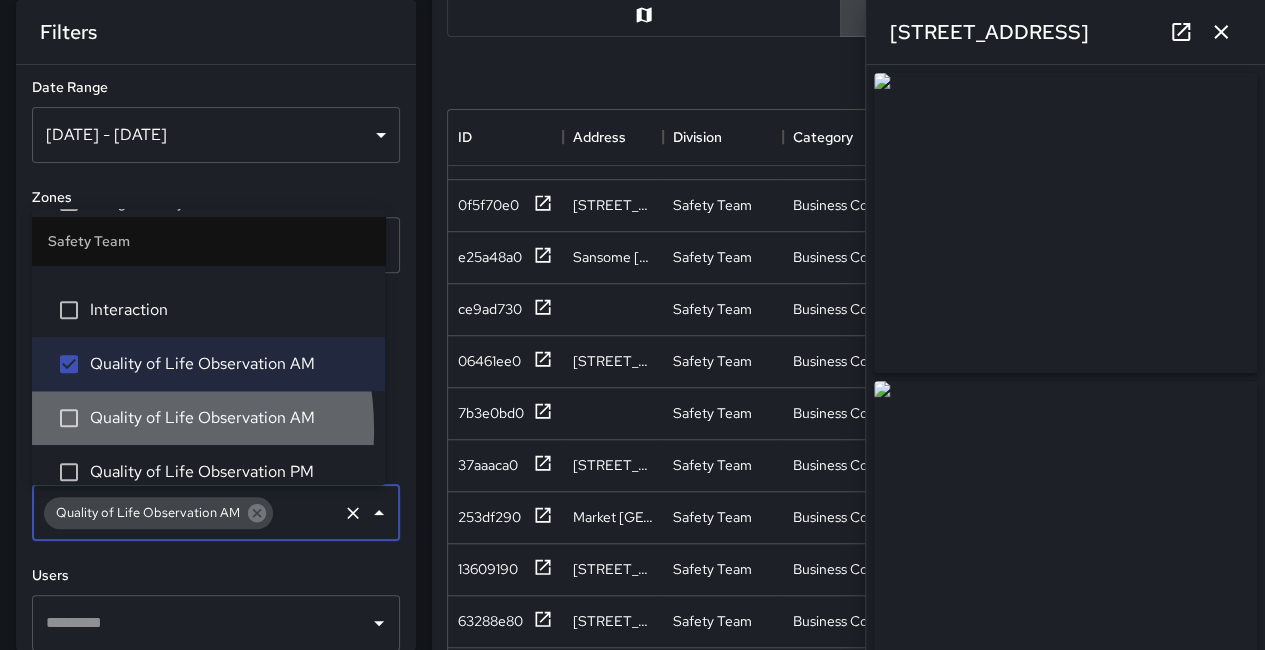 click on "Quality of Life Observation AM" at bounding box center (229, 418) 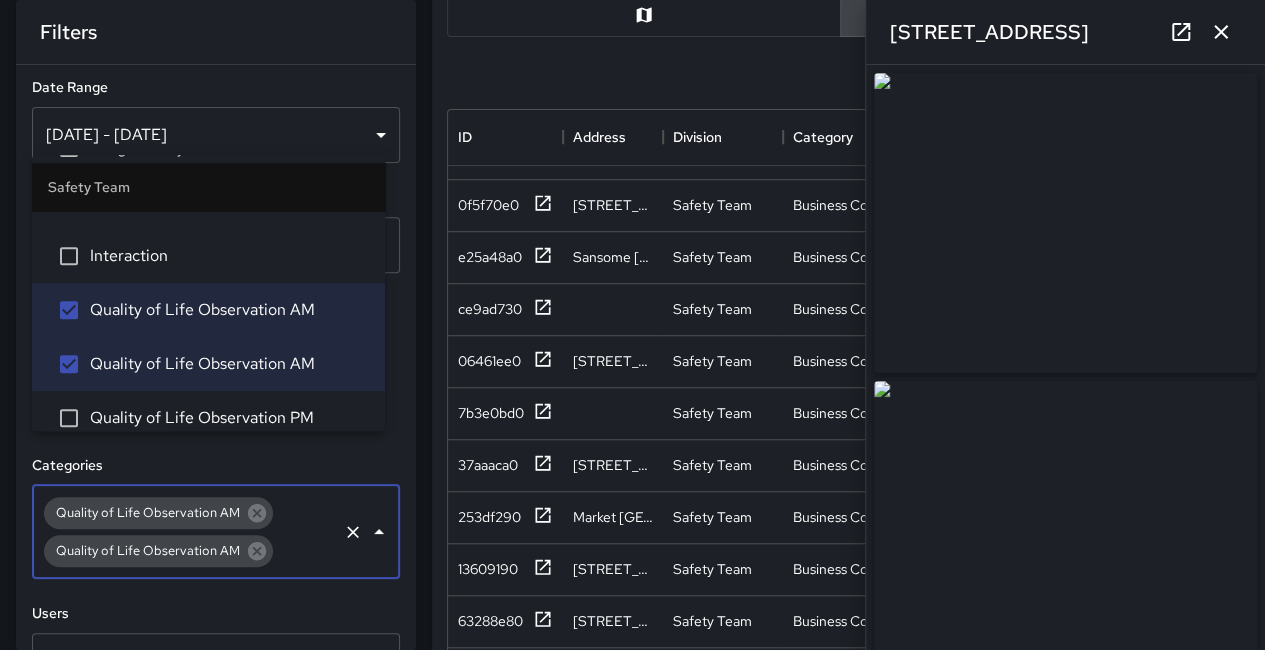 scroll, scrollTop: 104, scrollLeft: 0, axis: vertical 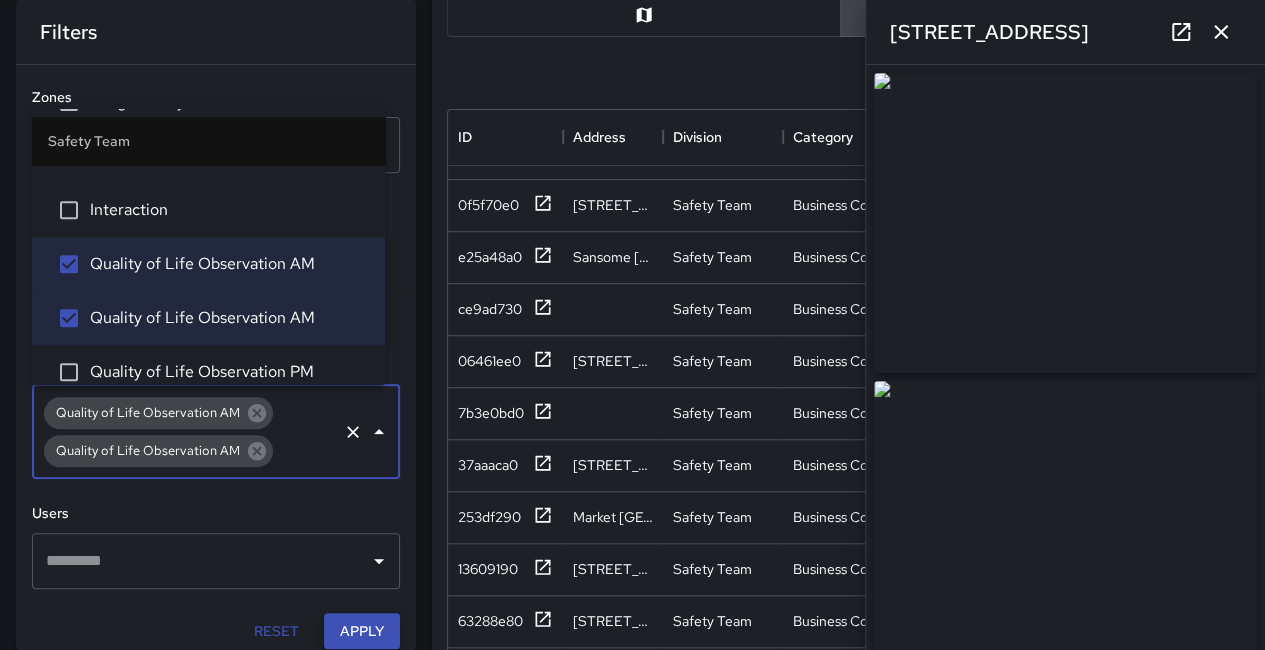 click on "Apply" at bounding box center [362, 631] 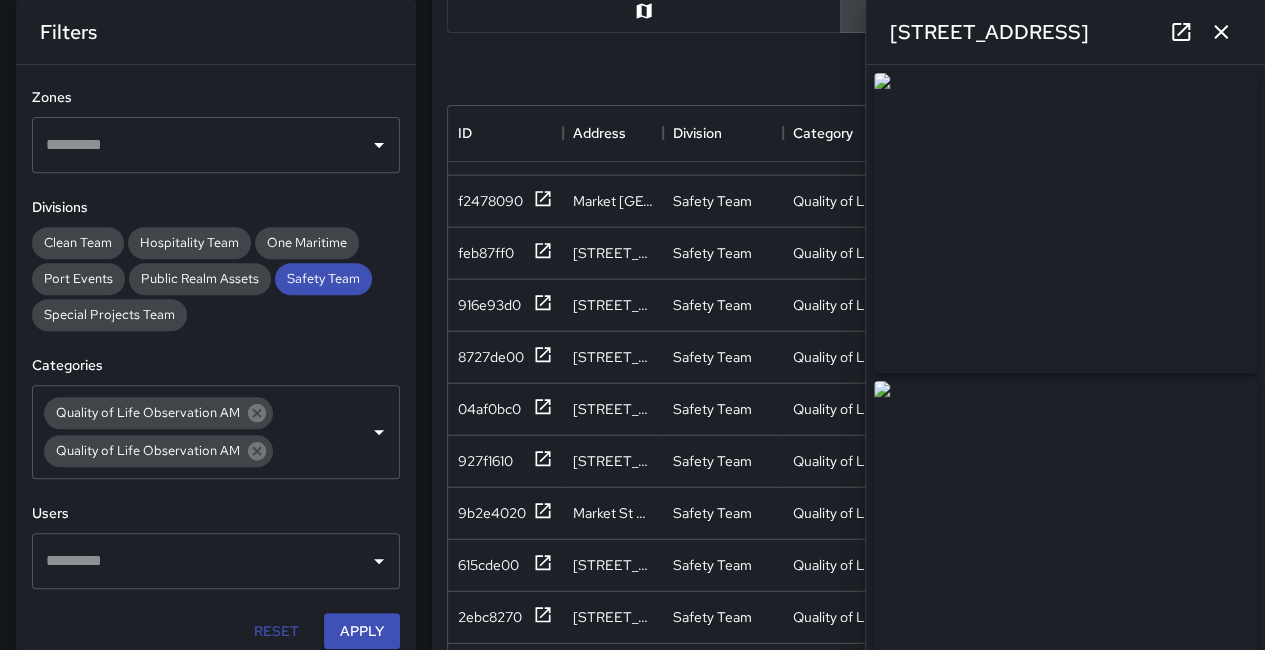 scroll, scrollTop: 2601, scrollLeft: 0, axis: vertical 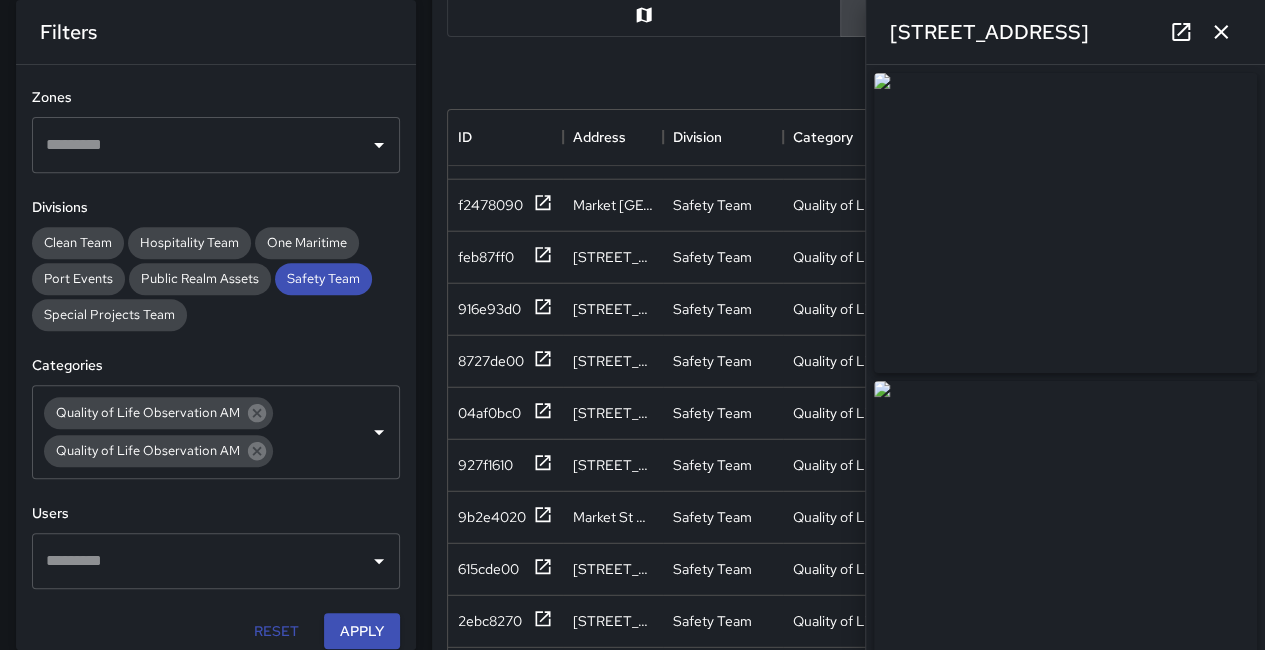 click 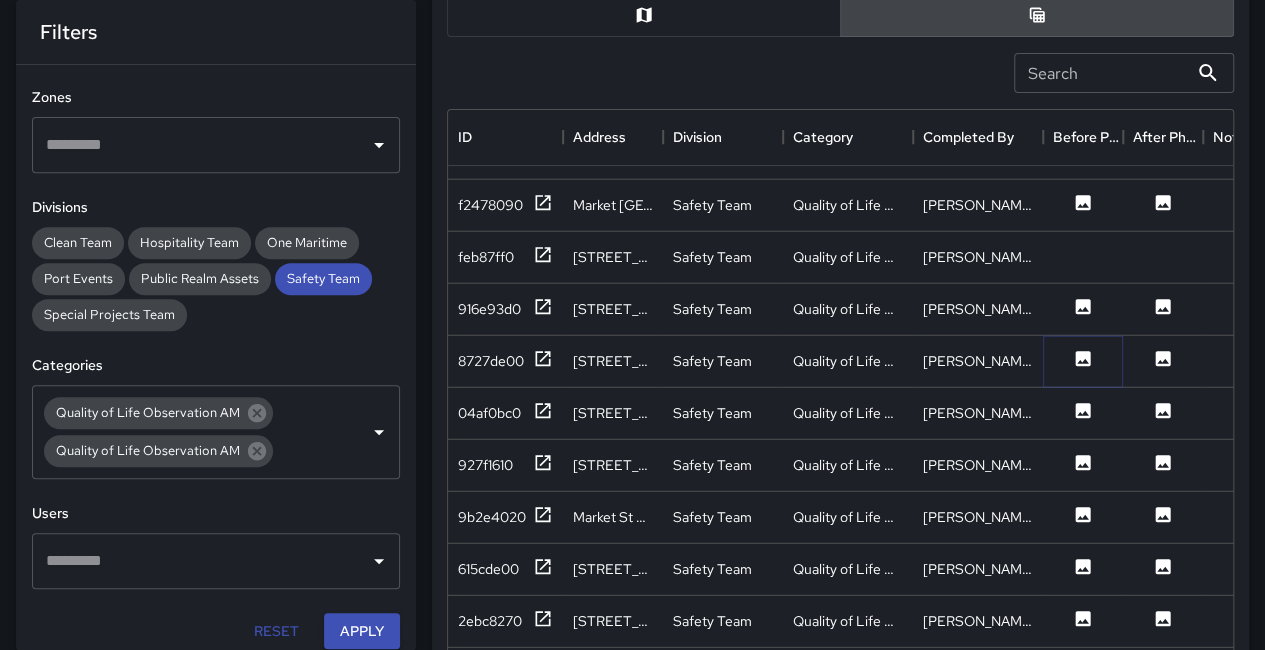 click 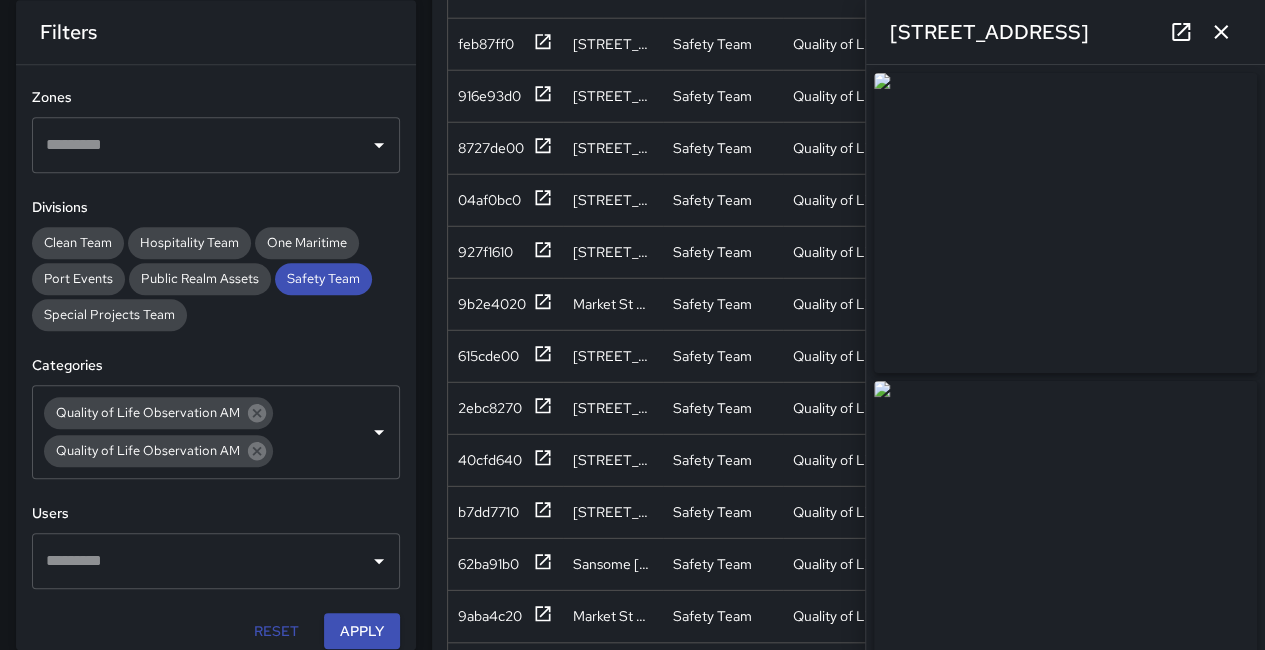 scroll, scrollTop: 631, scrollLeft: 0, axis: vertical 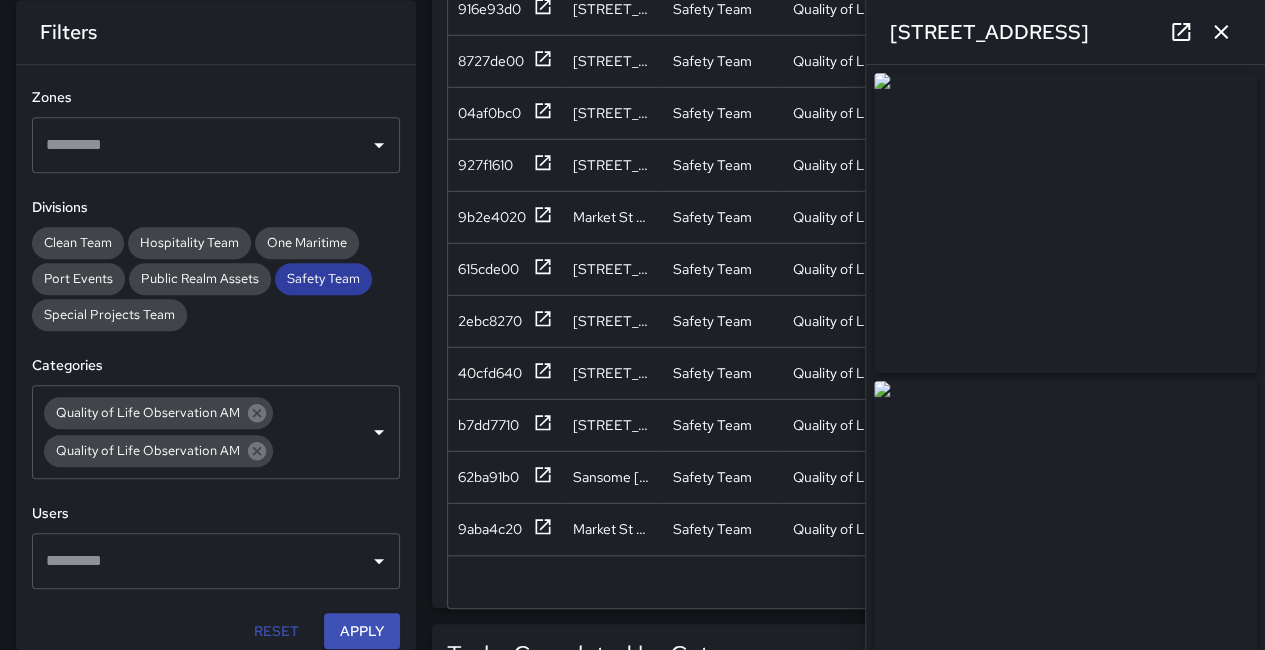 click on "Safety Team" at bounding box center [323, 279] 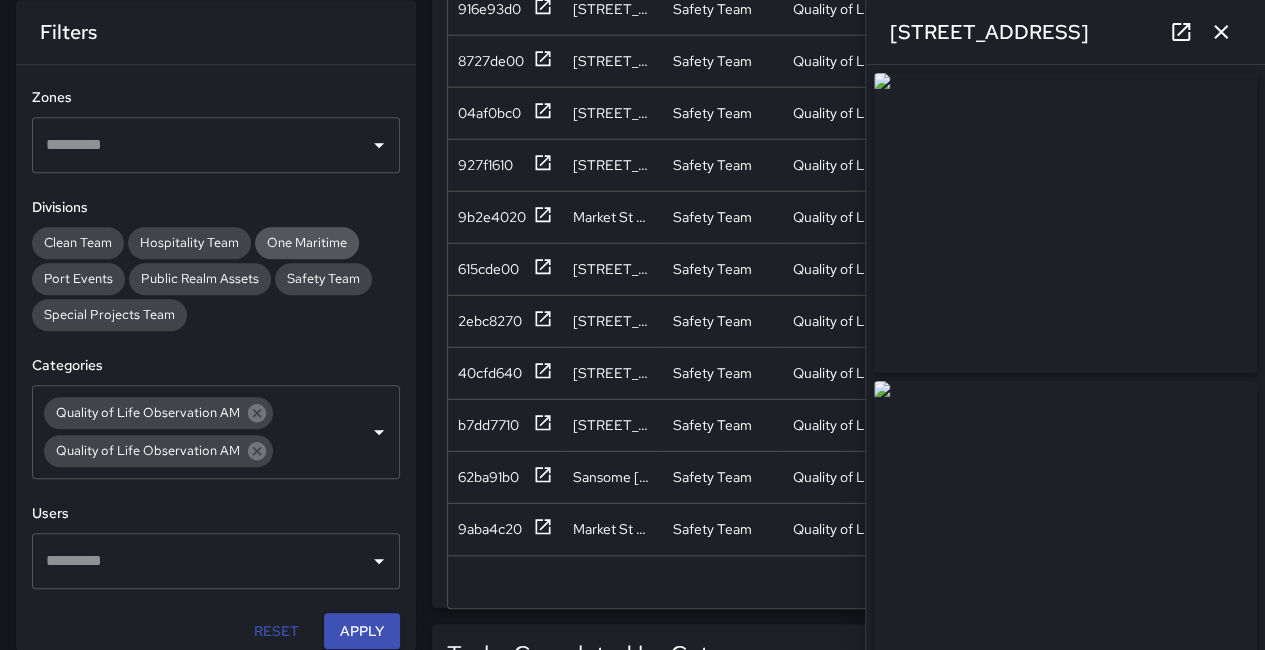 click on "One Maritime" at bounding box center [307, 242] 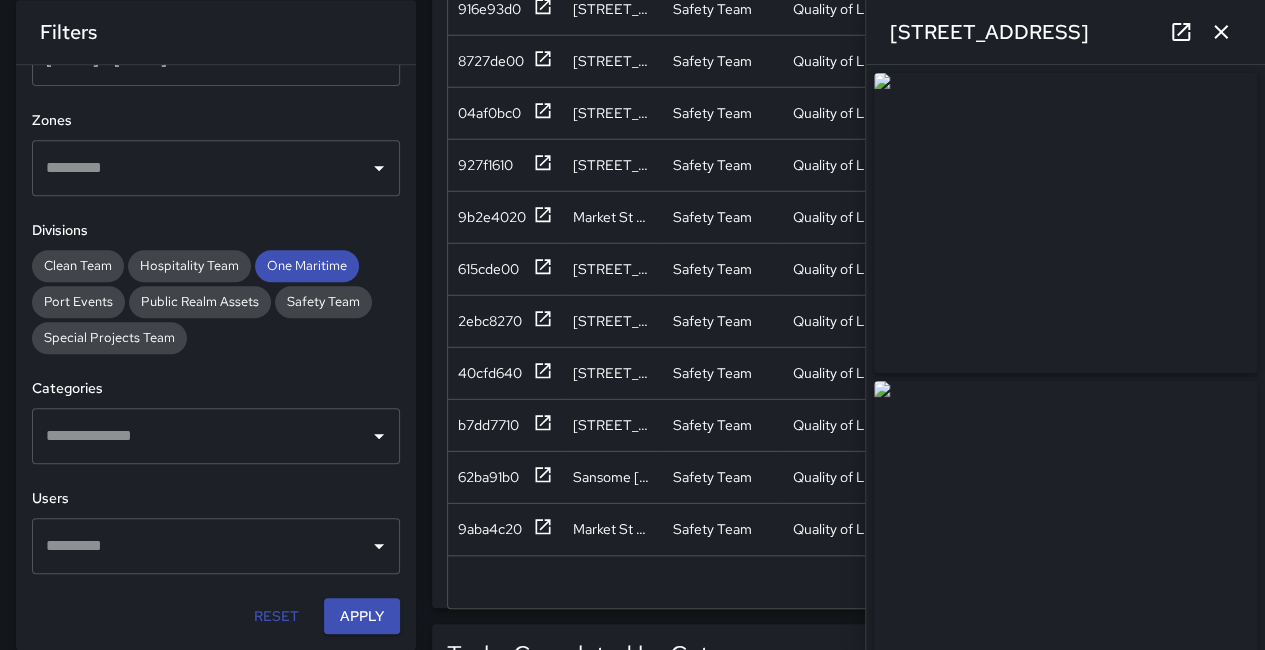 scroll, scrollTop: 66, scrollLeft: 0, axis: vertical 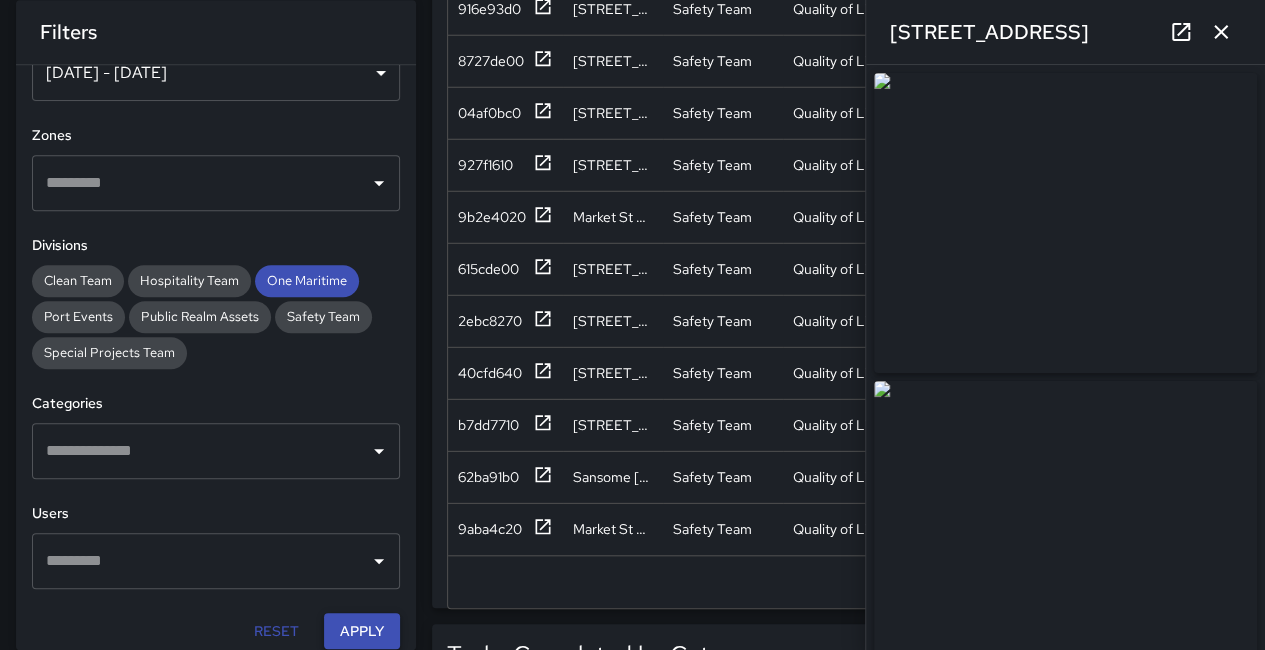 drag, startPoint x: 359, startPoint y: 619, endPoint x: 372, endPoint y: 619, distance: 13 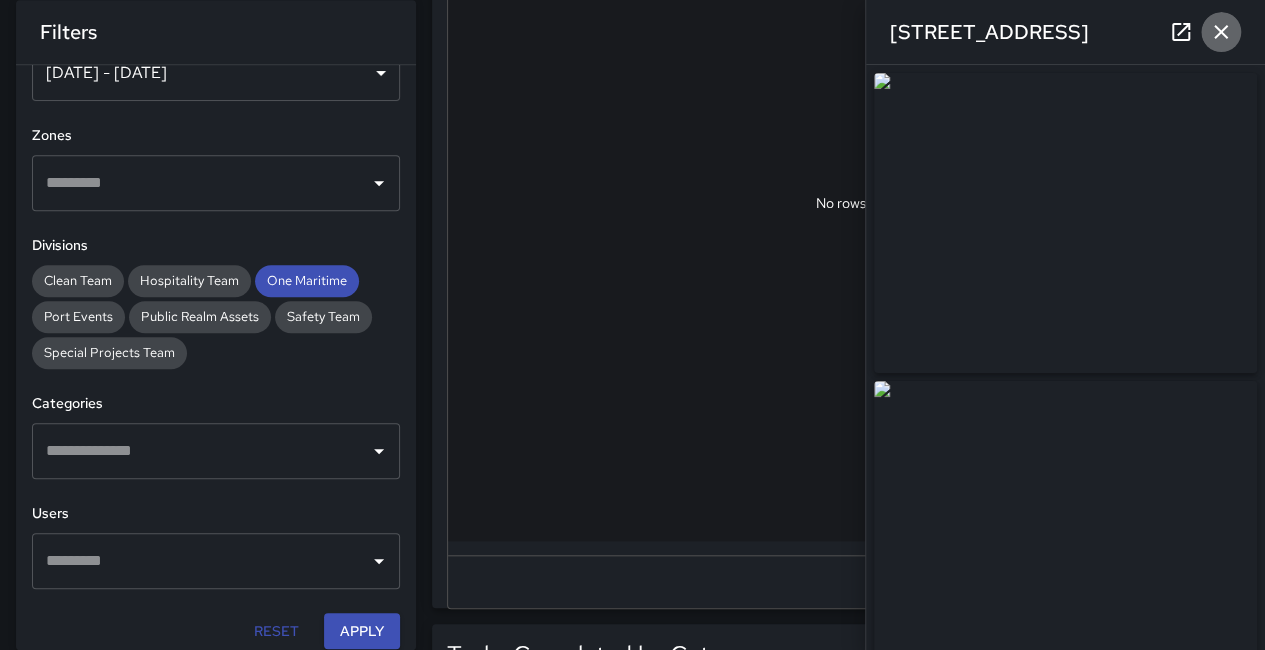 click 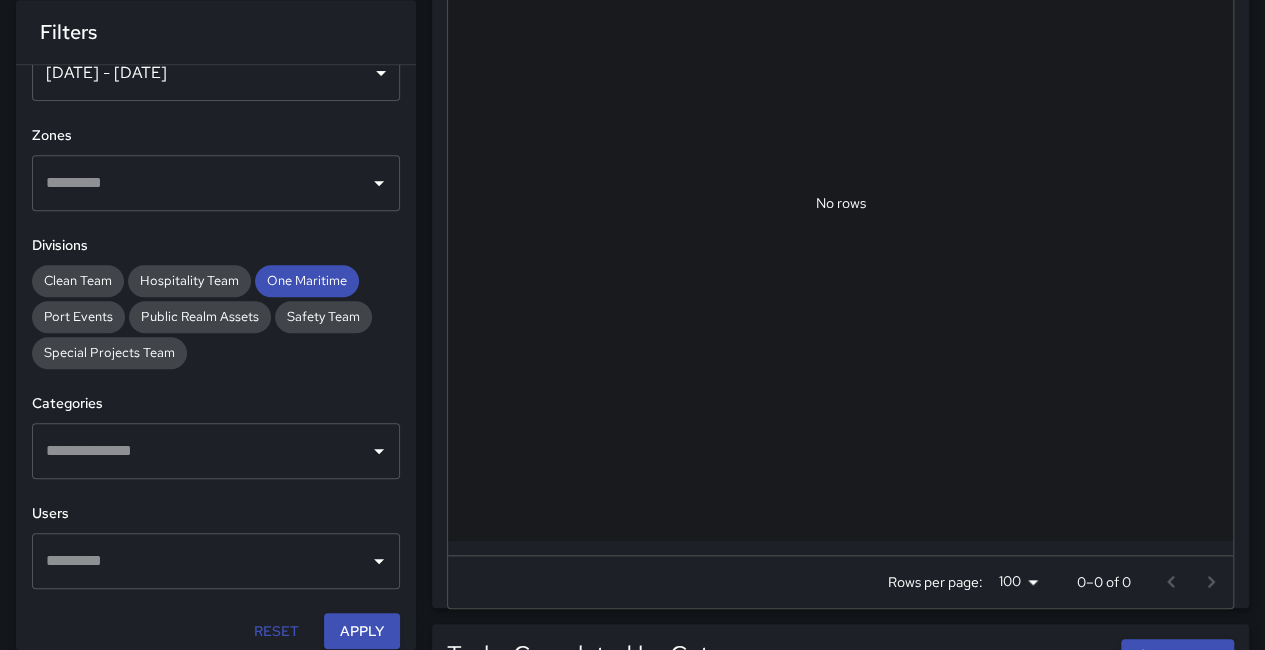 scroll, scrollTop: 0, scrollLeft: 0, axis: both 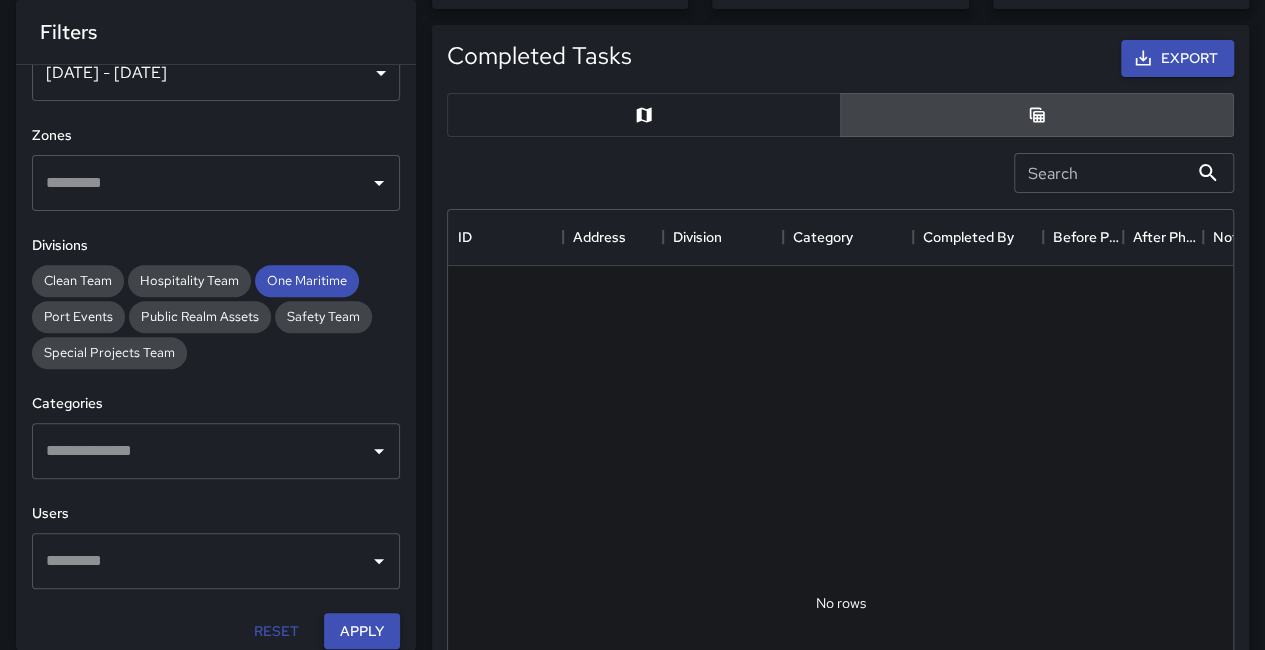 click on "Apply" at bounding box center [362, 631] 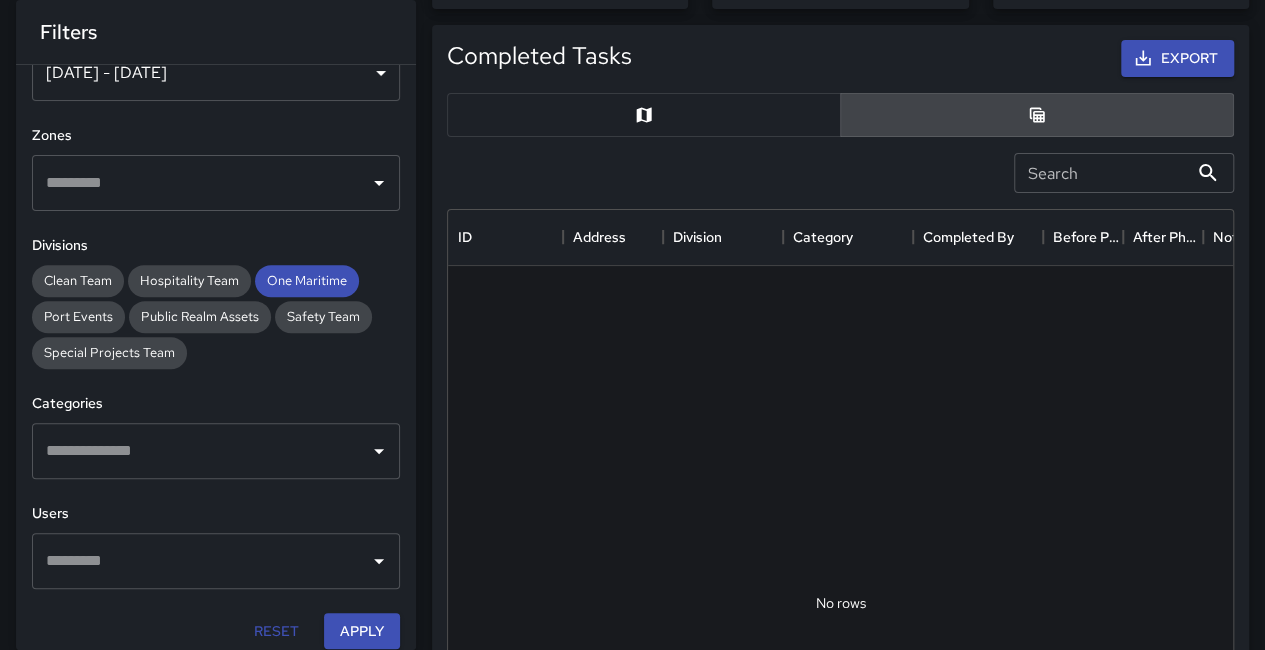 click at bounding box center (644, 115) 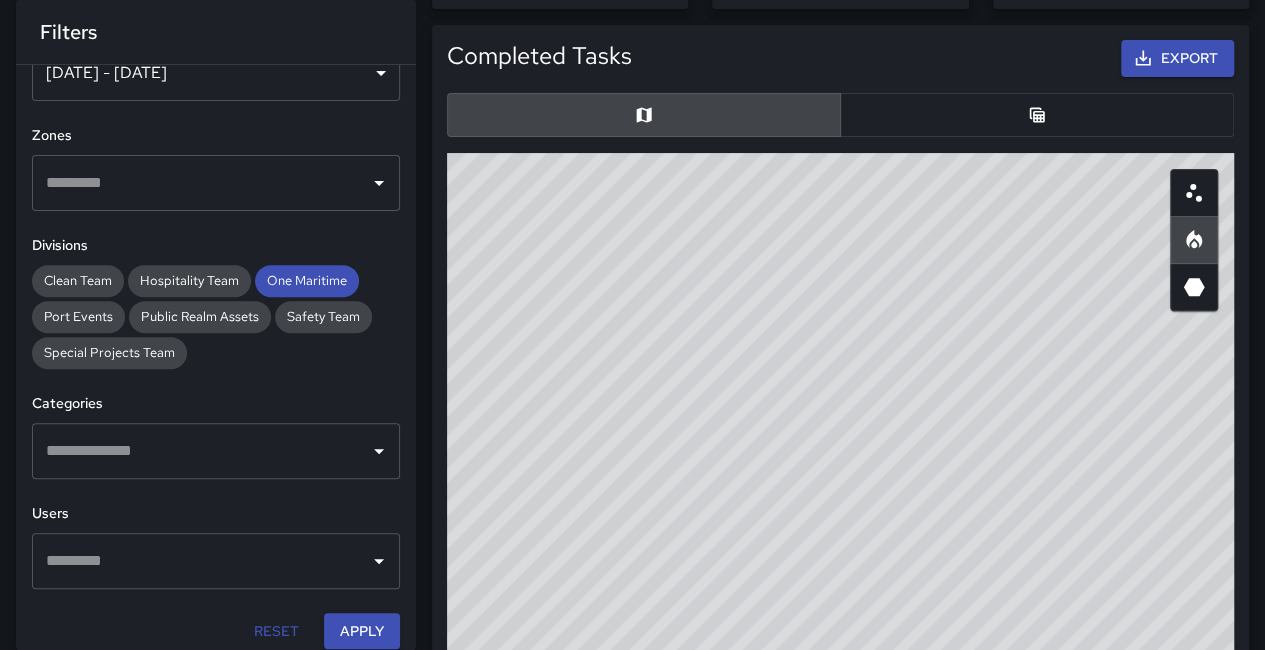 drag, startPoint x: 722, startPoint y: 554, endPoint x: 713, endPoint y: 415, distance: 139.29106 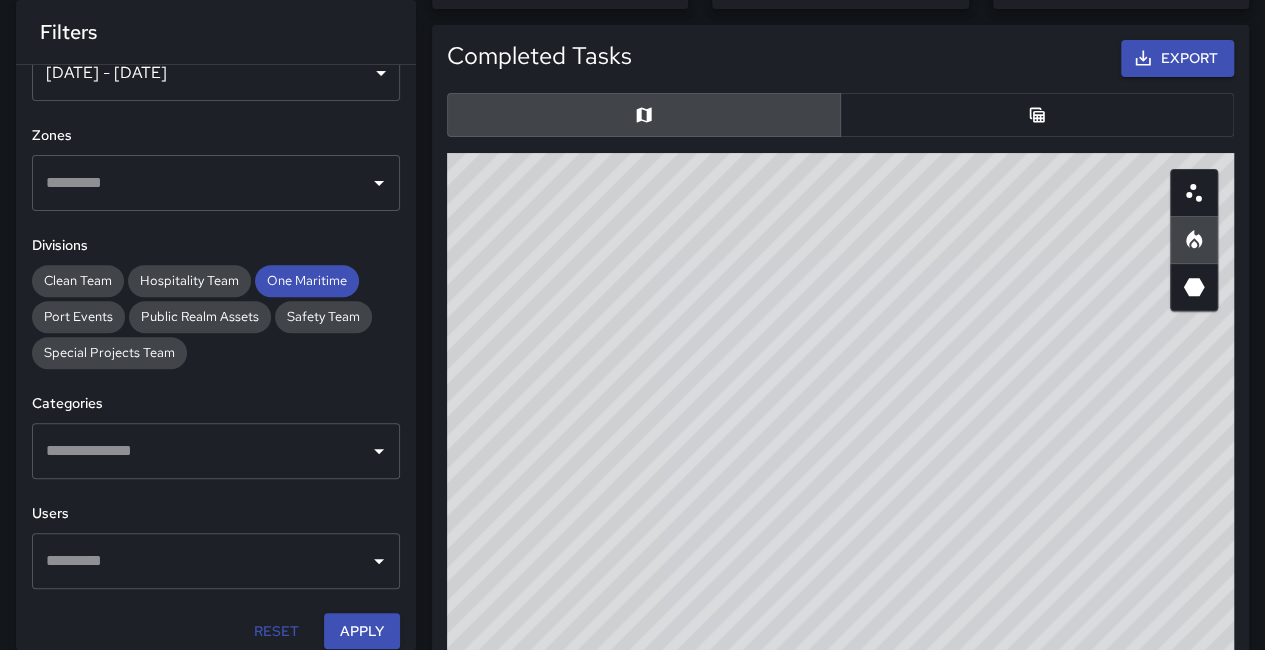 click on "© Mapbox   © OpenStreetMap   Improve this map" at bounding box center (840, 553) 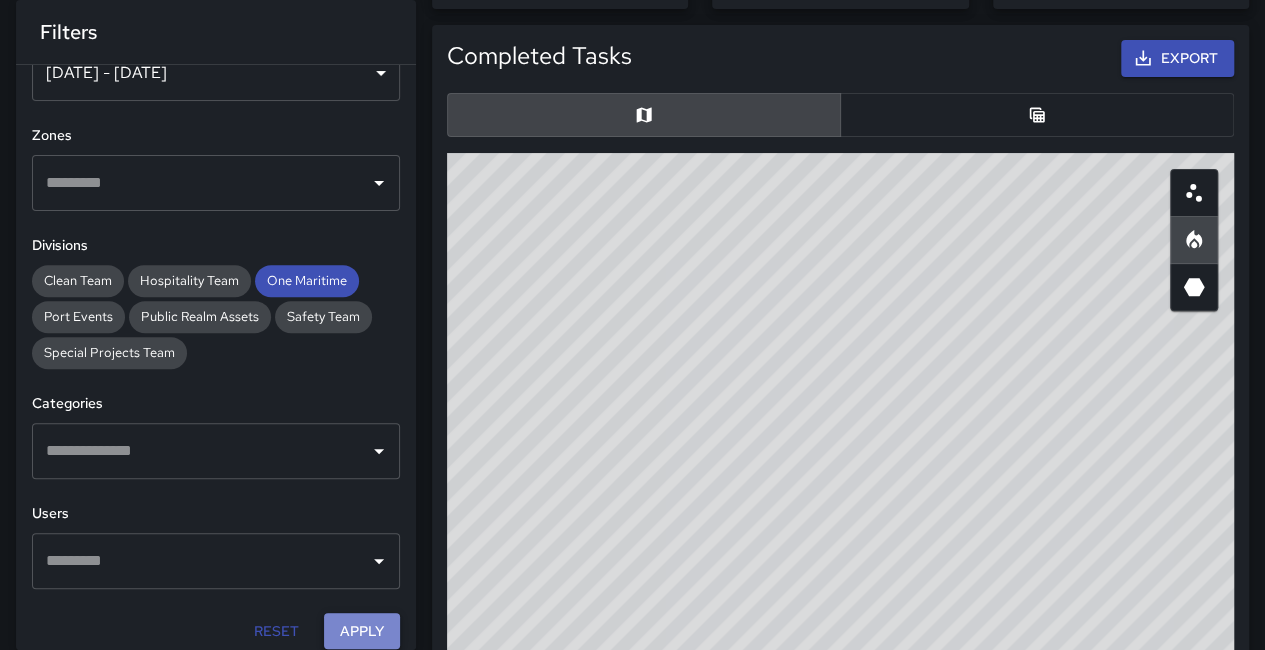 click on "Apply" at bounding box center [362, 631] 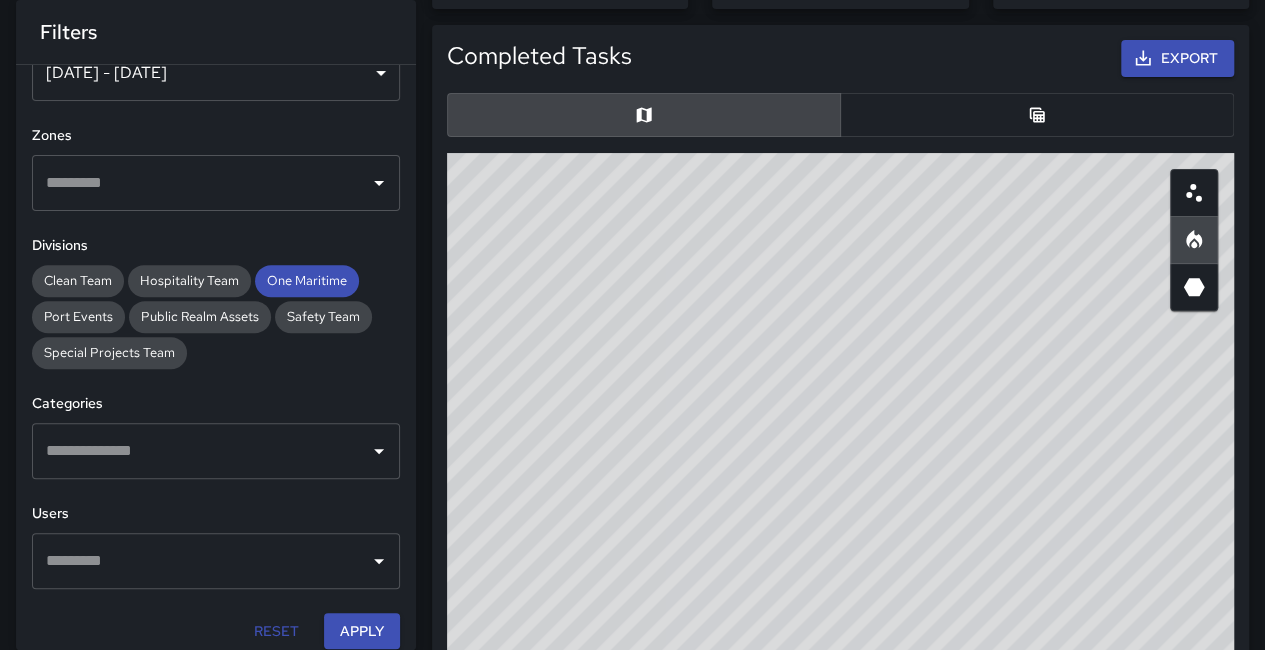 click on "​" at bounding box center [216, 451] 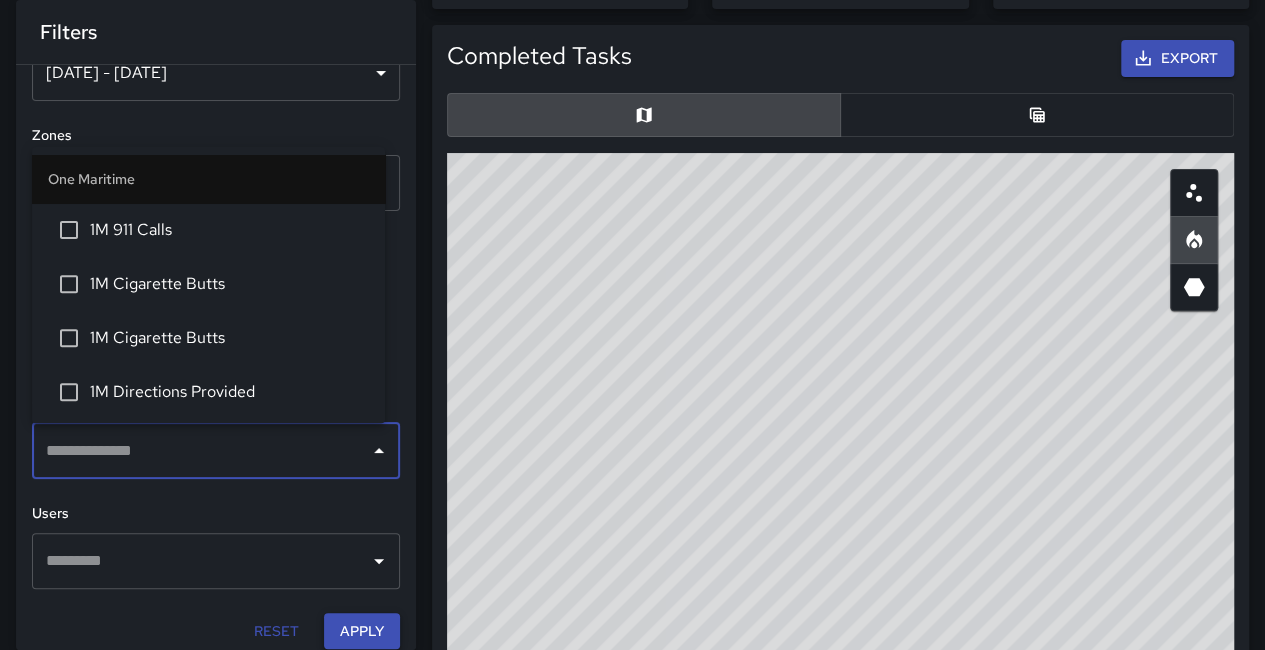 click on "Apply" at bounding box center [362, 631] 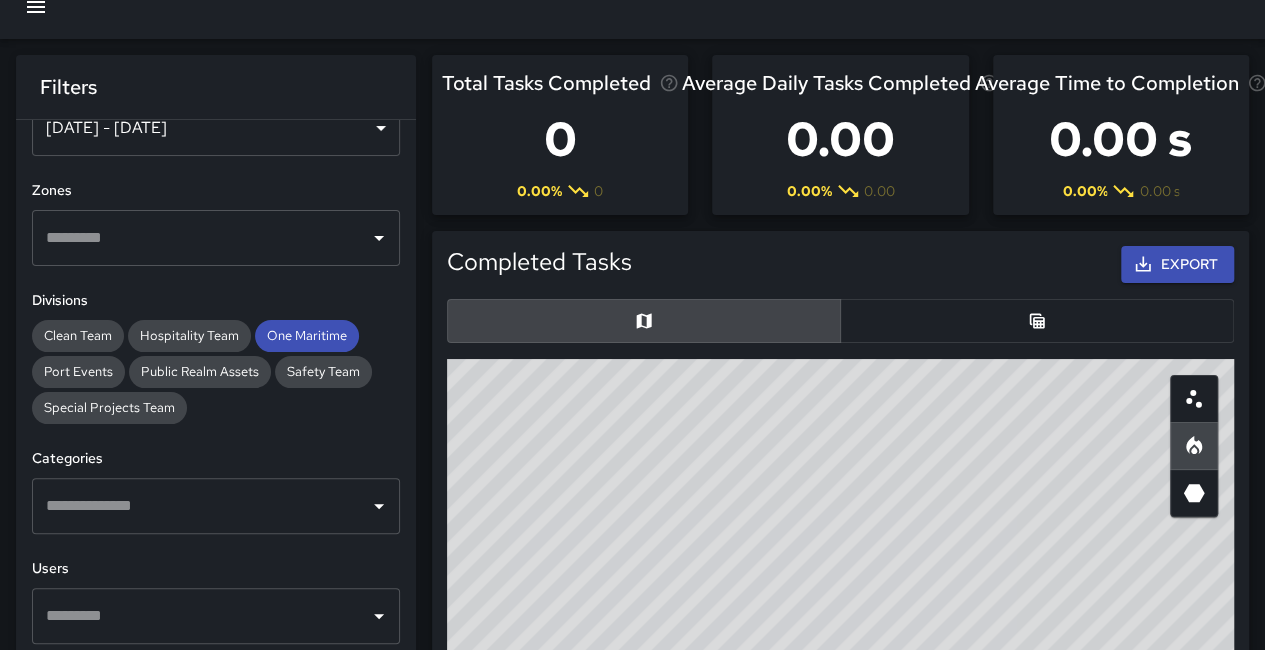 scroll, scrollTop: 0, scrollLeft: 0, axis: both 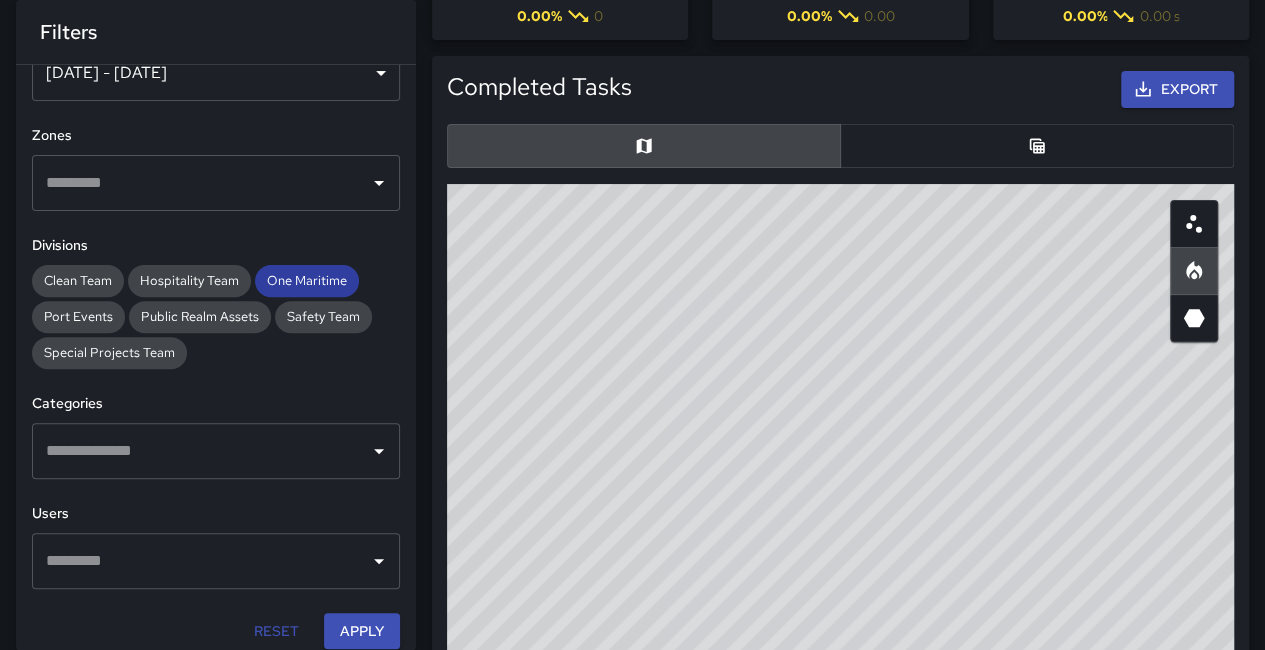 click on "One Maritime" at bounding box center (307, 280) 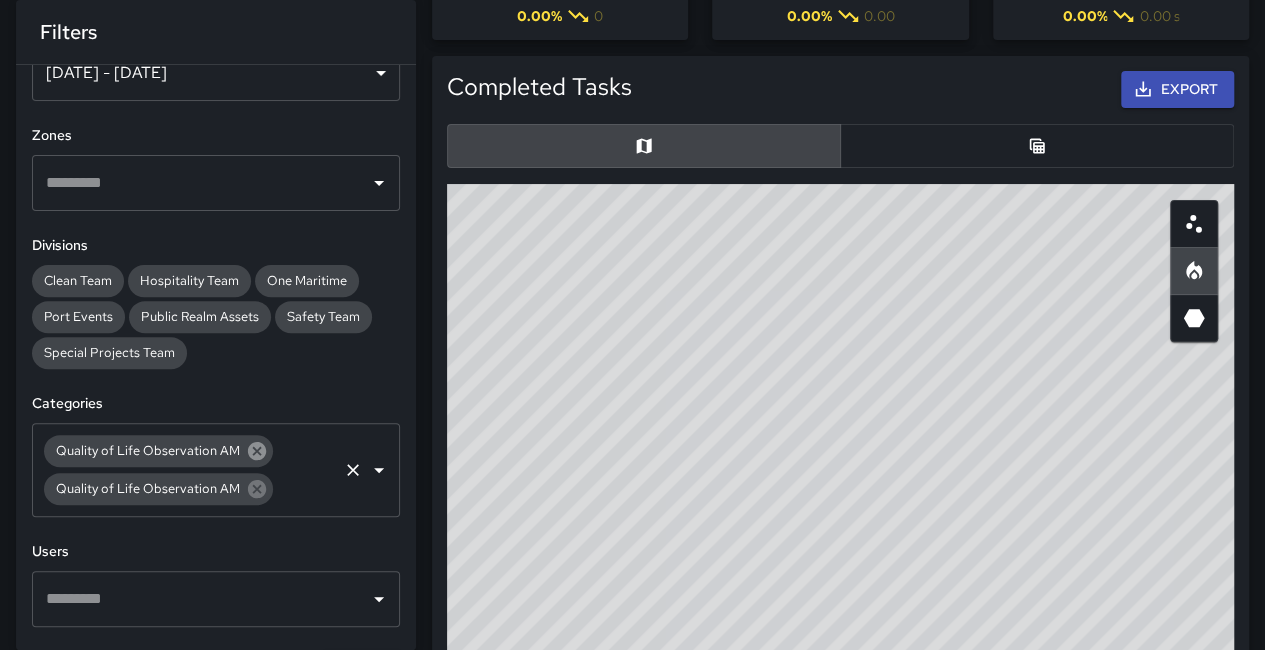 click 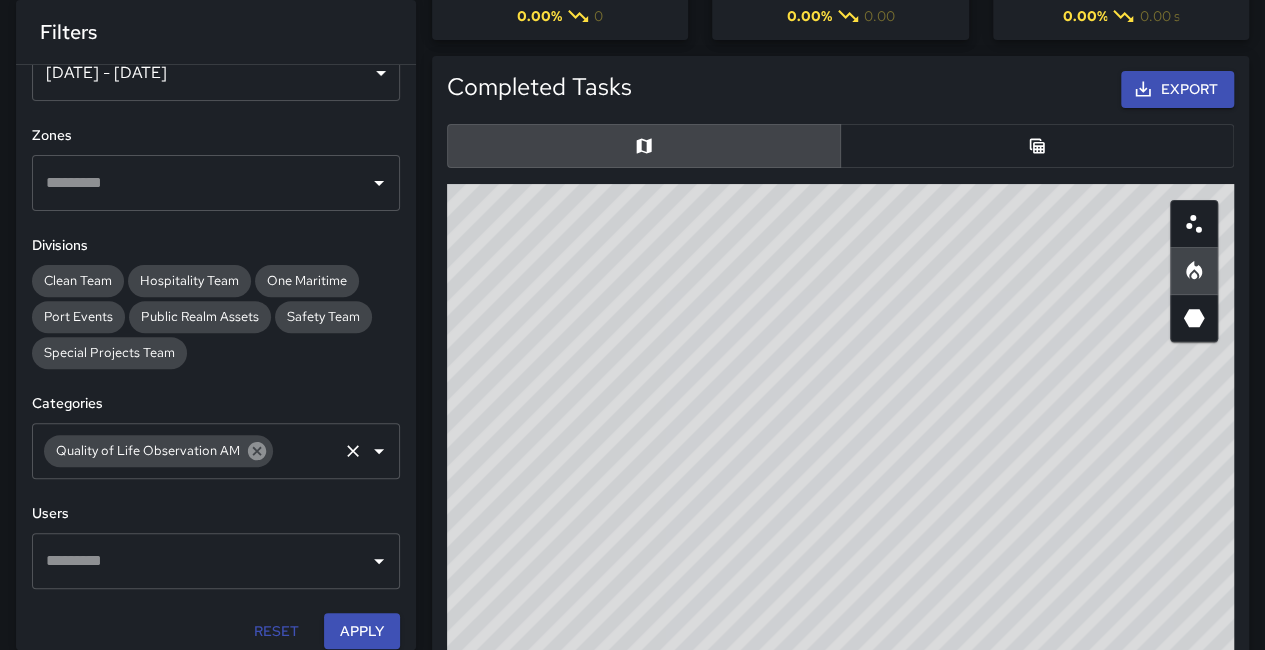 click 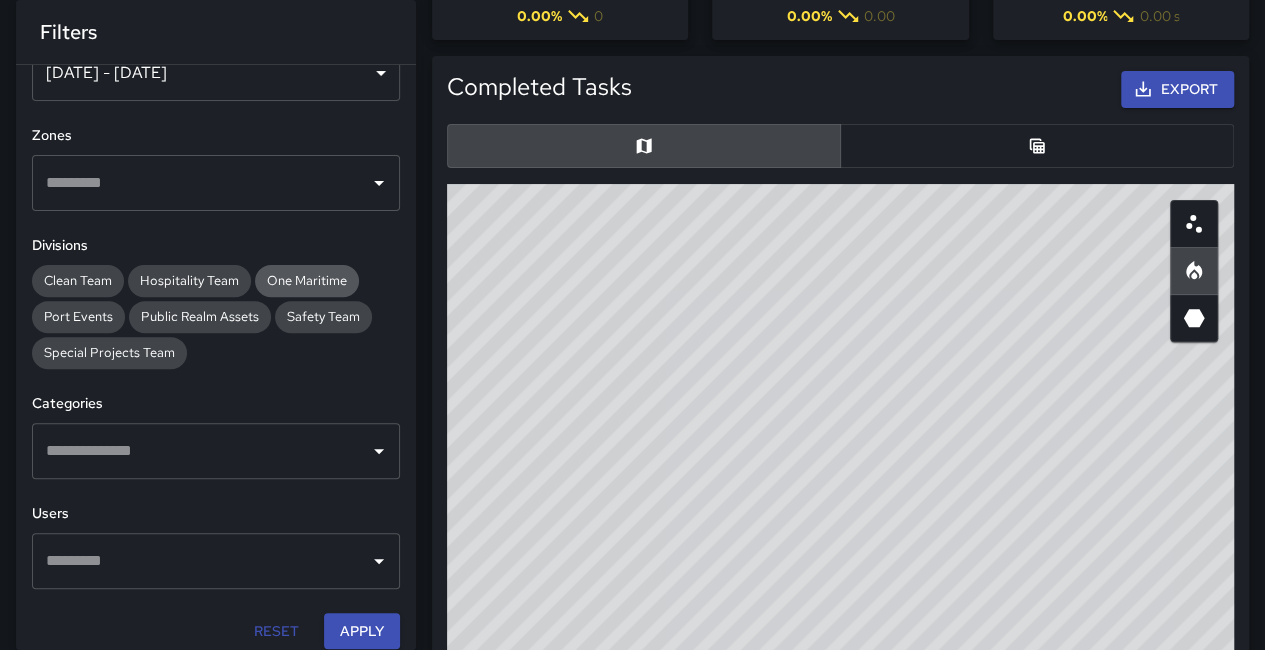 click on "One Maritime" at bounding box center (307, 280) 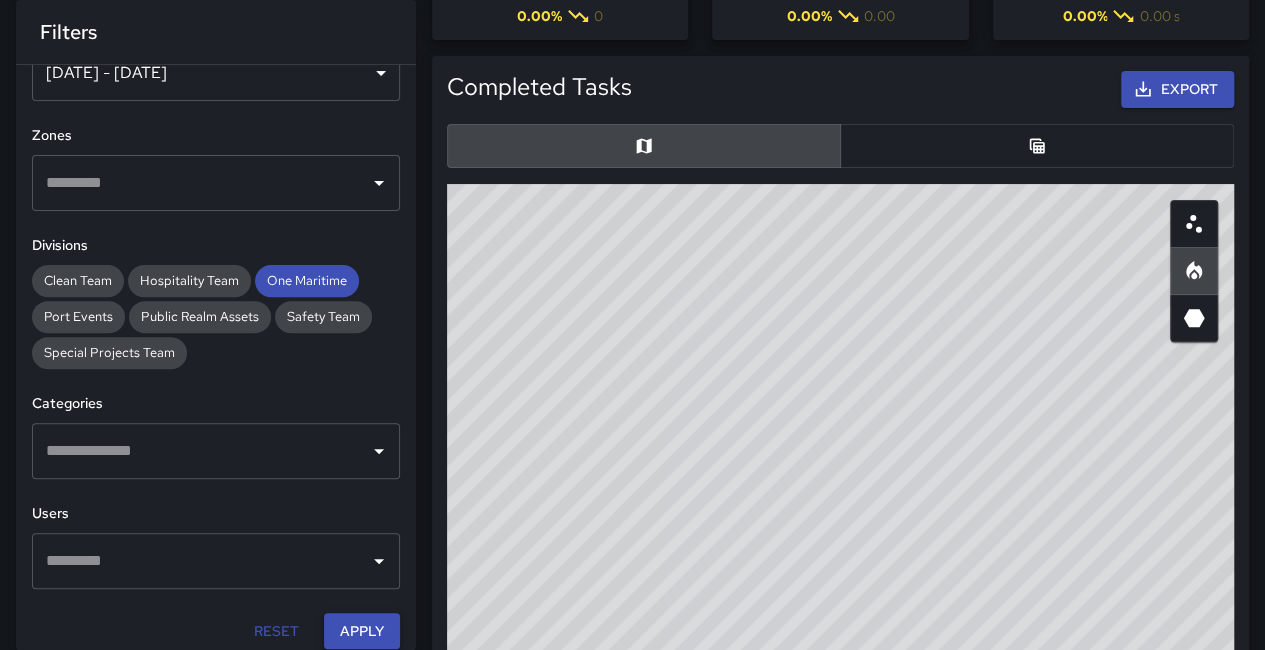click on "Apply" at bounding box center (362, 631) 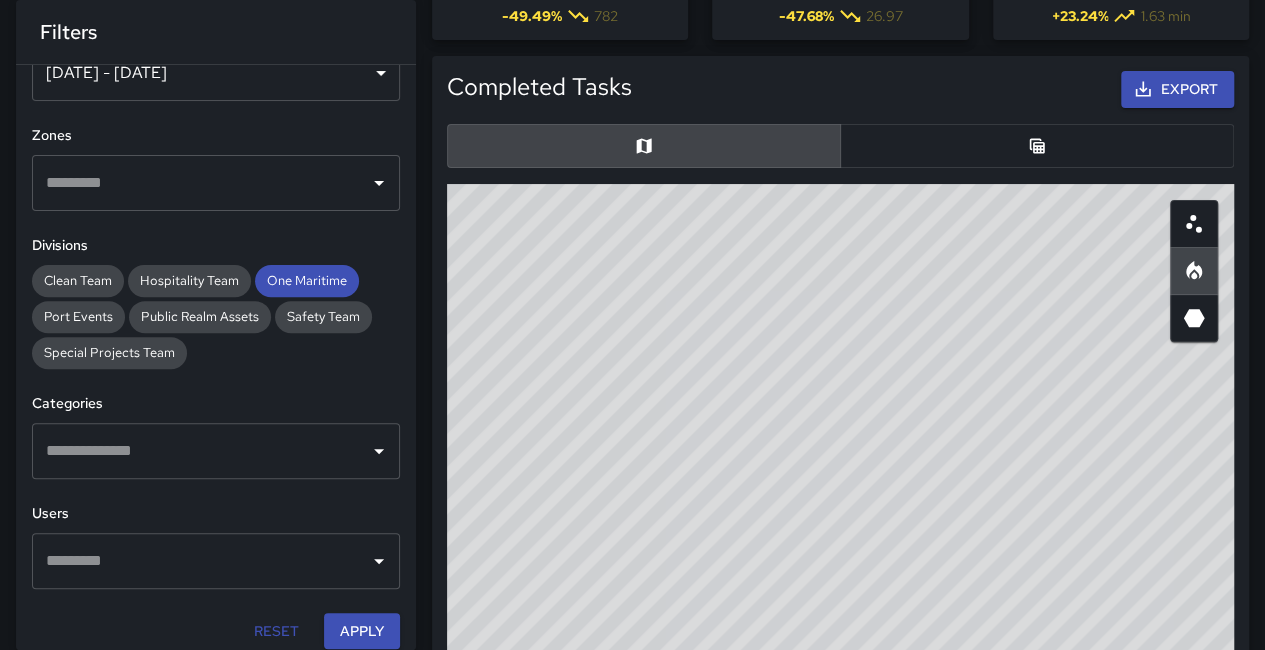 drag, startPoint x: 950, startPoint y: 512, endPoint x: 913, endPoint y: 469, distance: 56.727417 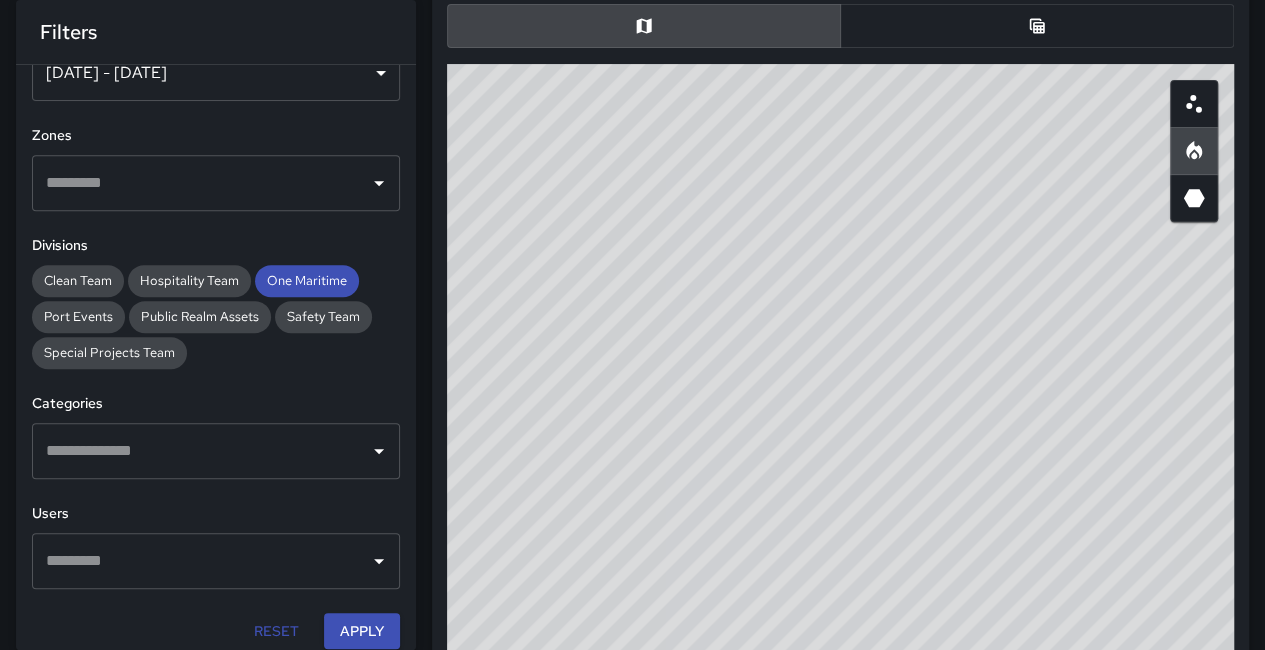 scroll, scrollTop: 300, scrollLeft: 0, axis: vertical 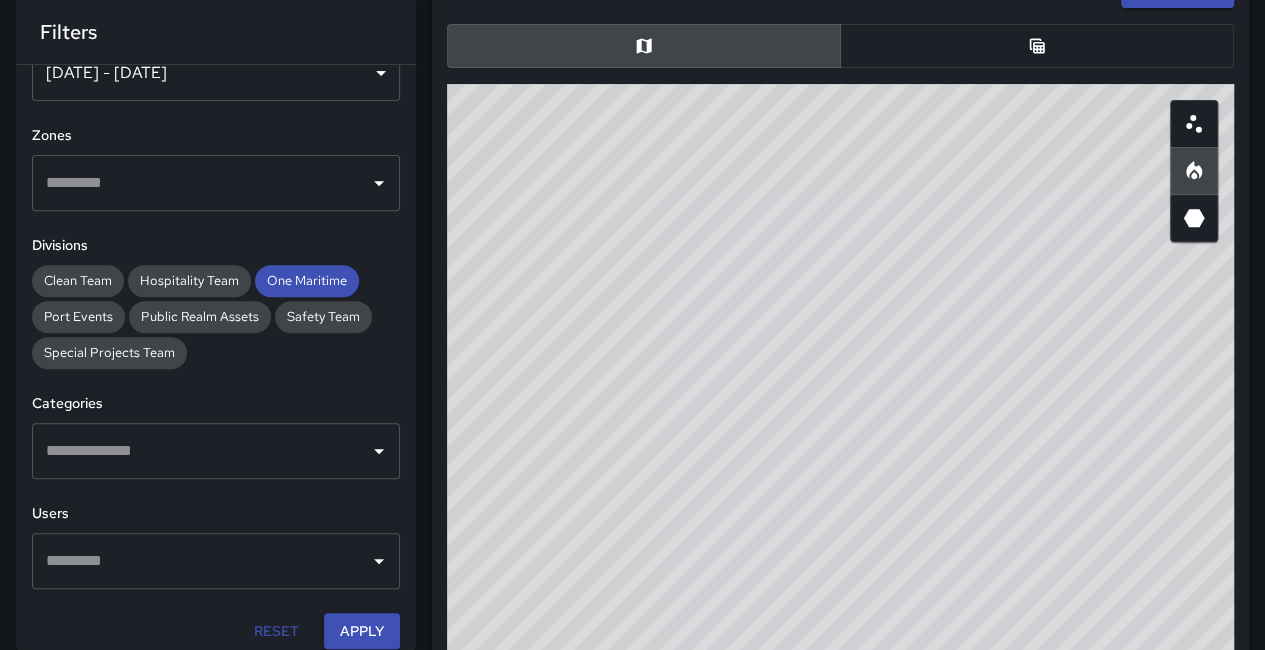 drag, startPoint x: 924, startPoint y: 505, endPoint x: 920, endPoint y: 578, distance: 73.109505 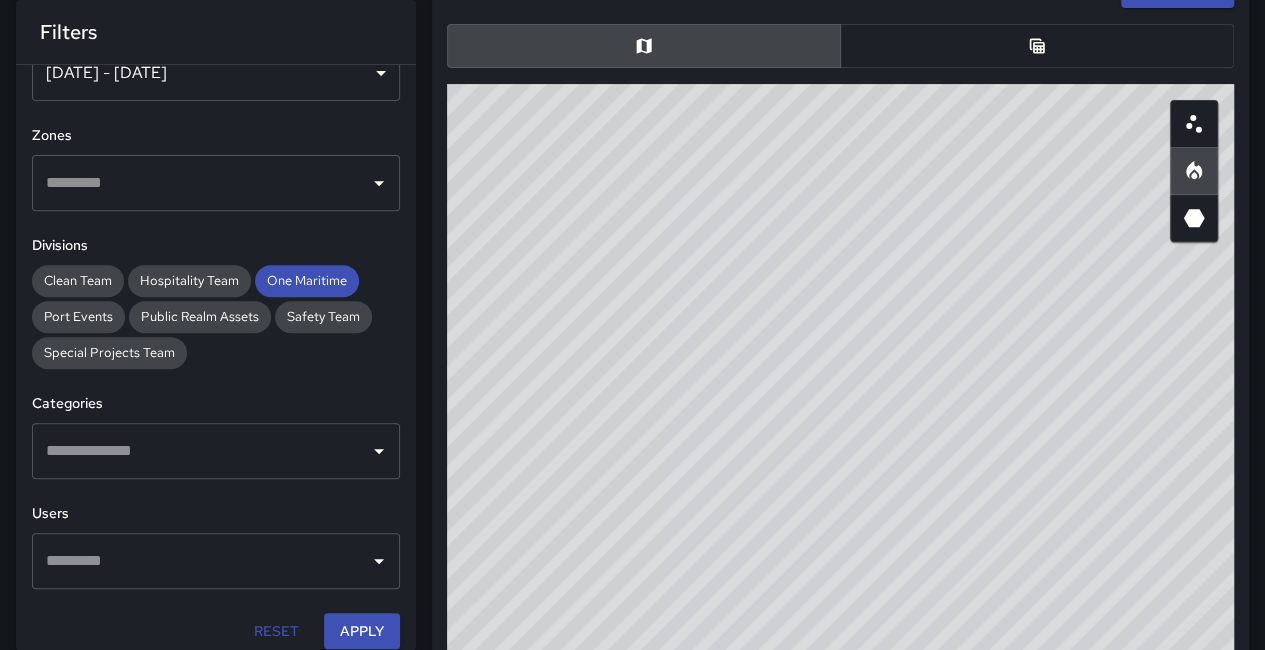 click on "© Mapbox   © OpenStreetMap   Improve this map" at bounding box center [840, 484] 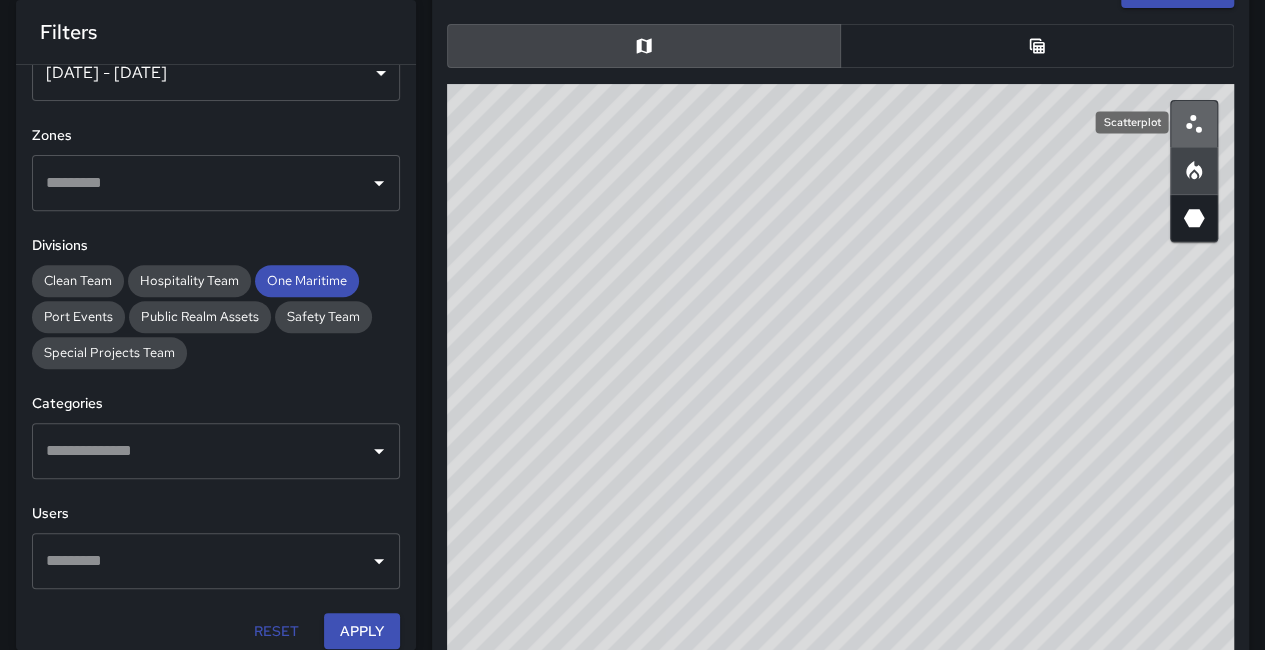 click 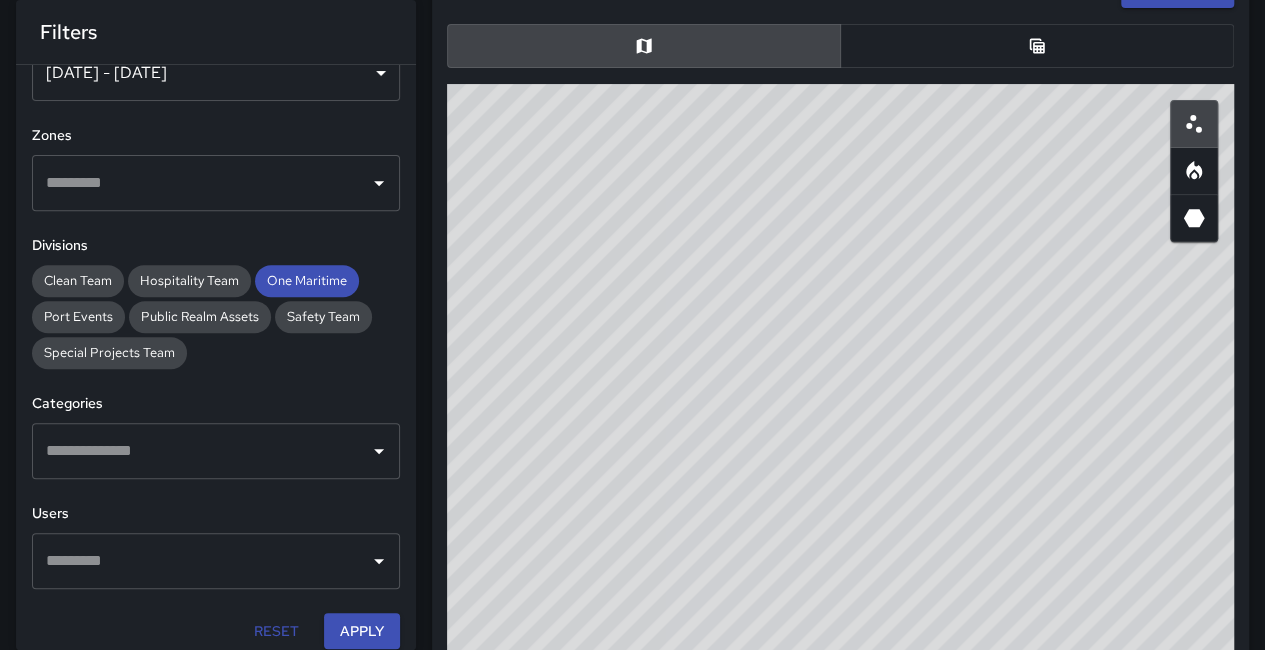 click at bounding box center [201, 451] 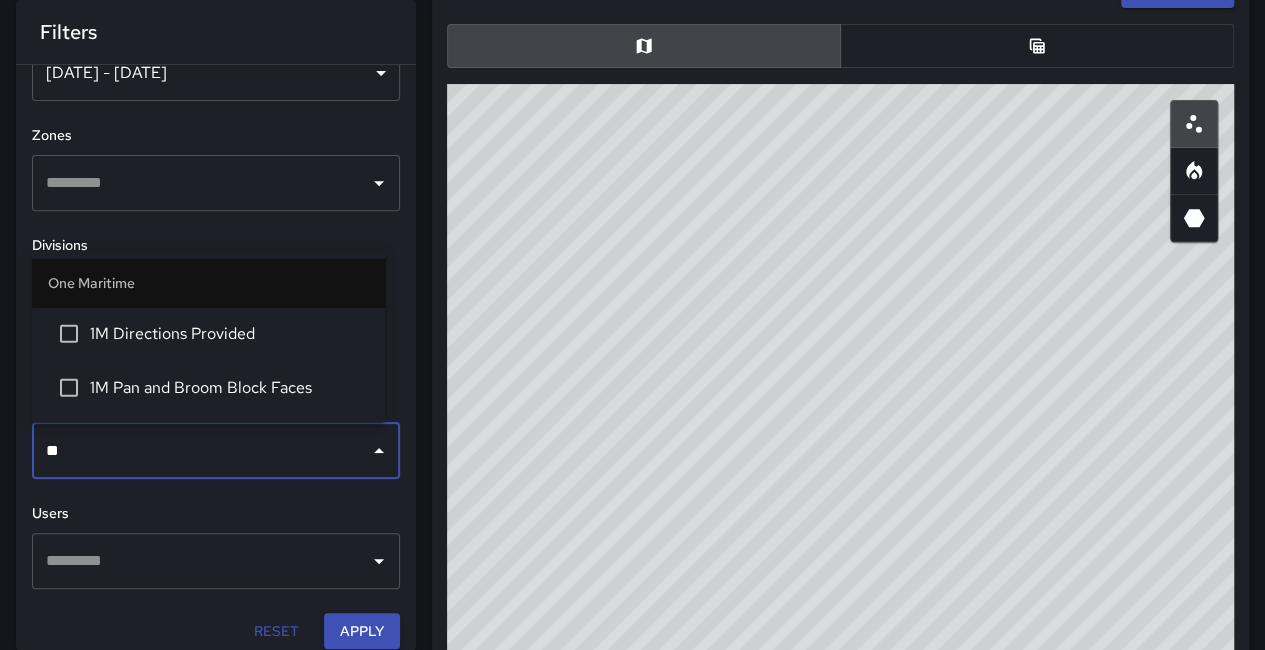 type on "***" 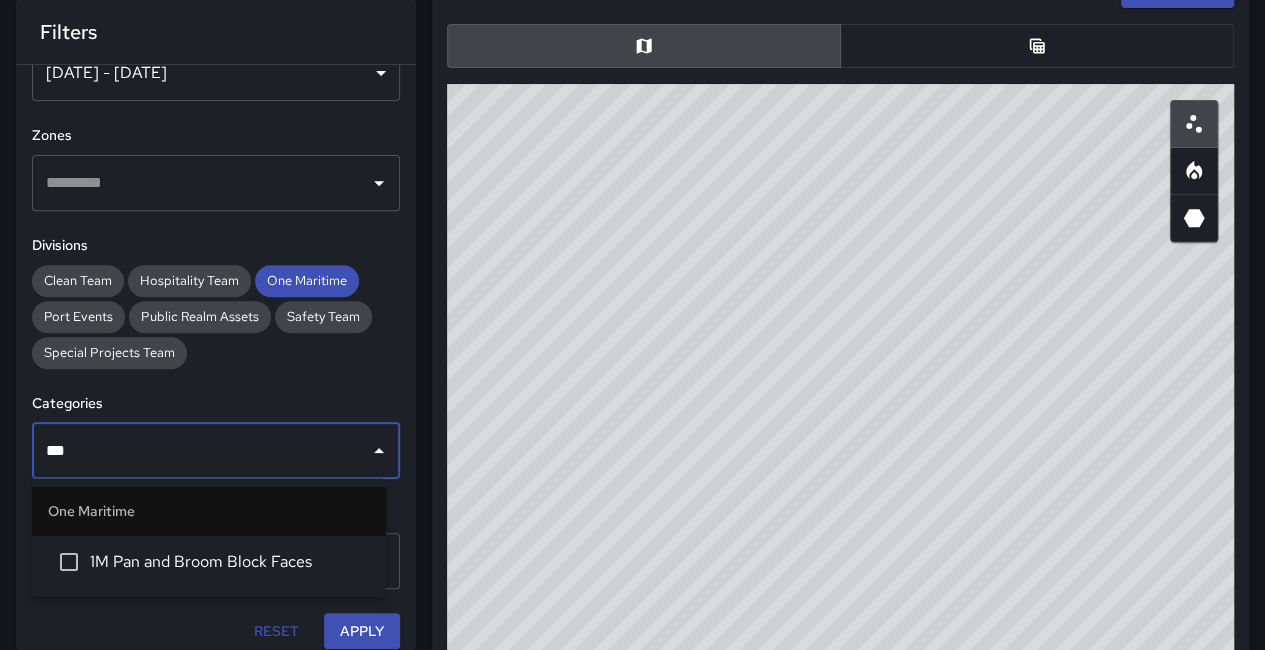 click on "1M Pan and Broom Block Faces" at bounding box center [208, 562] 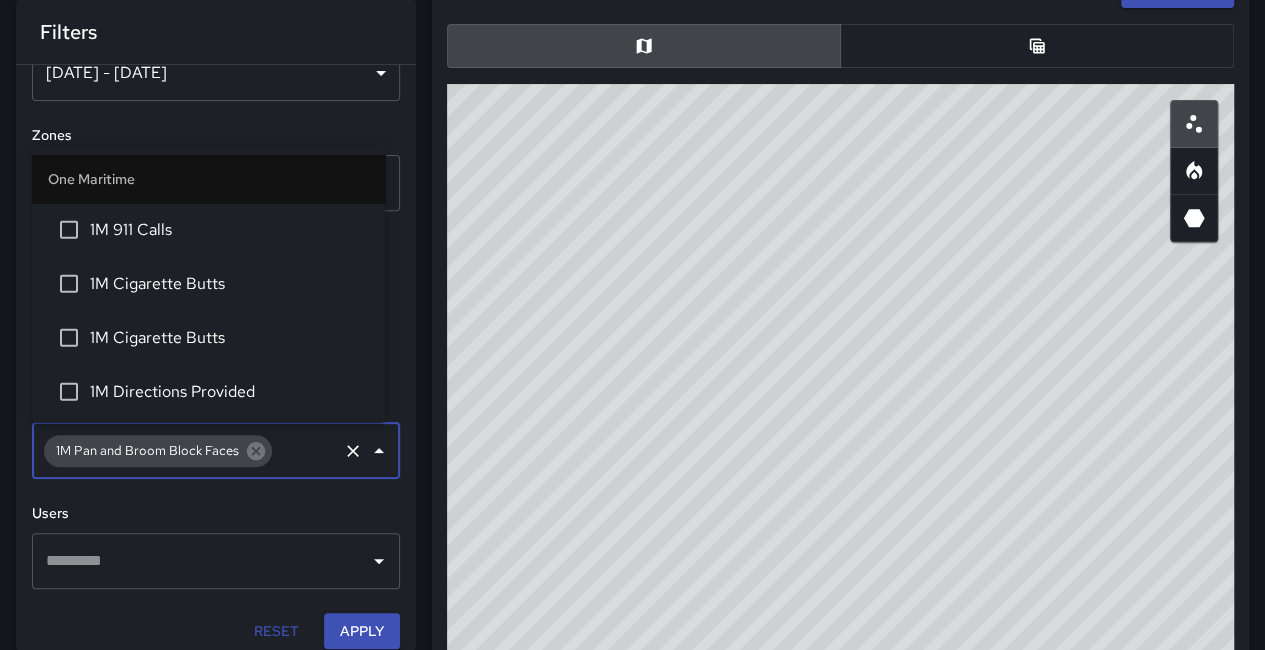 scroll, scrollTop: 476, scrollLeft: 0, axis: vertical 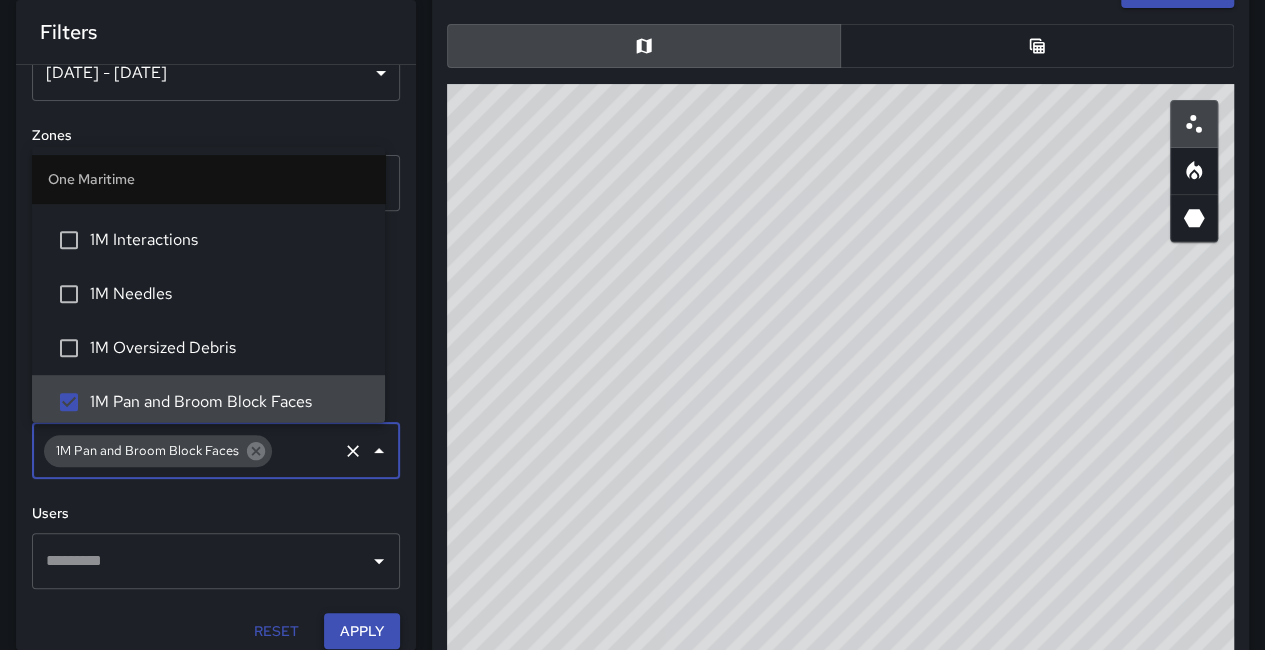 click on "Apply" at bounding box center [362, 631] 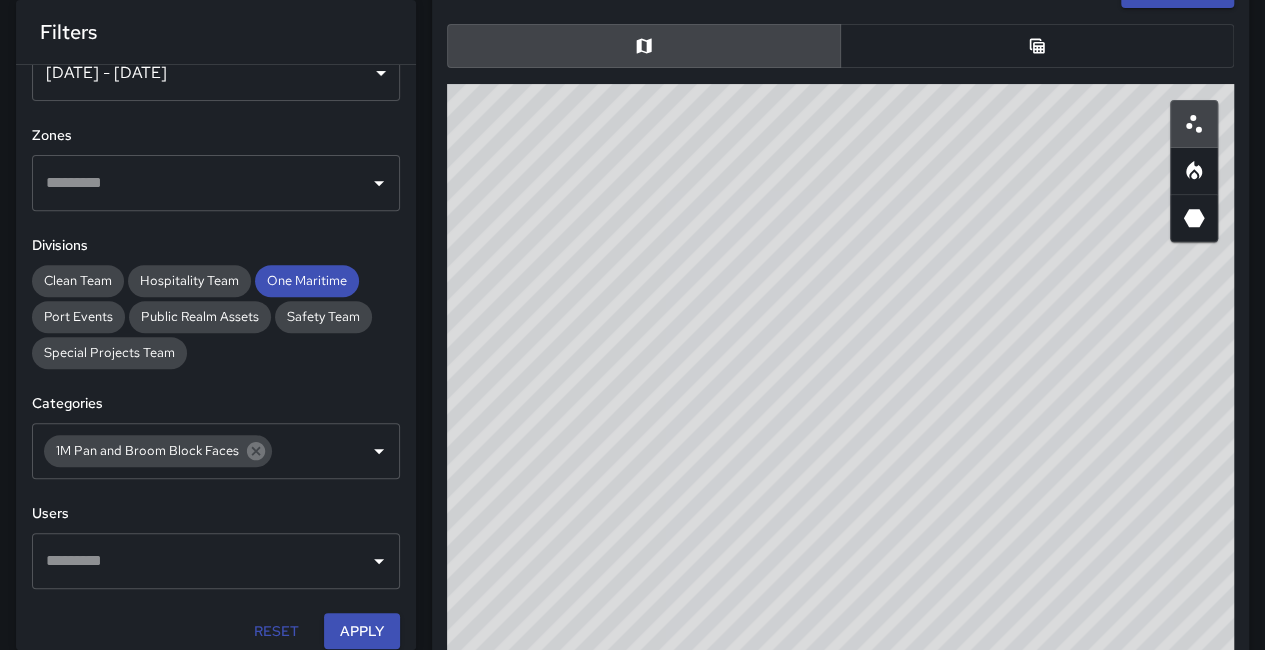 drag, startPoint x: 829, startPoint y: 581, endPoint x: 817, endPoint y: 562, distance: 22.472204 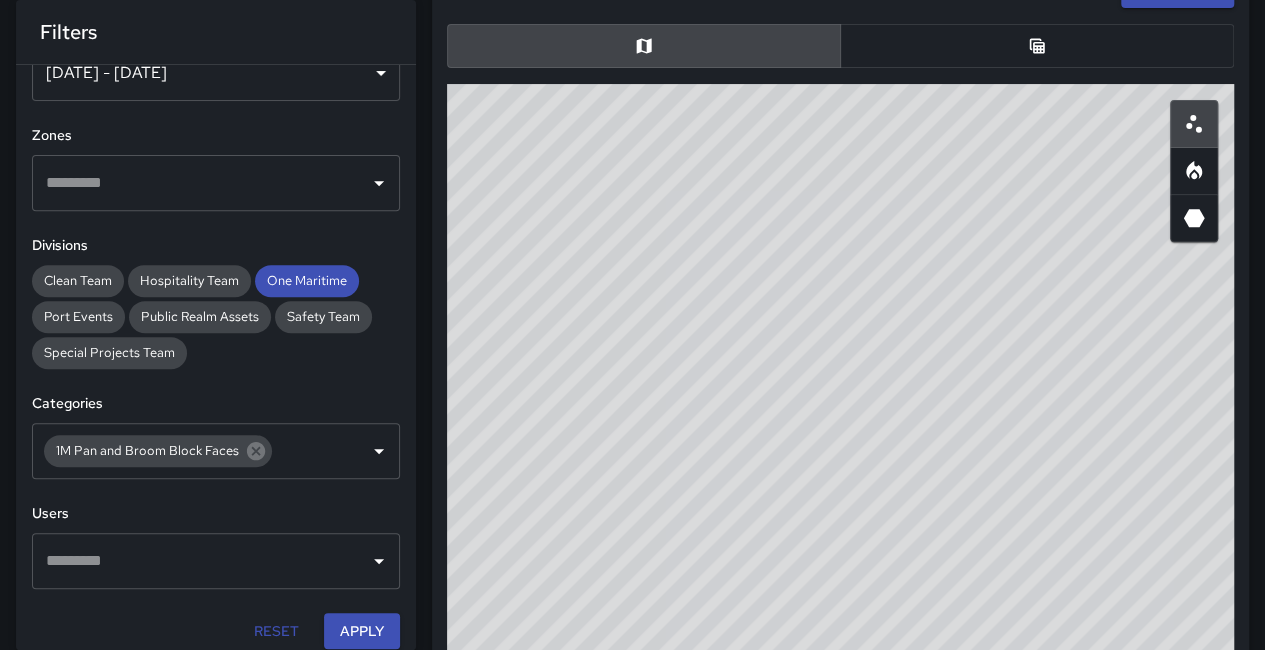click 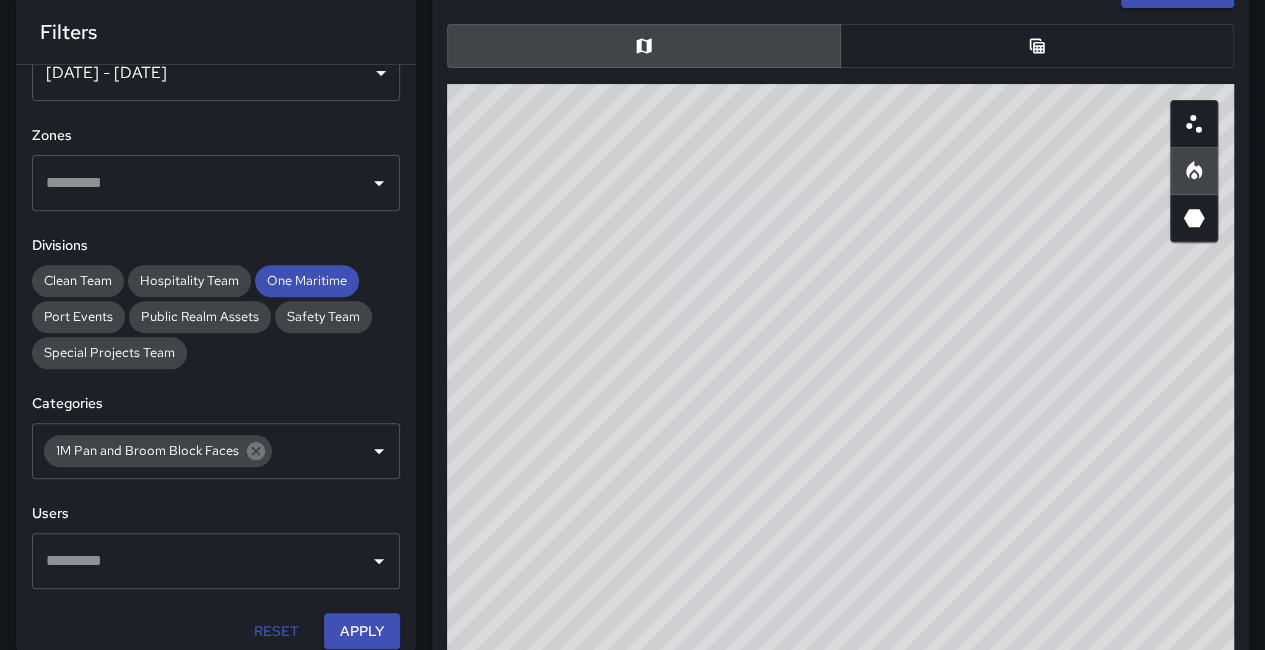 click at bounding box center (1037, 46) 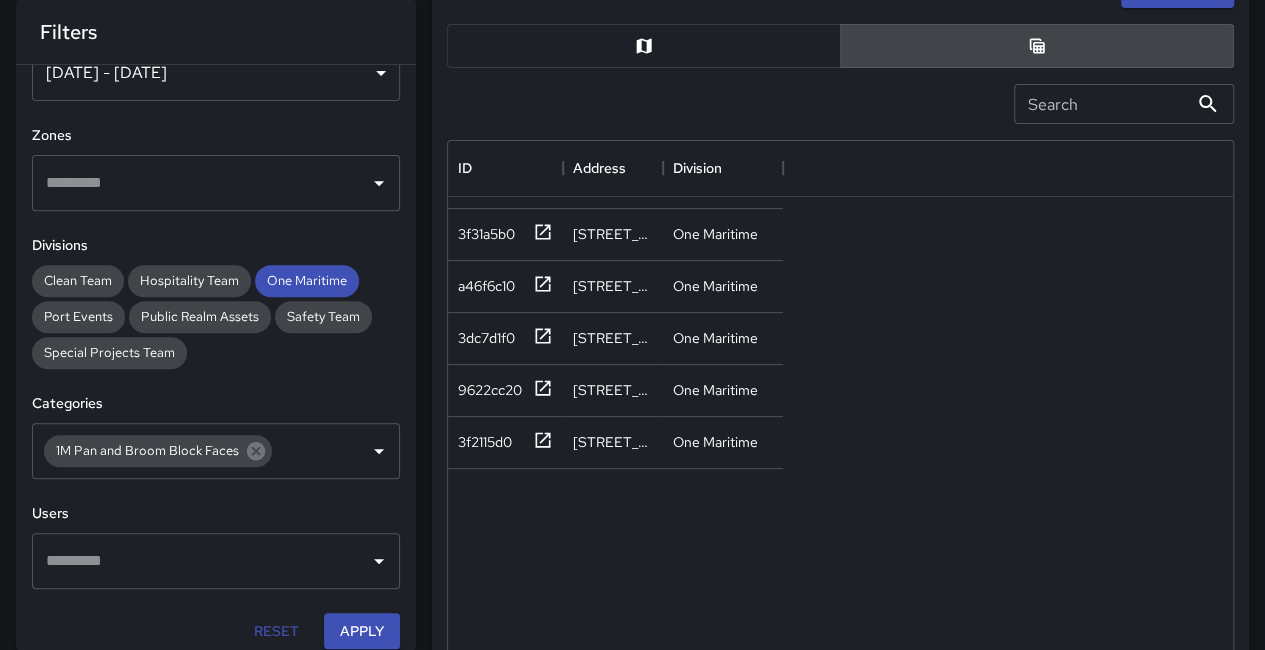 scroll, scrollTop: 100, scrollLeft: 0, axis: vertical 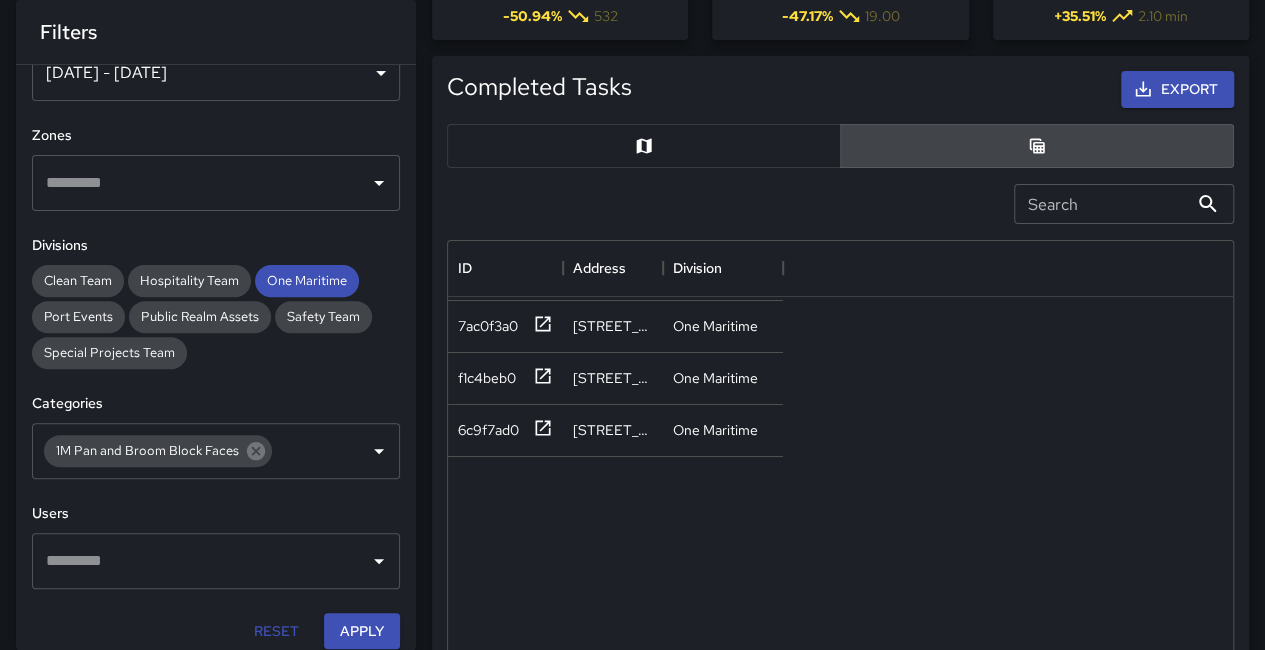 click on "Search" at bounding box center [1101, 204] 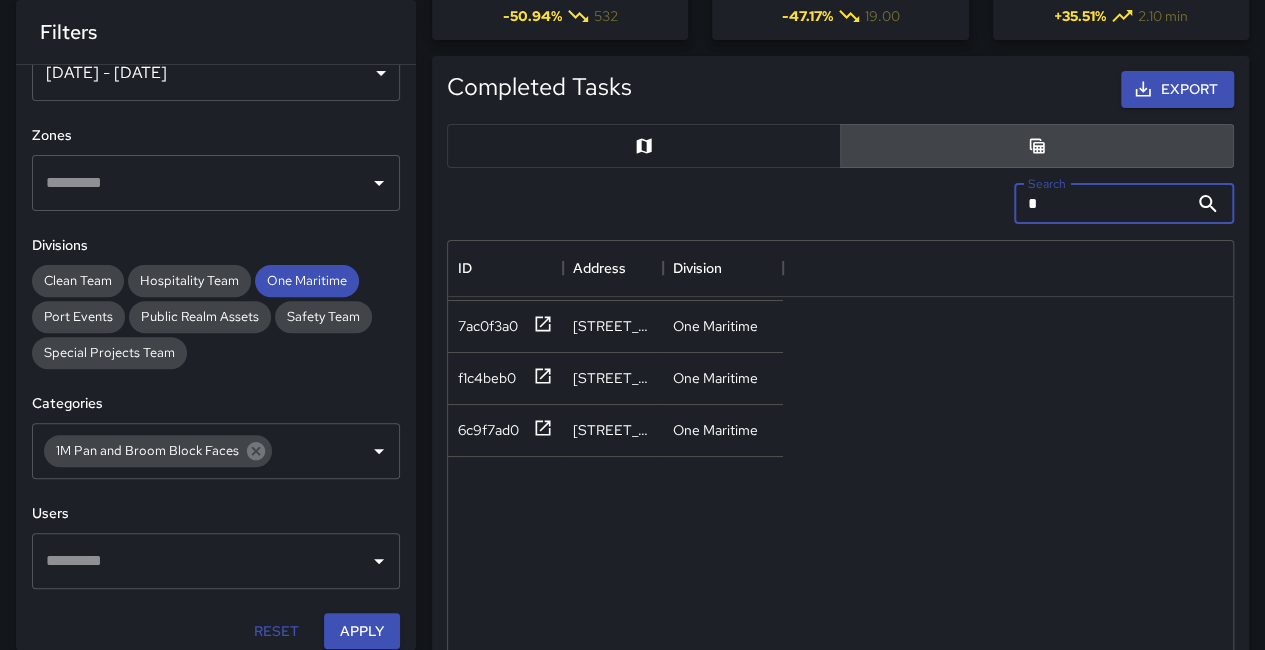 type on "*" 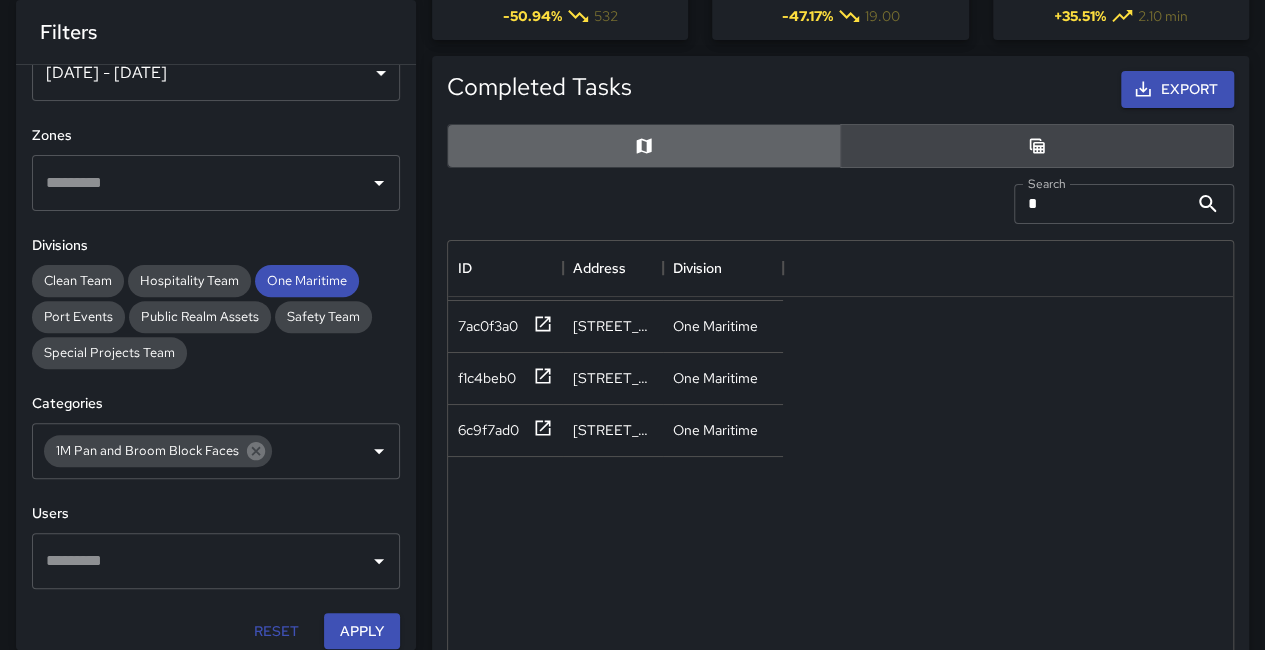 click at bounding box center (644, 146) 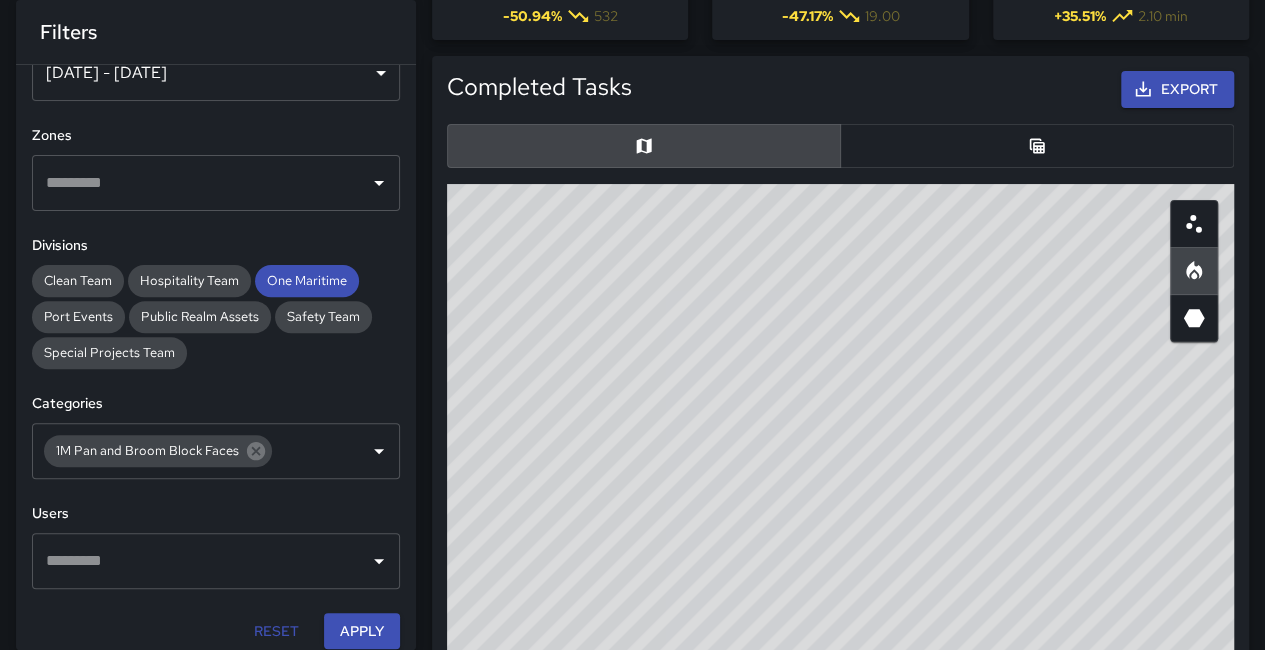 click at bounding box center (1037, 146) 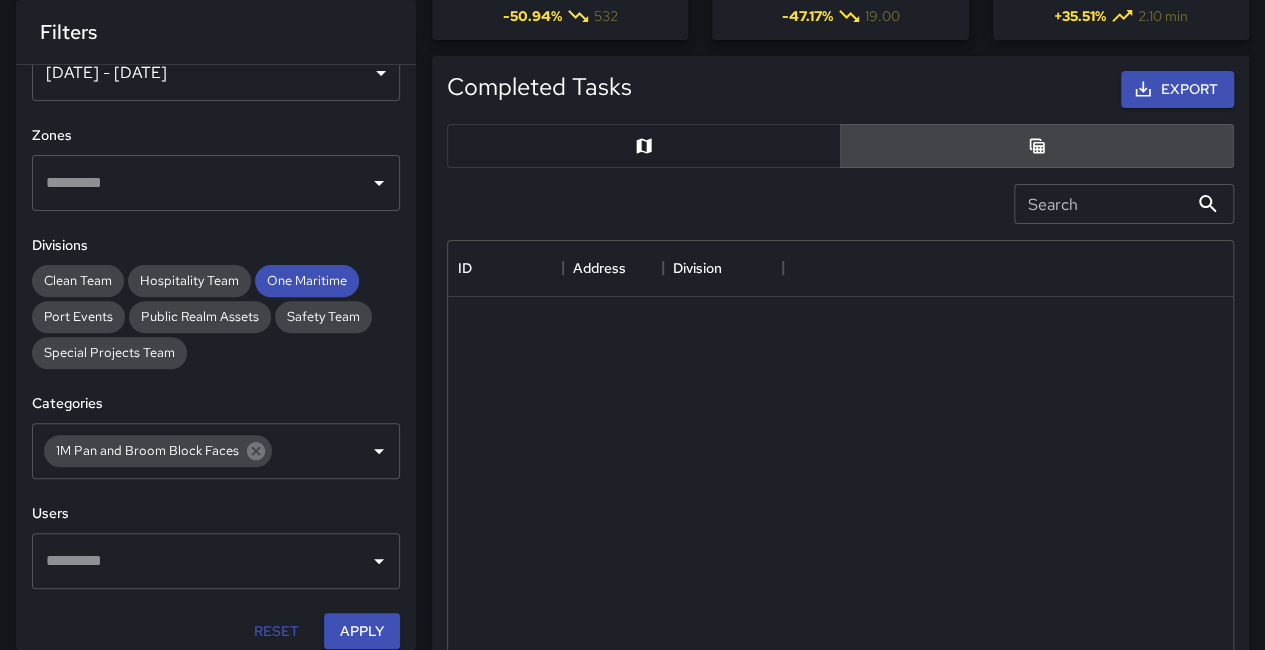 scroll, scrollTop: 500, scrollLeft: 0, axis: vertical 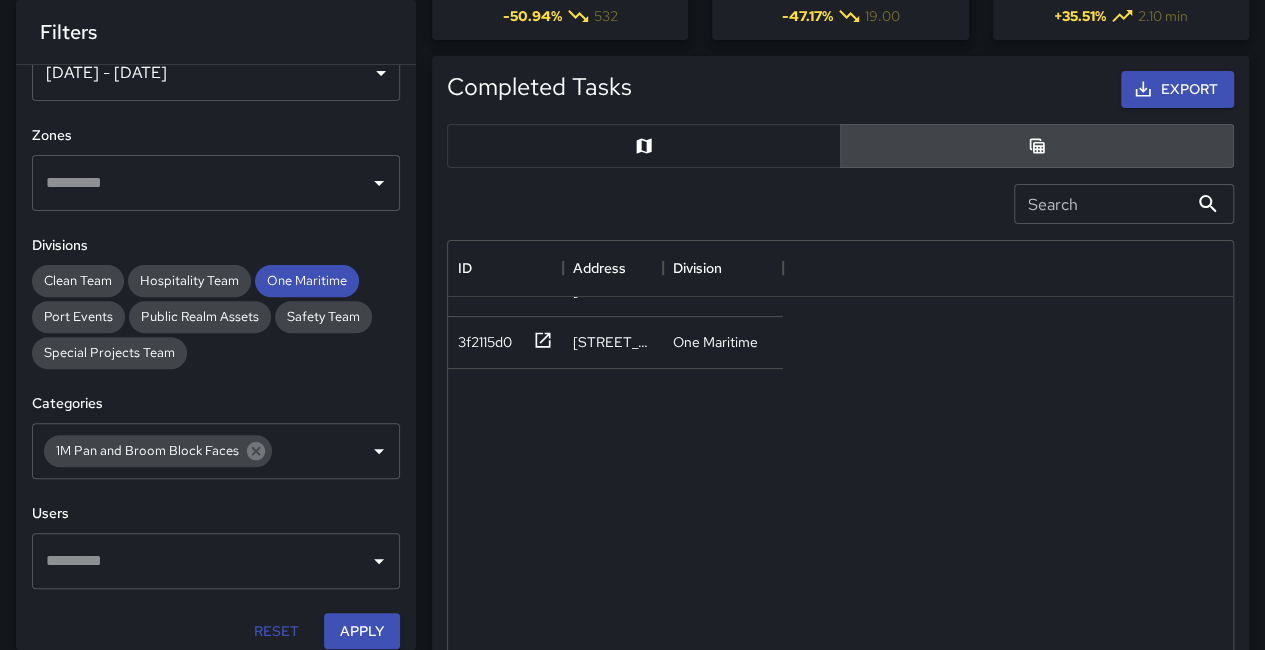 click on "Search" at bounding box center (1101, 204) 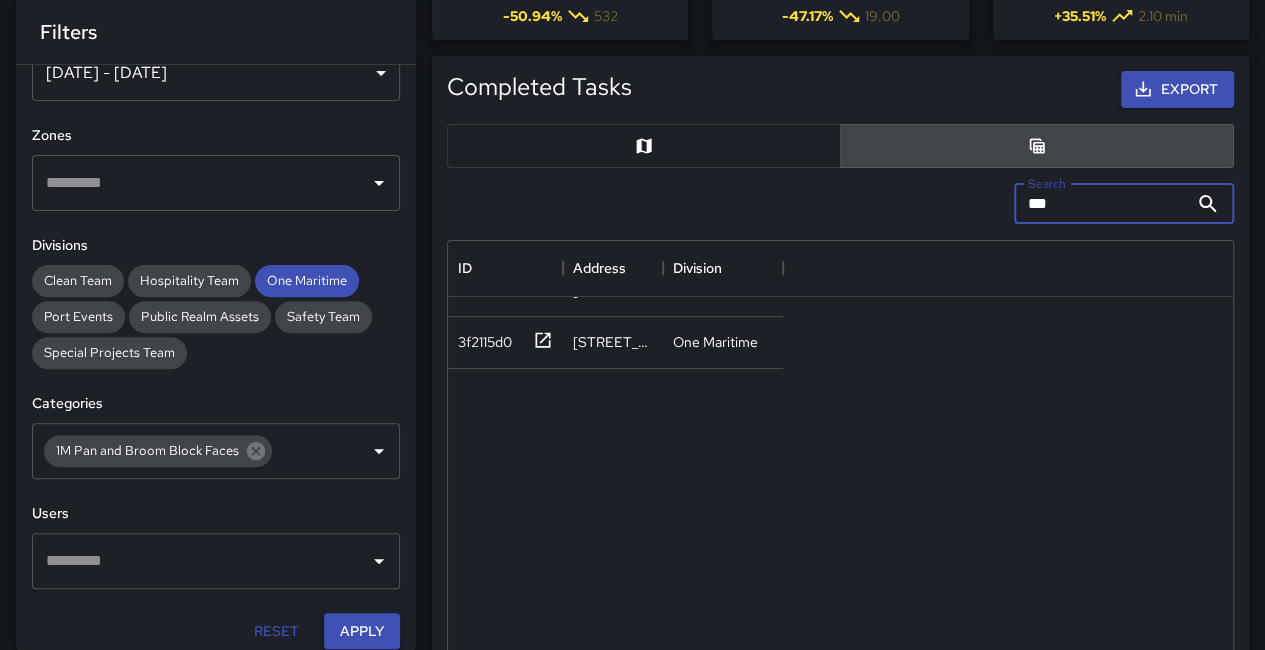 type on "***" 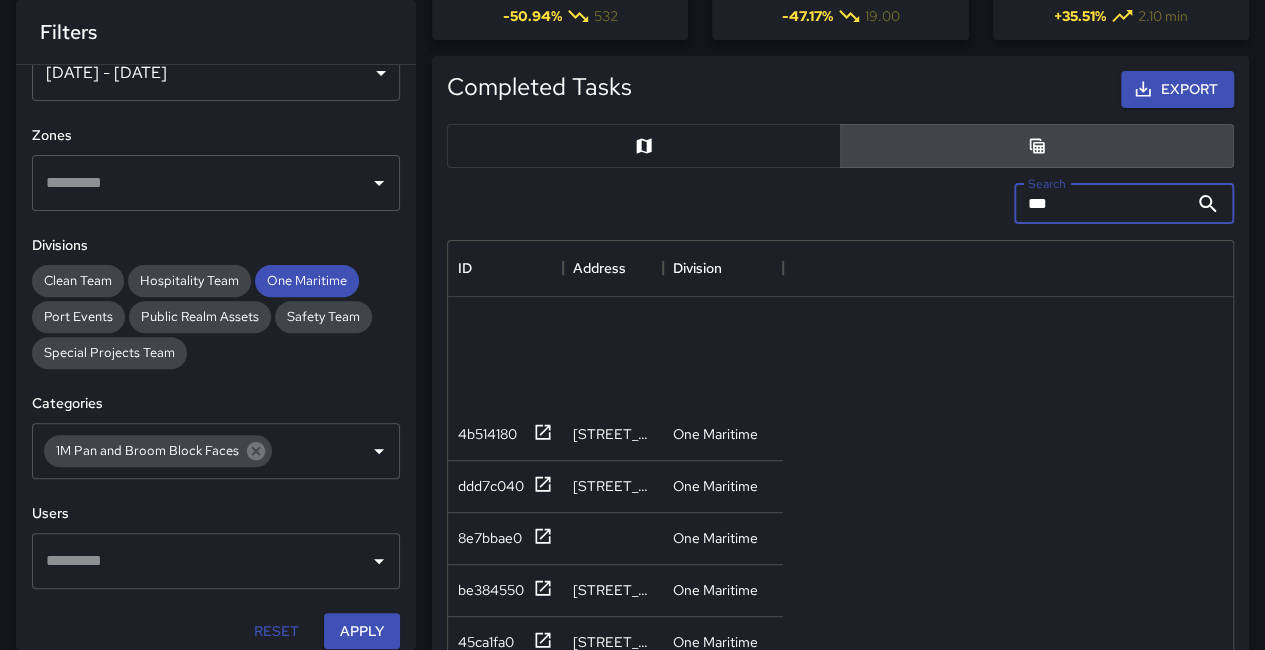 scroll, scrollTop: 1100, scrollLeft: 0, axis: vertical 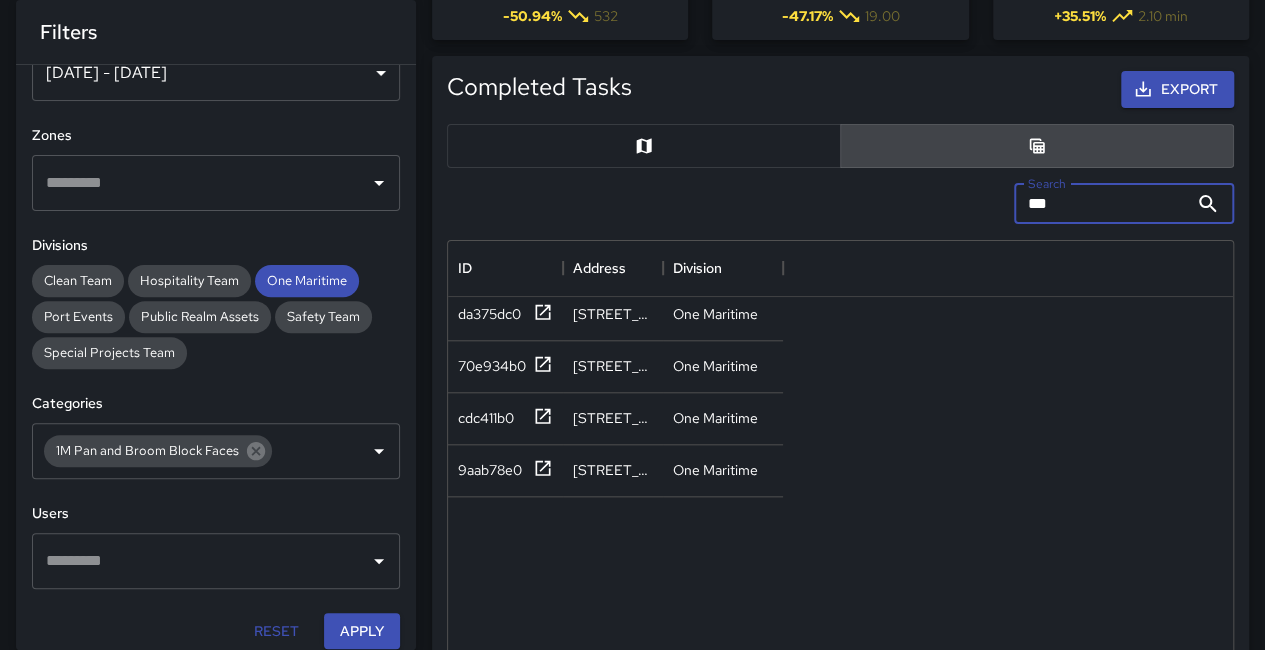 click on "***" at bounding box center (1101, 204) 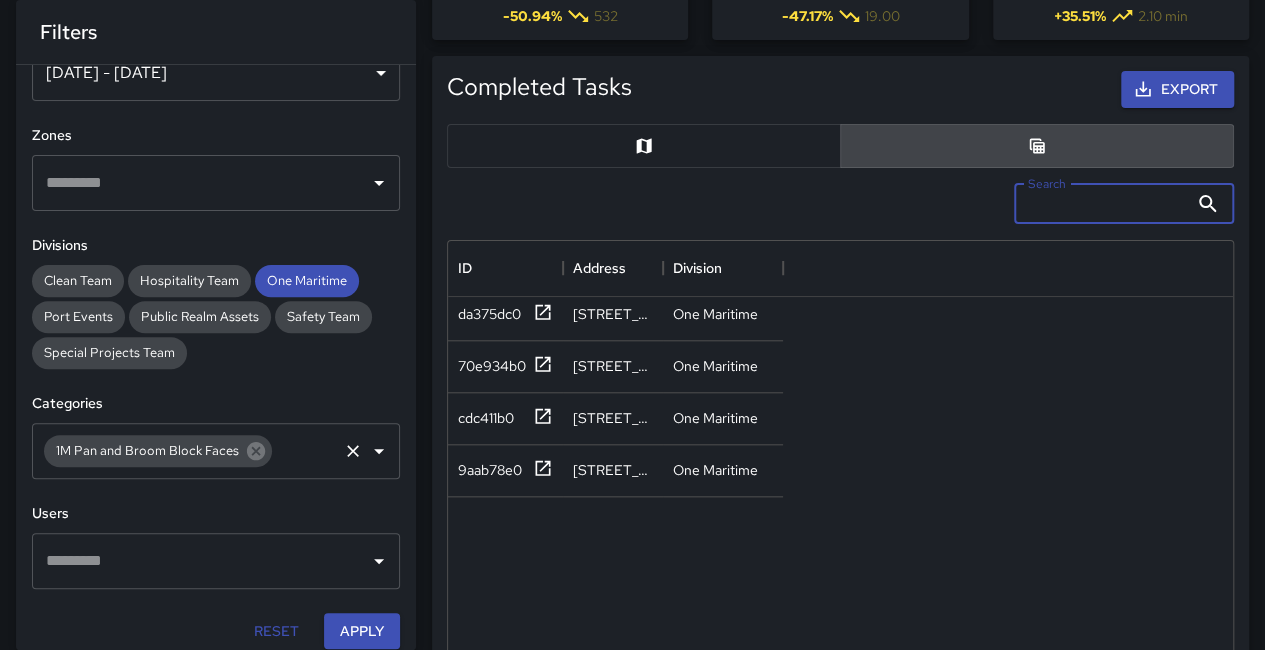 click at bounding box center (353, 451) 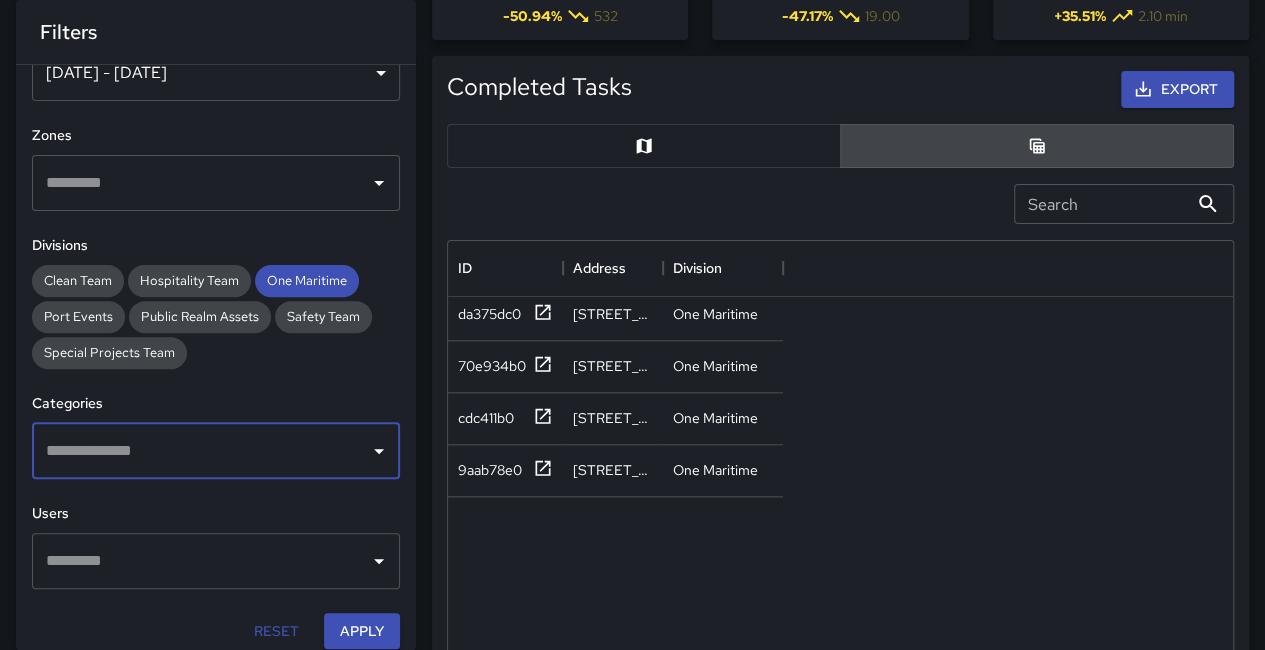 drag, startPoint x: 349, startPoint y: 443, endPoint x: 759, endPoint y: 142, distance: 508.6266 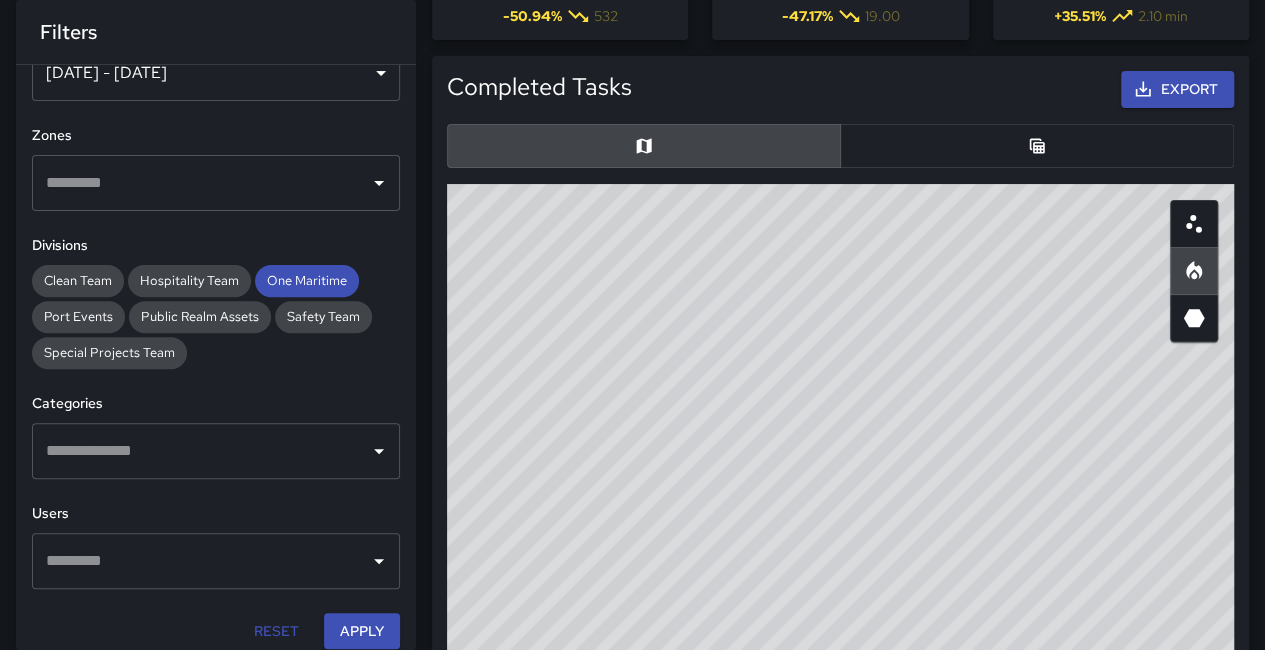click 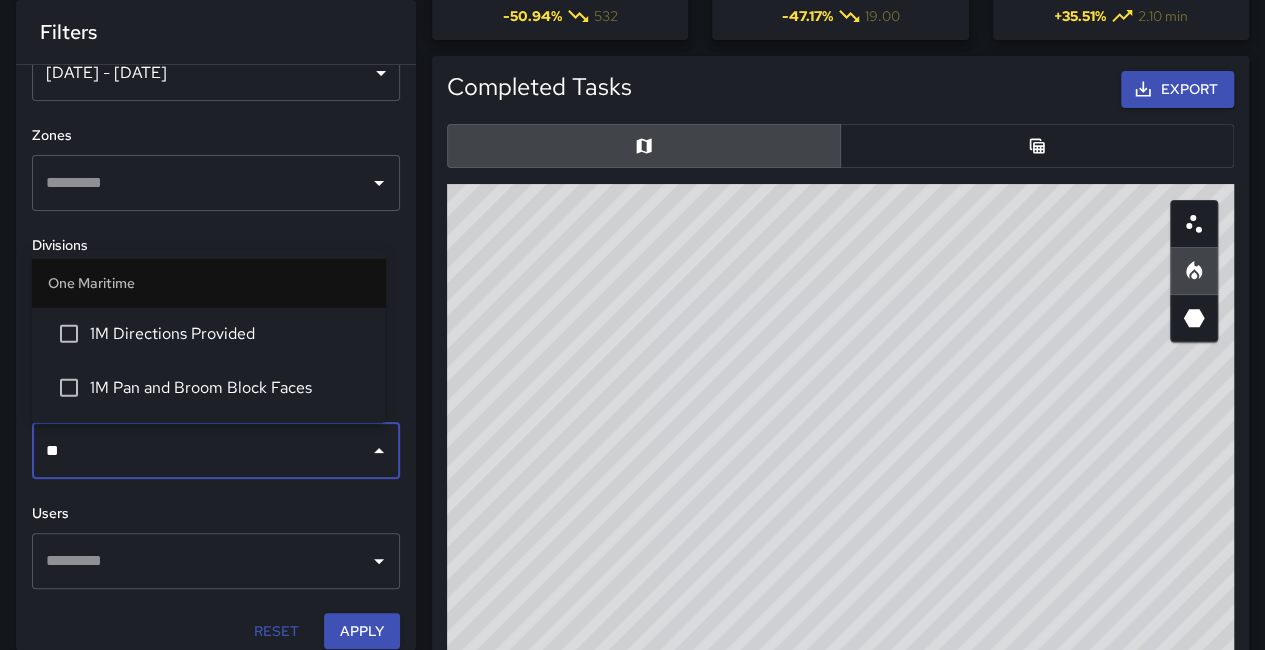 type on "***" 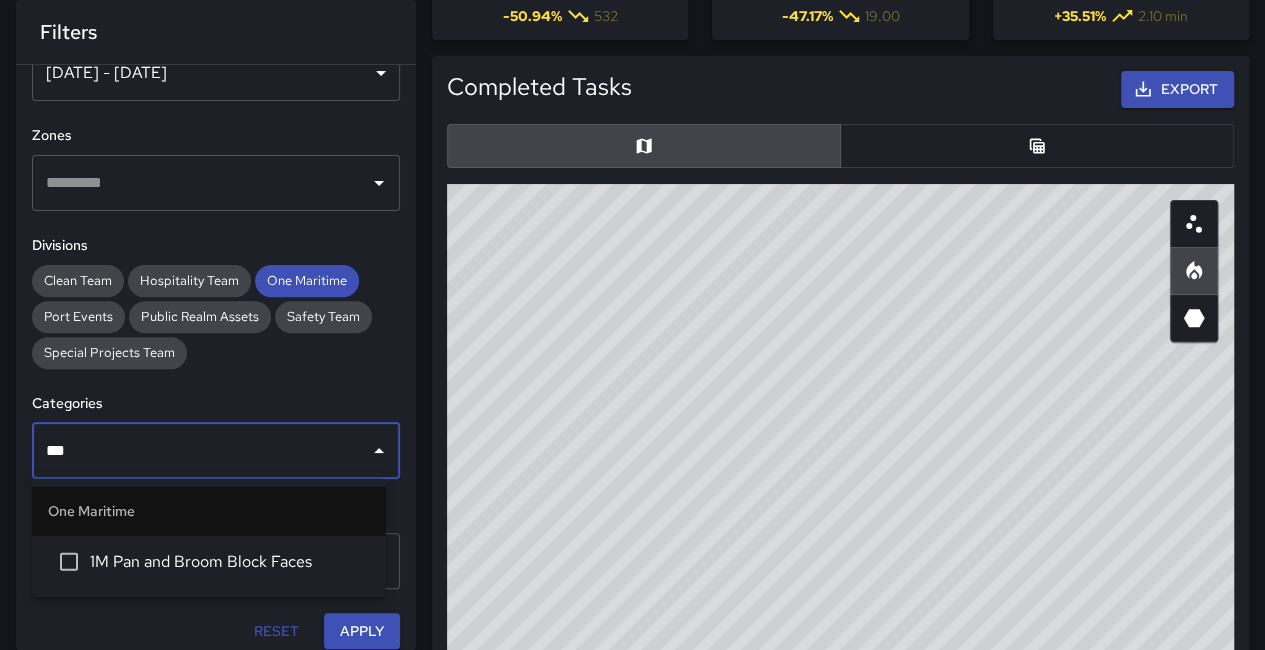 click on "1M Pan and Broom Block Faces" at bounding box center (229, 562) 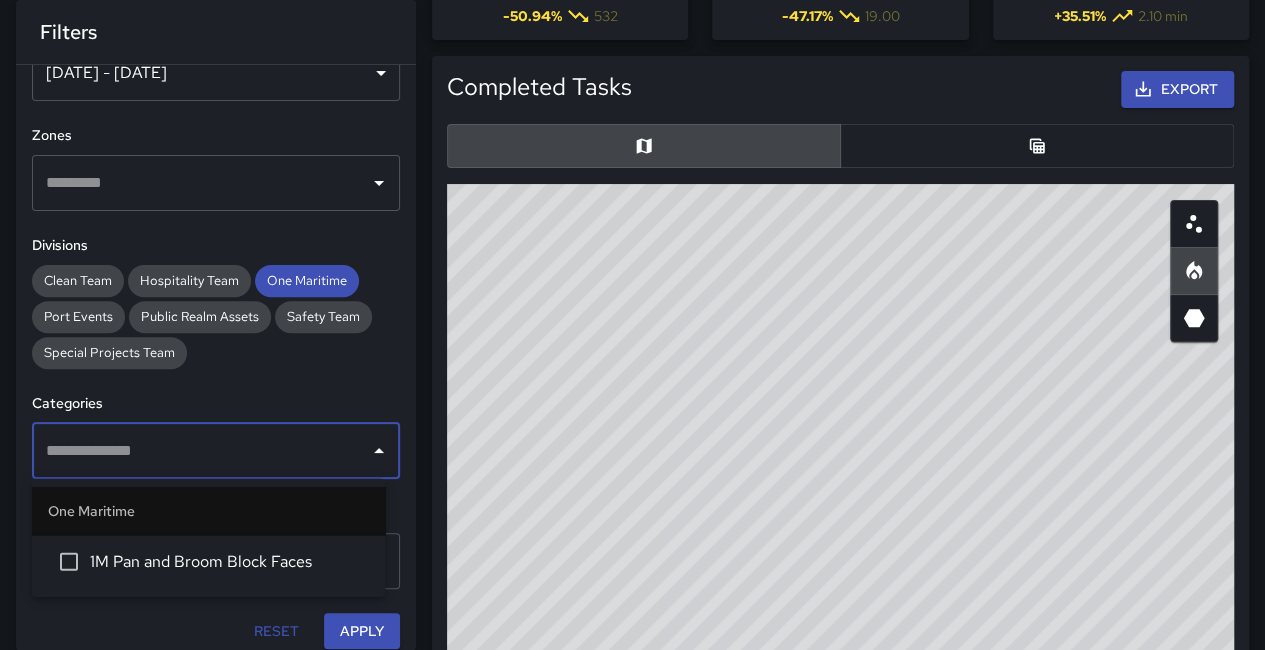 scroll, scrollTop: 476, scrollLeft: 0, axis: vertical 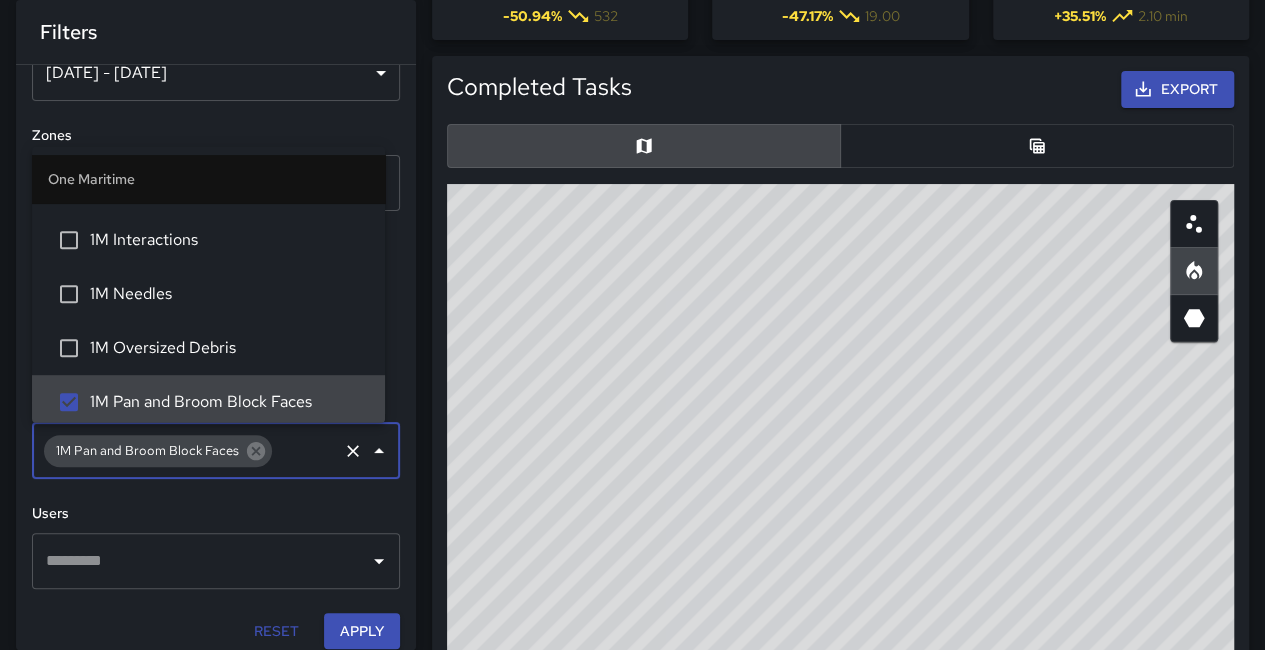 click on "**********" at bounding box center [216, 357] 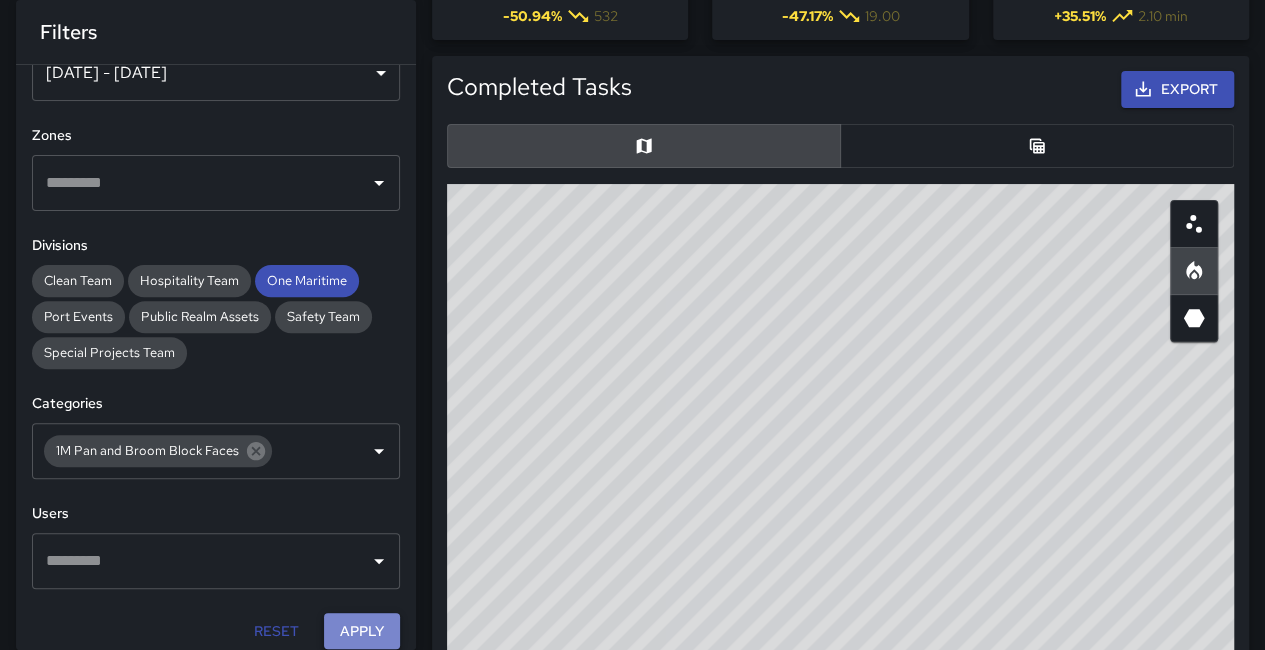 click on "Apply" at bounding box center [362, 631] 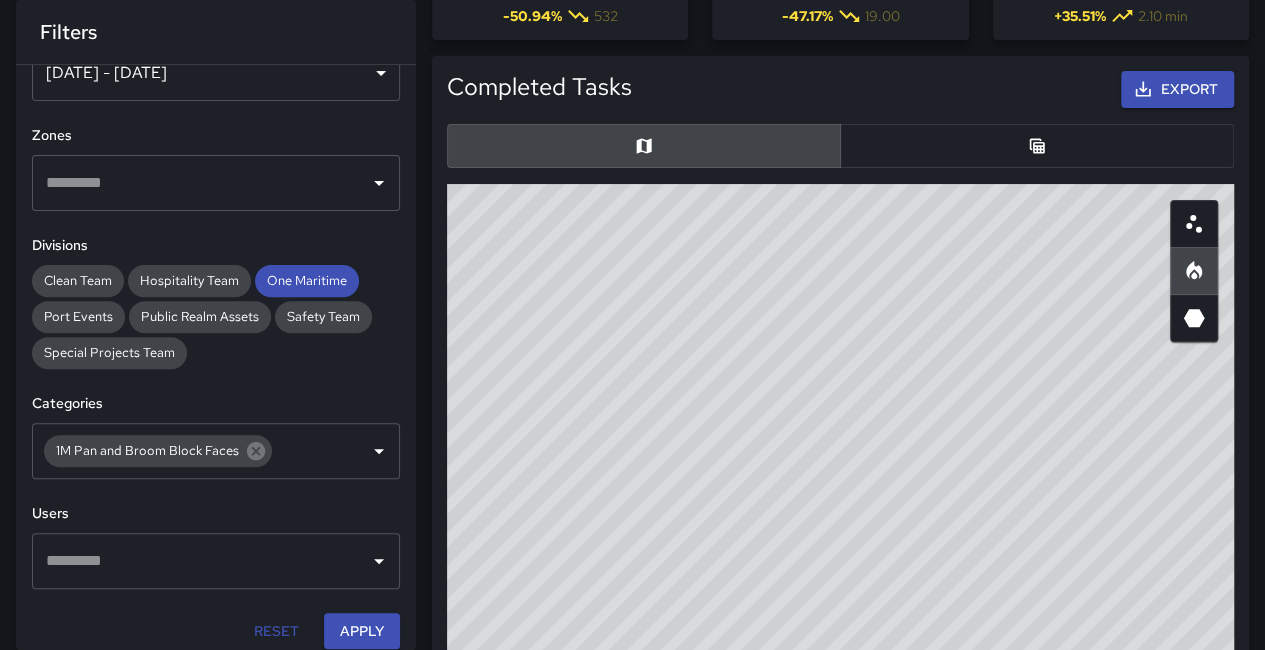 click at bounding box center (1037, 146) 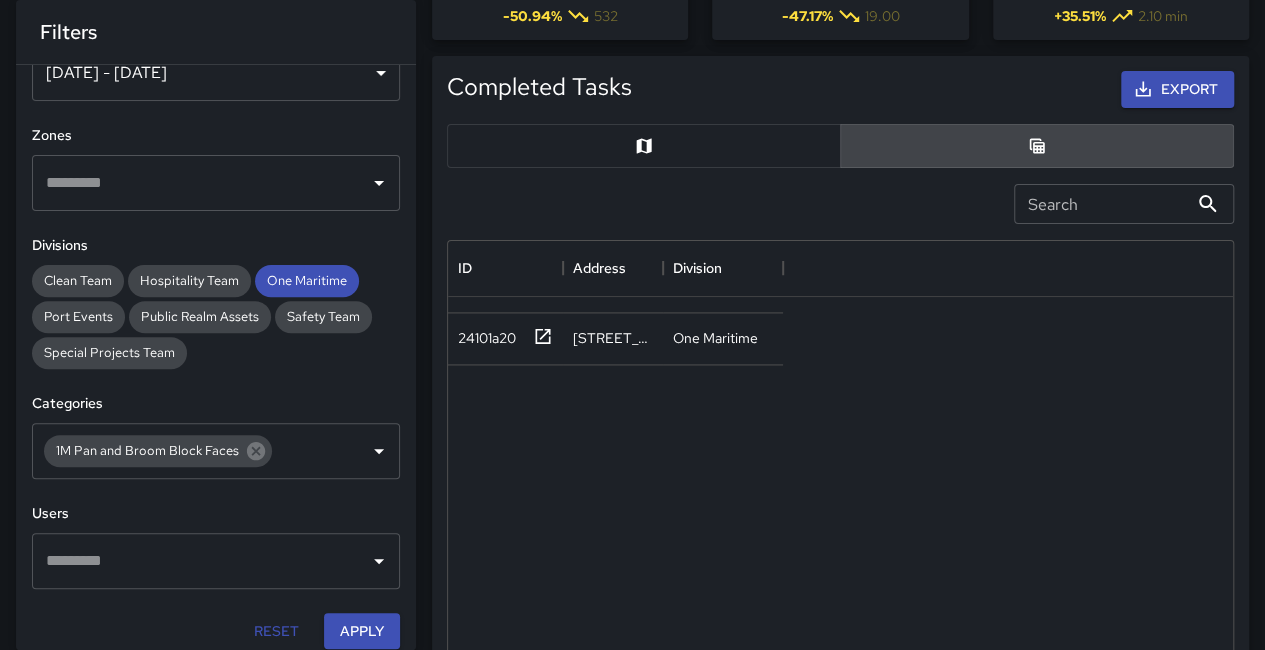 scroll, scrollTop: 1600, scrollLeft: 0, axis: vertical 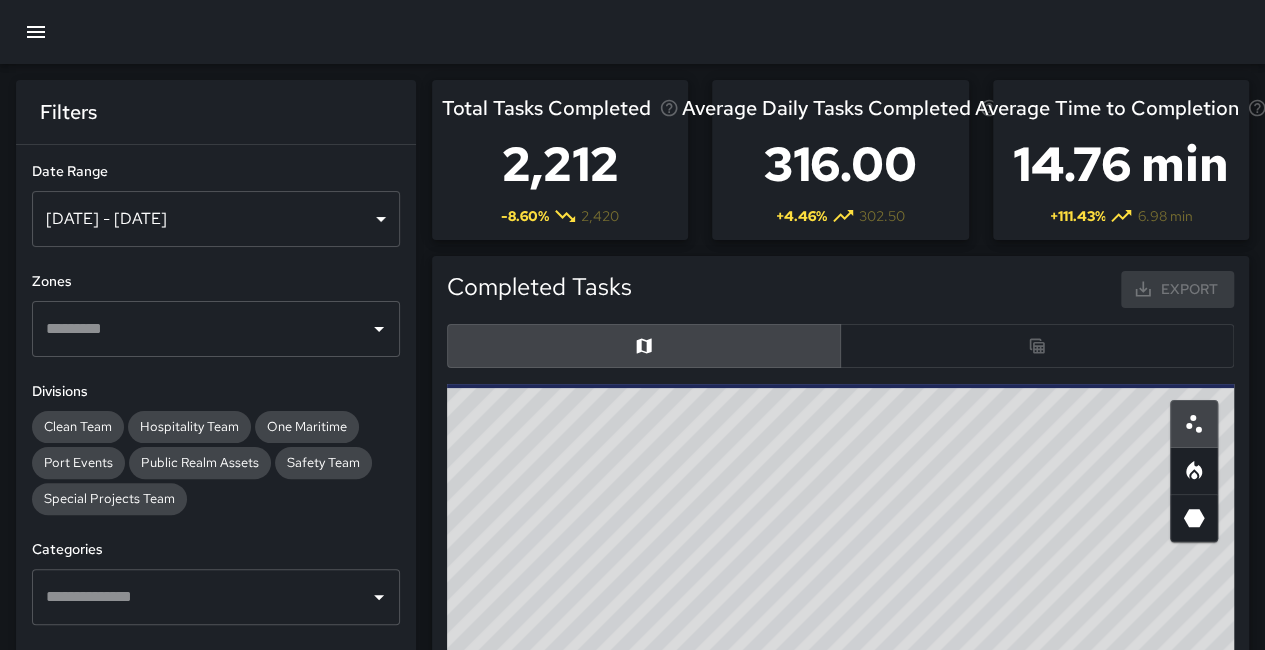 click on "[DATE] - [DATE]" at bounding box center [216, 219] 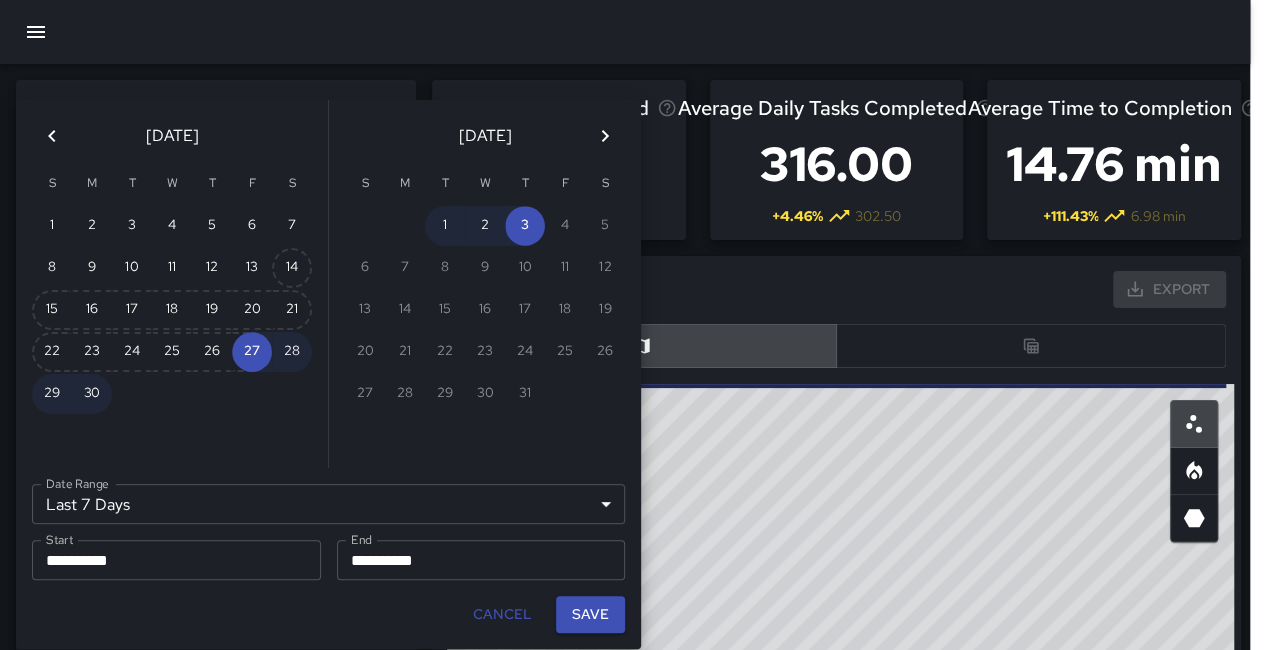 scroll, scrollTop: 16, scrollLeft: 16, axis: both 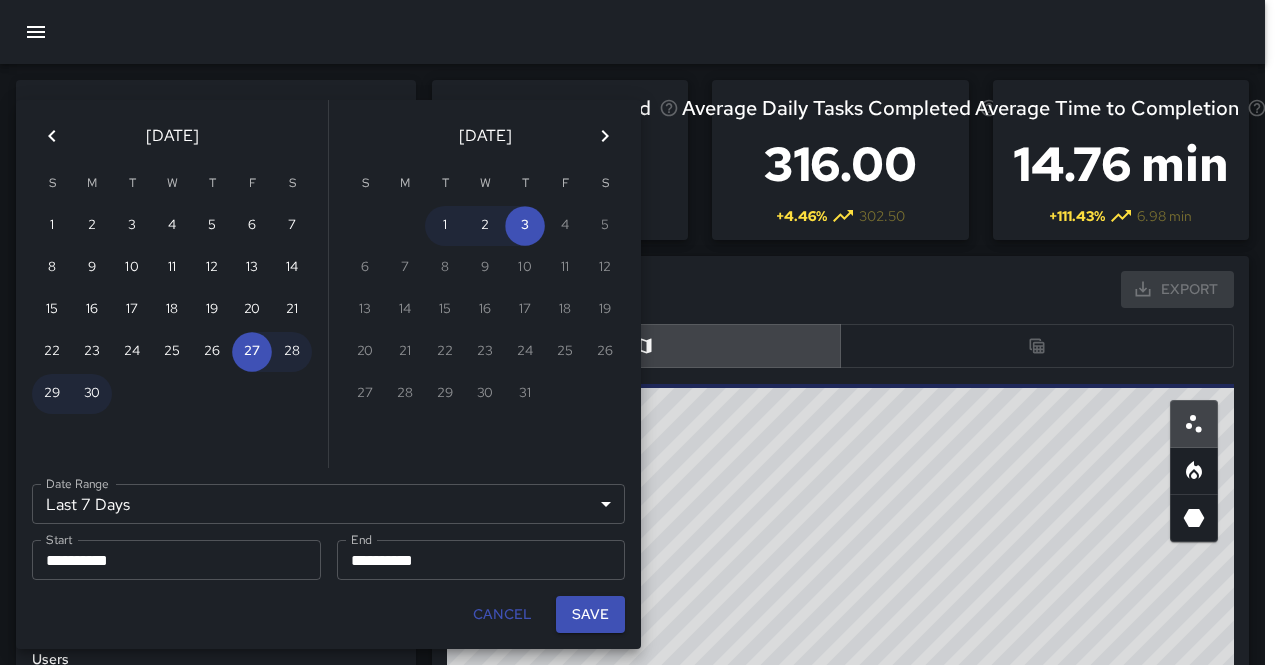 click on "Last 7 Days ****** Date Range" at bounding box center [328, 504] 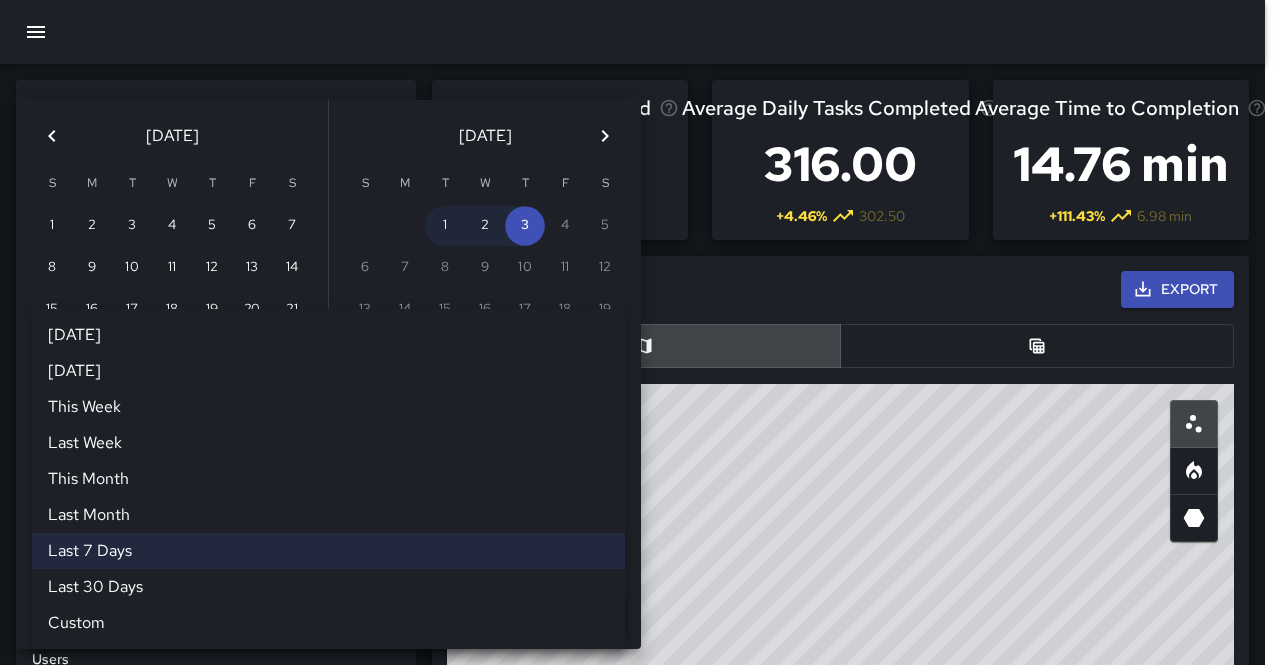 click on "Last Month" at bounding box center (328, 515) 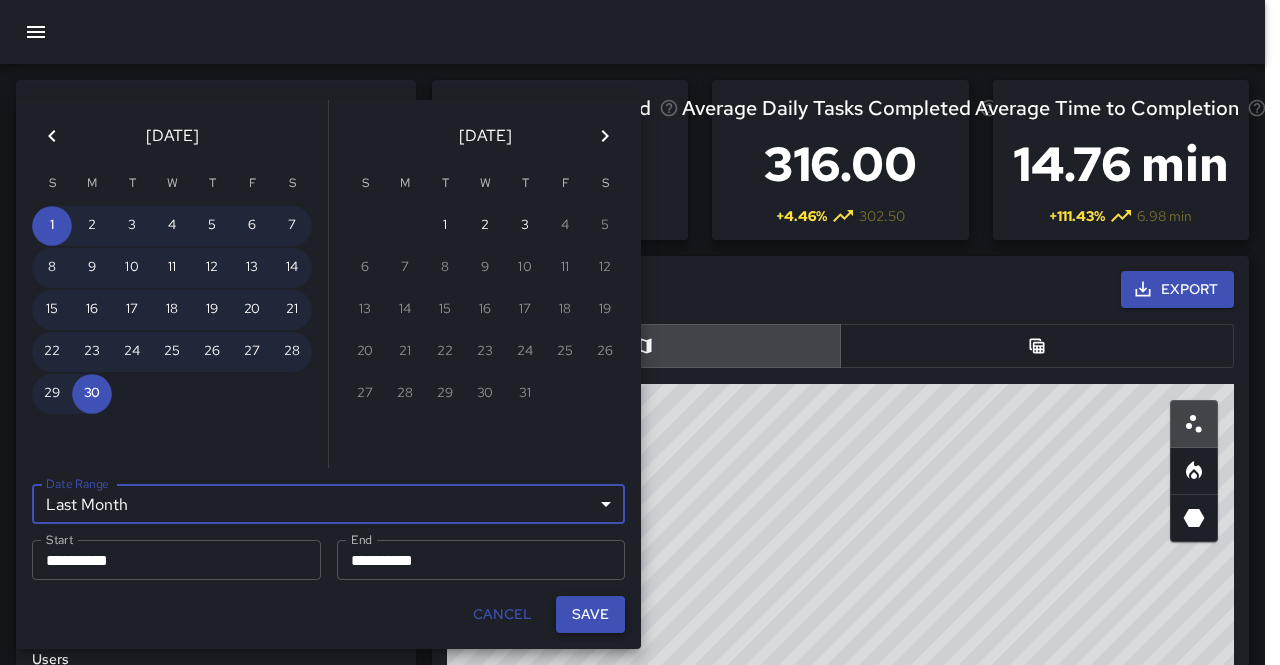 click on "Save" at bounding box center [590, 614] 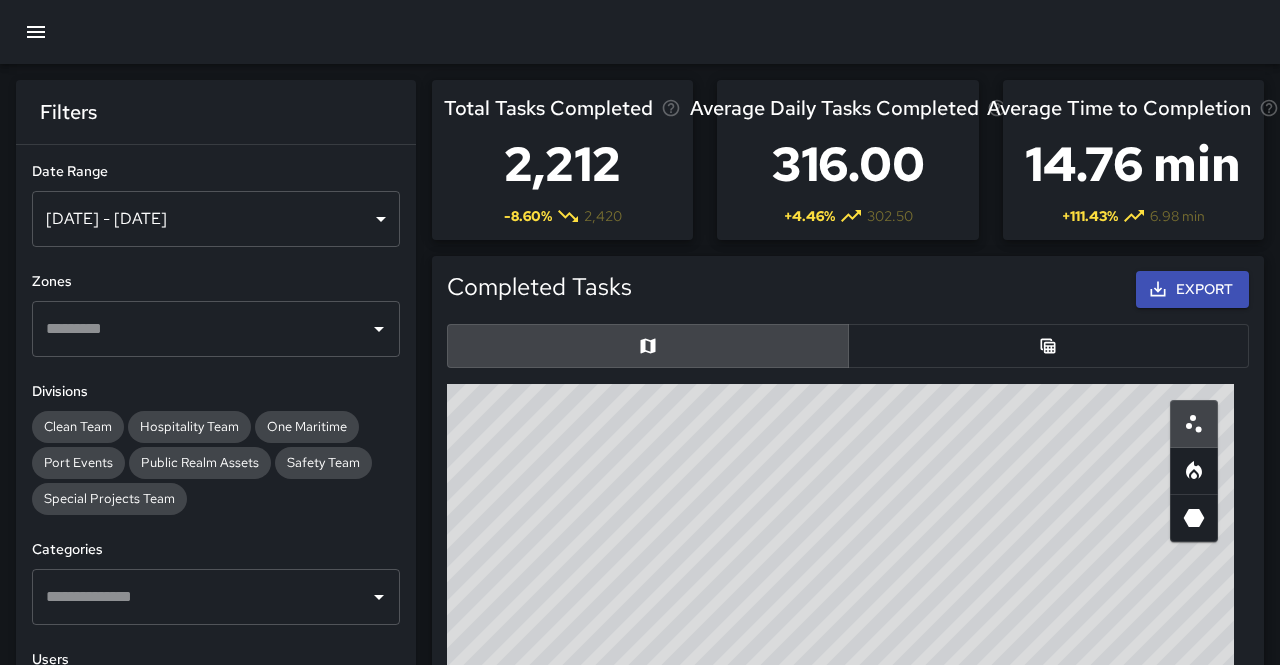 type on "**********" 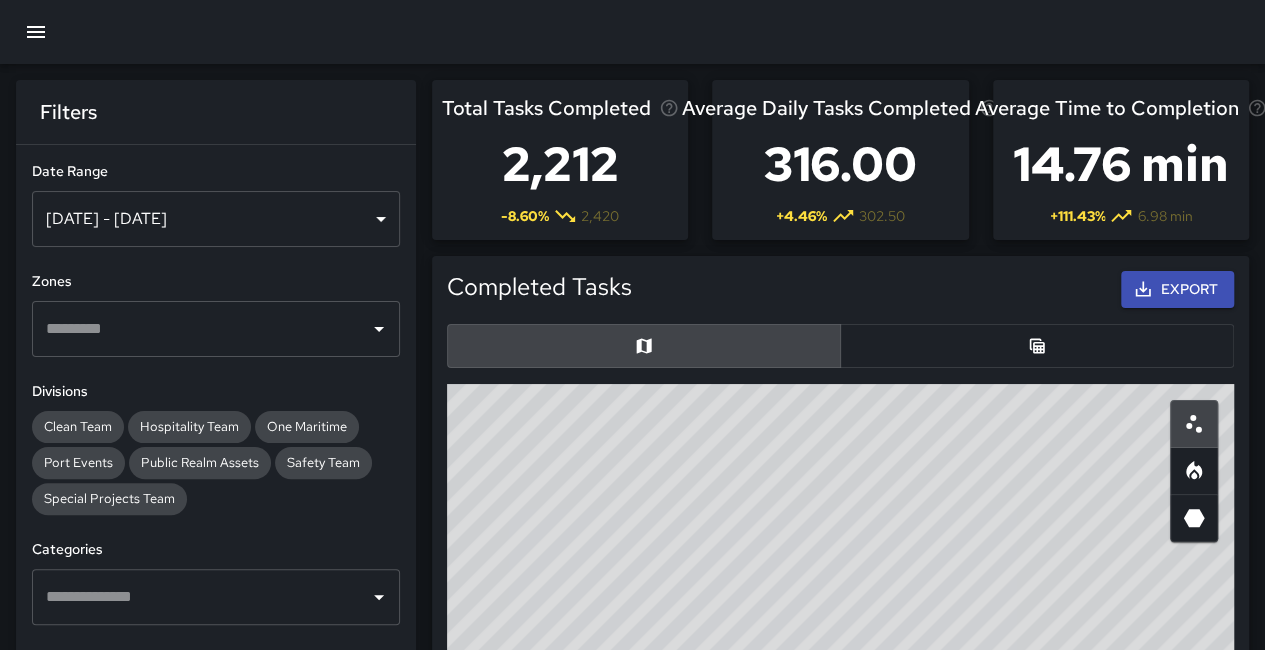 scroll, scrollTop: 16, scrollLeft: 16, axis: both 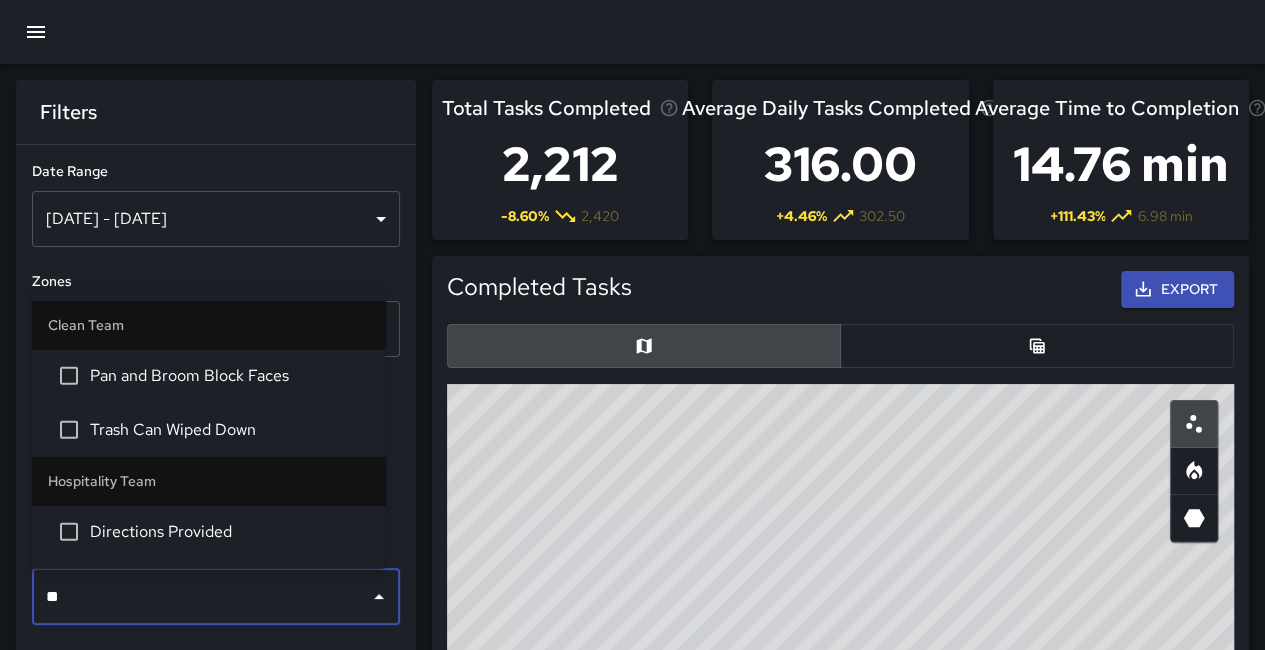 type on "***" 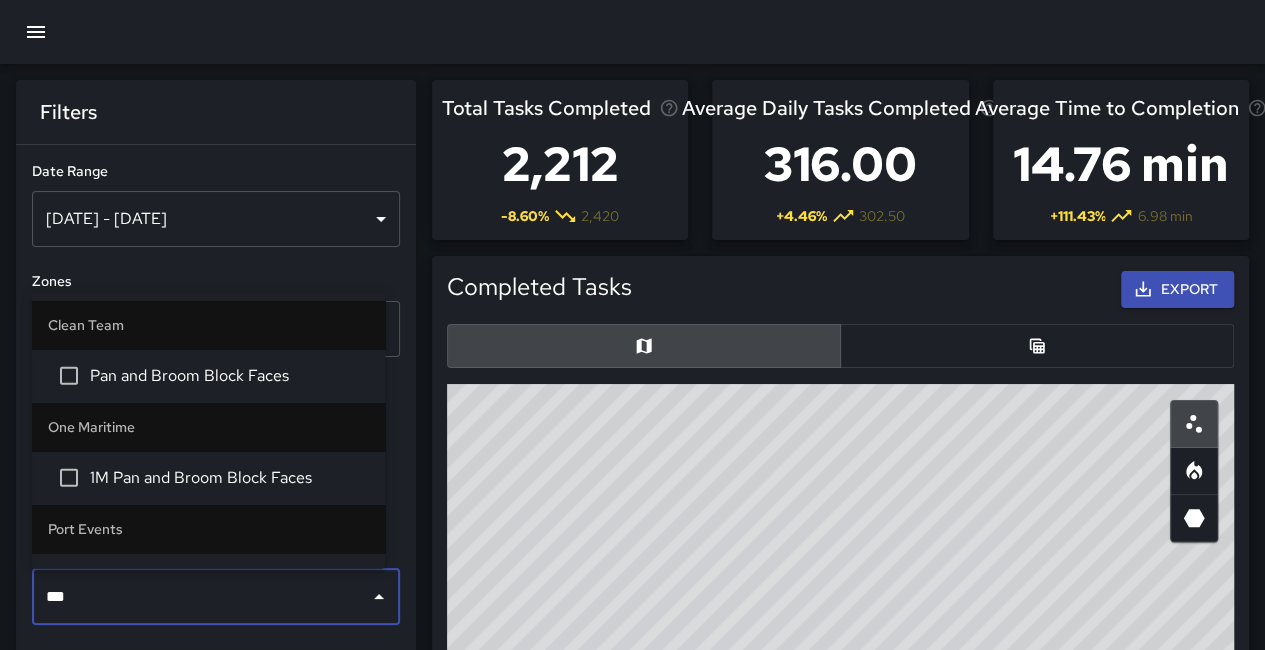 click on "1M Pan and Broom Block Faces" at bounding box center (229, 478) 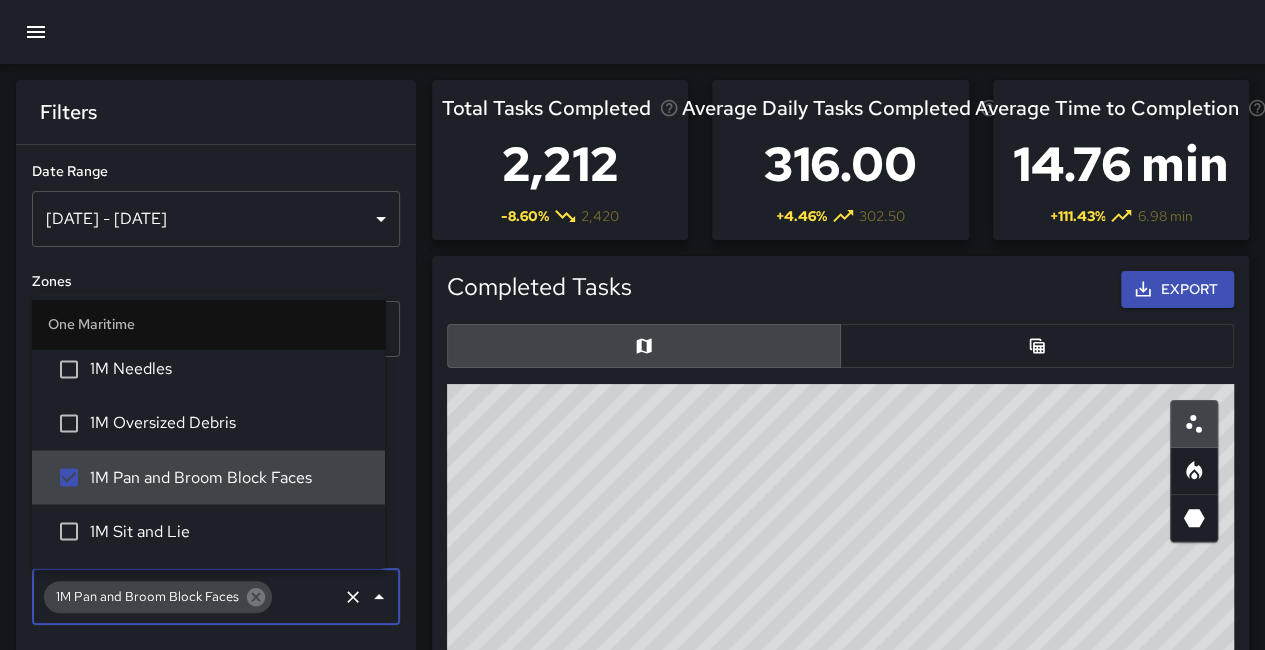 scroll, scrollTop: 1852, scrollLeft: 0, axis: vertical 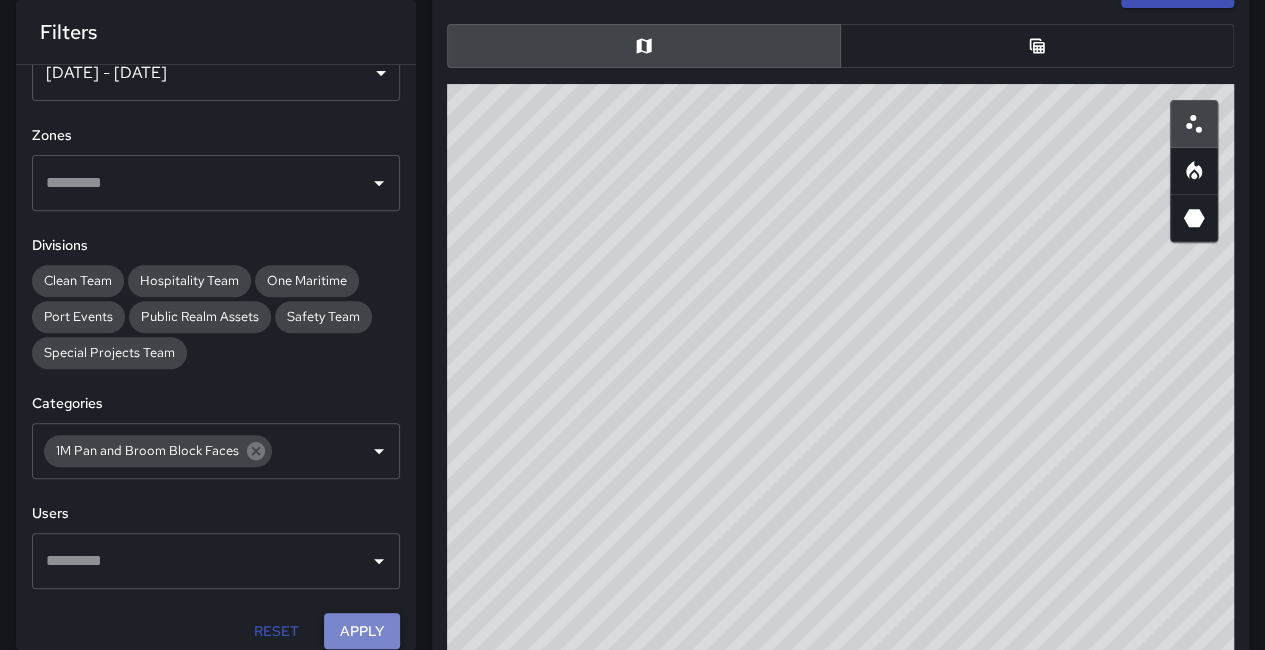 click on "Apply" at bounding box center [362, 631] 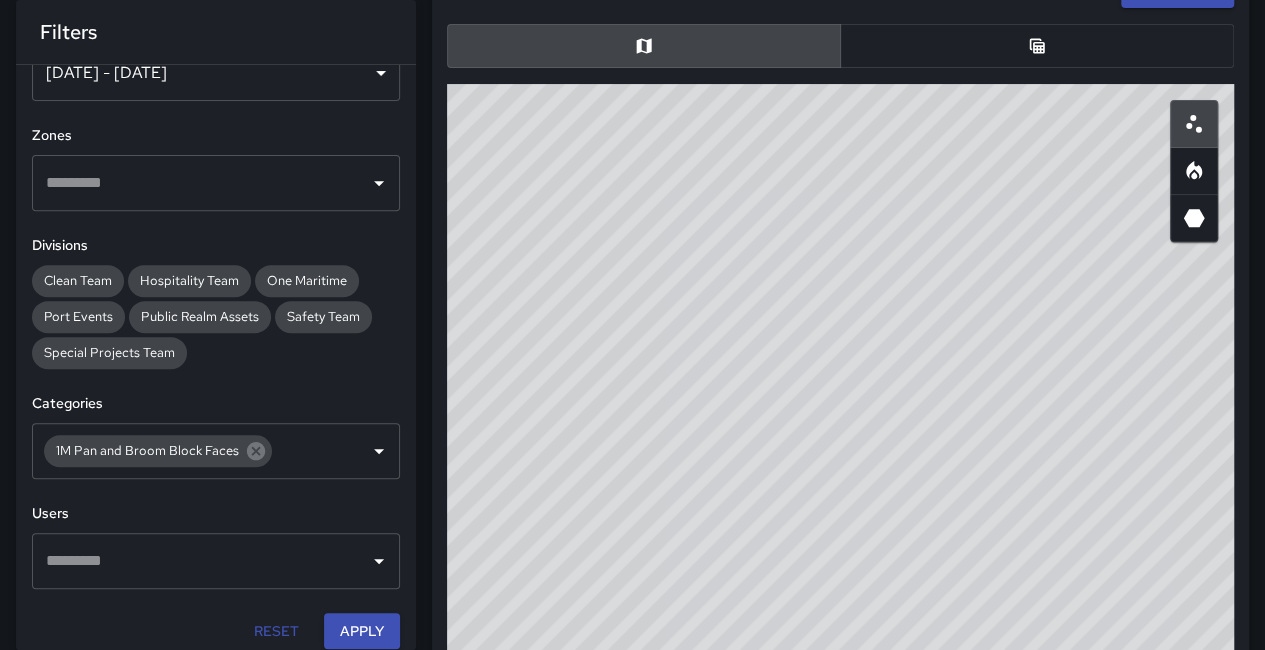 click at bounding box center (1037, 46) 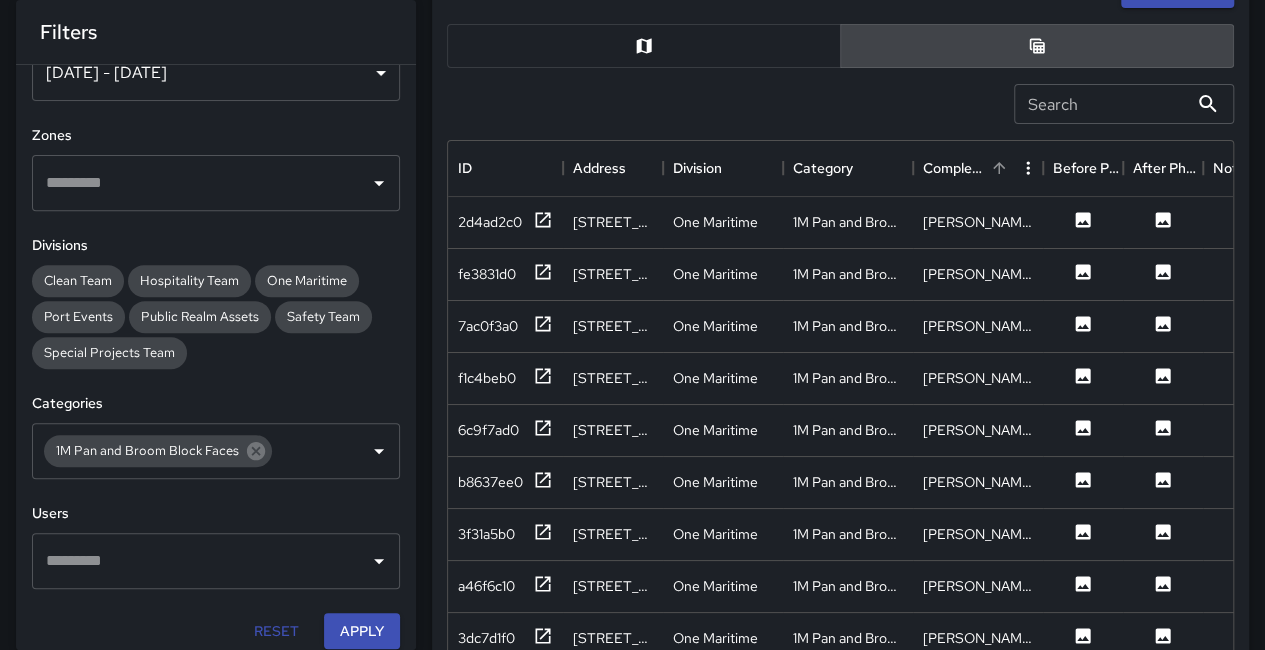 scroll, scrollTop: 730, scrollLeft: 770, axis: both 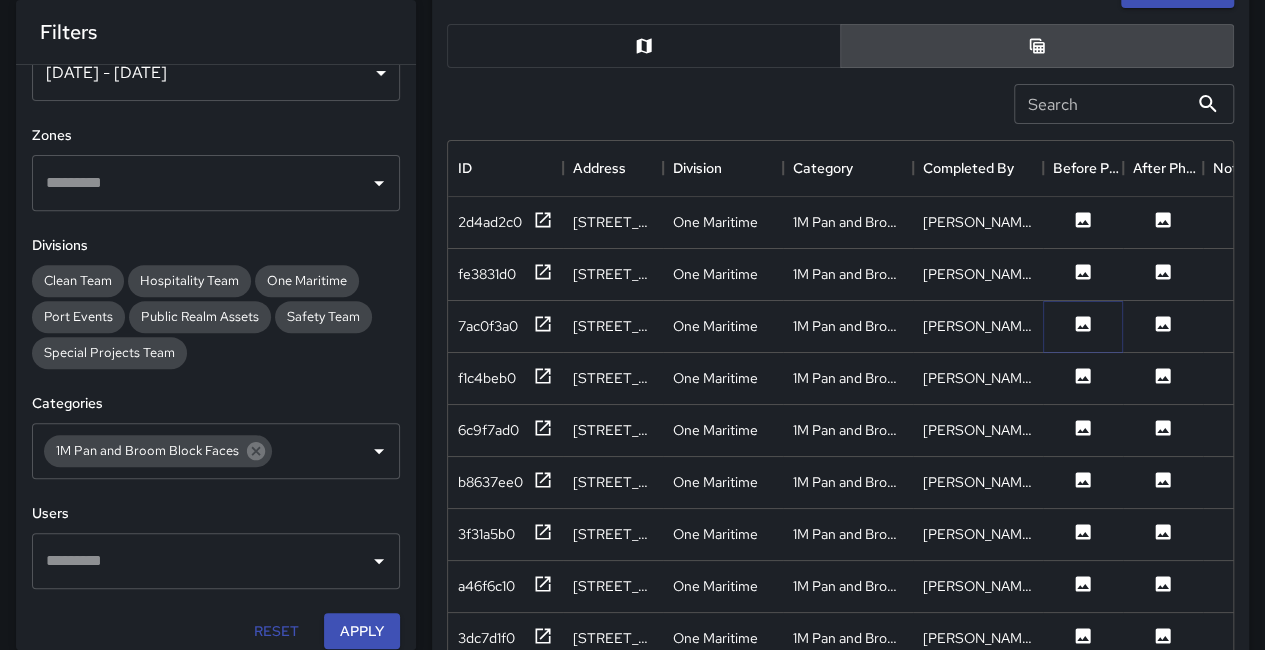 click 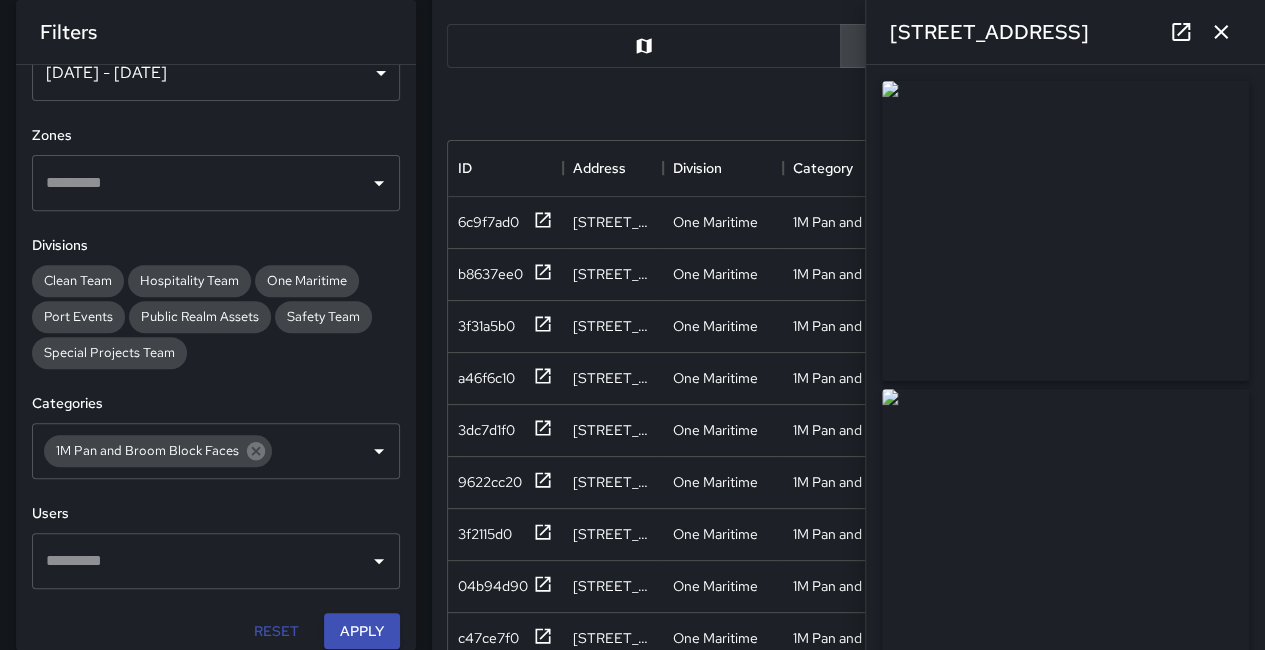scroll, scrollTop: 248, scrollLeft: 0, axis: vertical 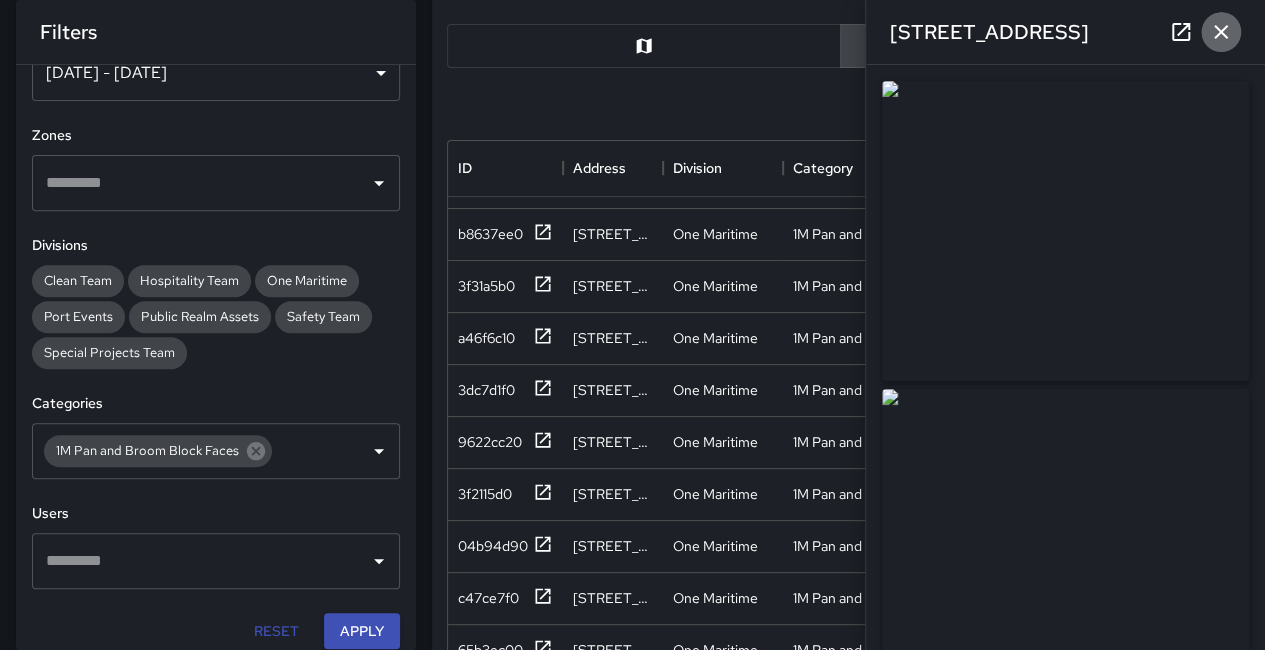 click at bounding box center [1221, 32] 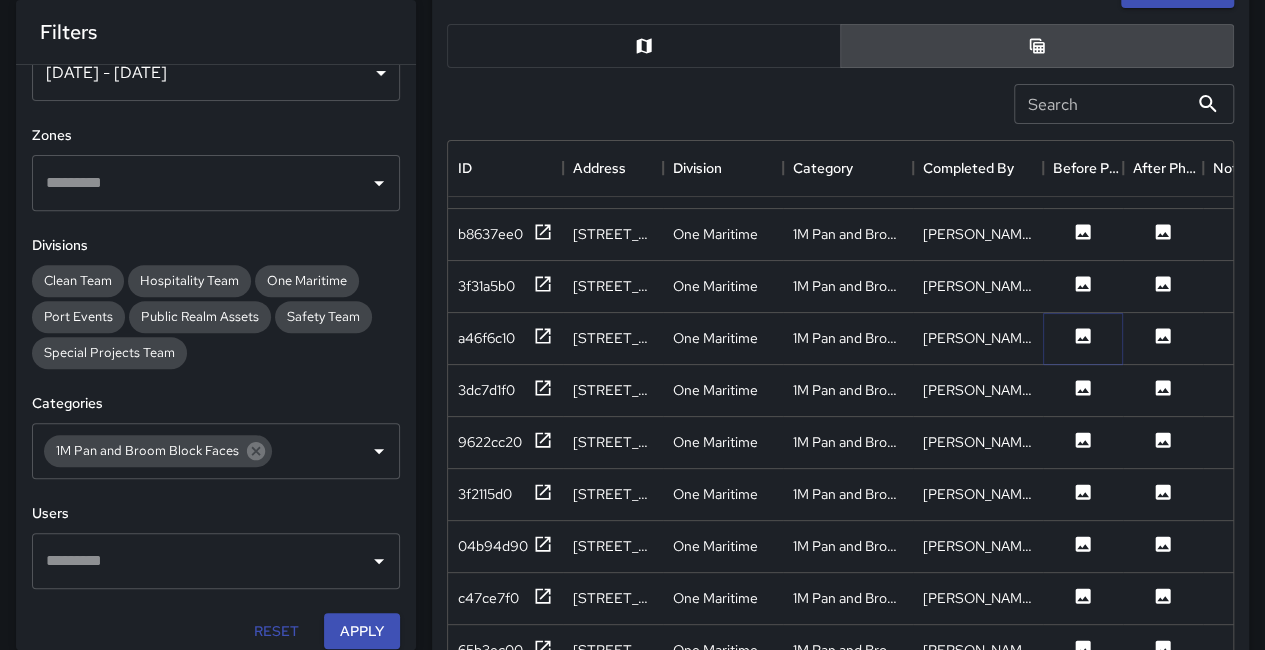 click 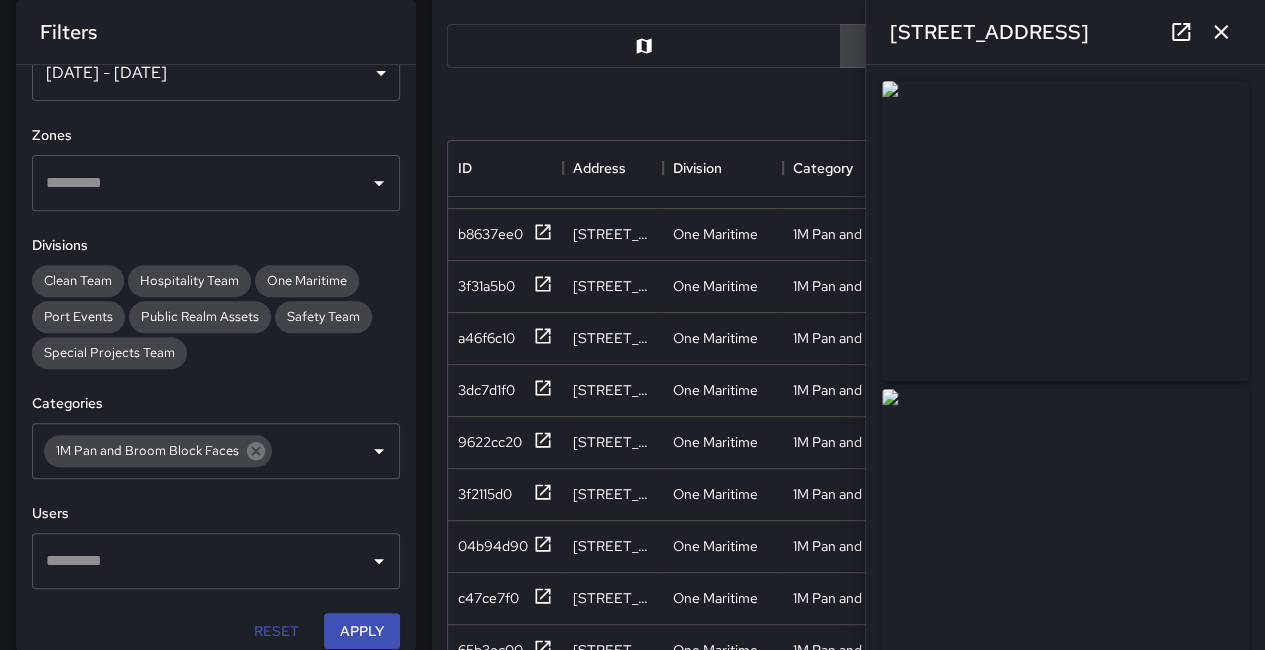 click 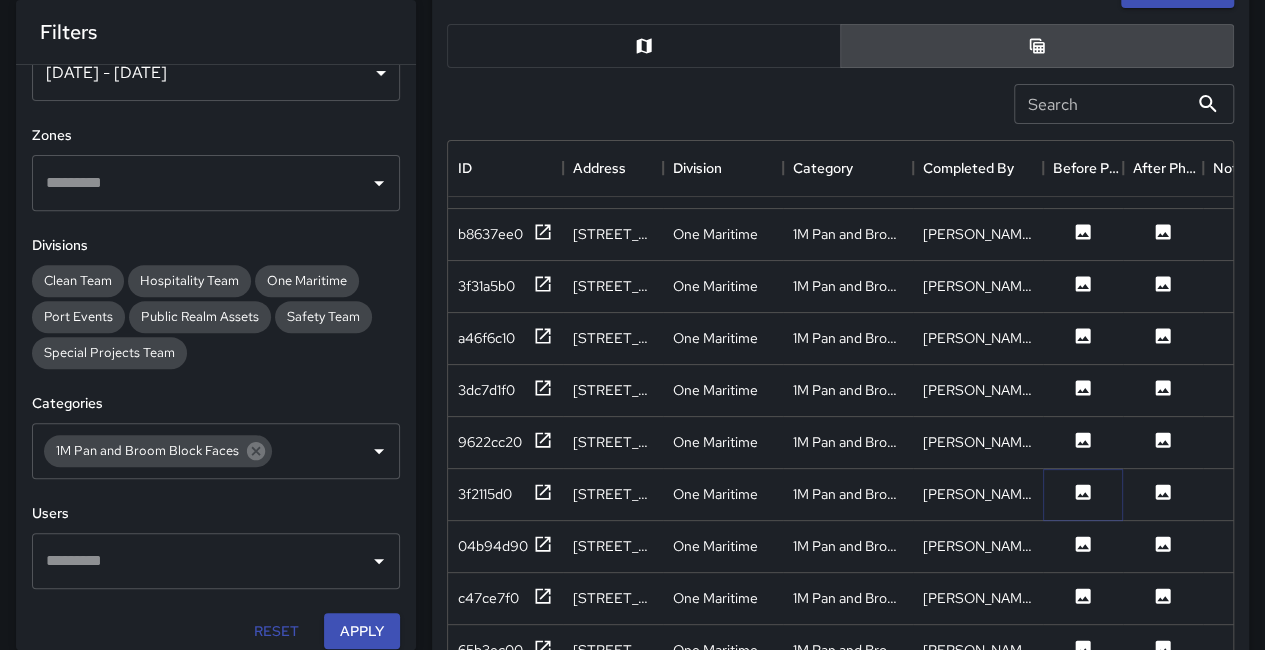 click 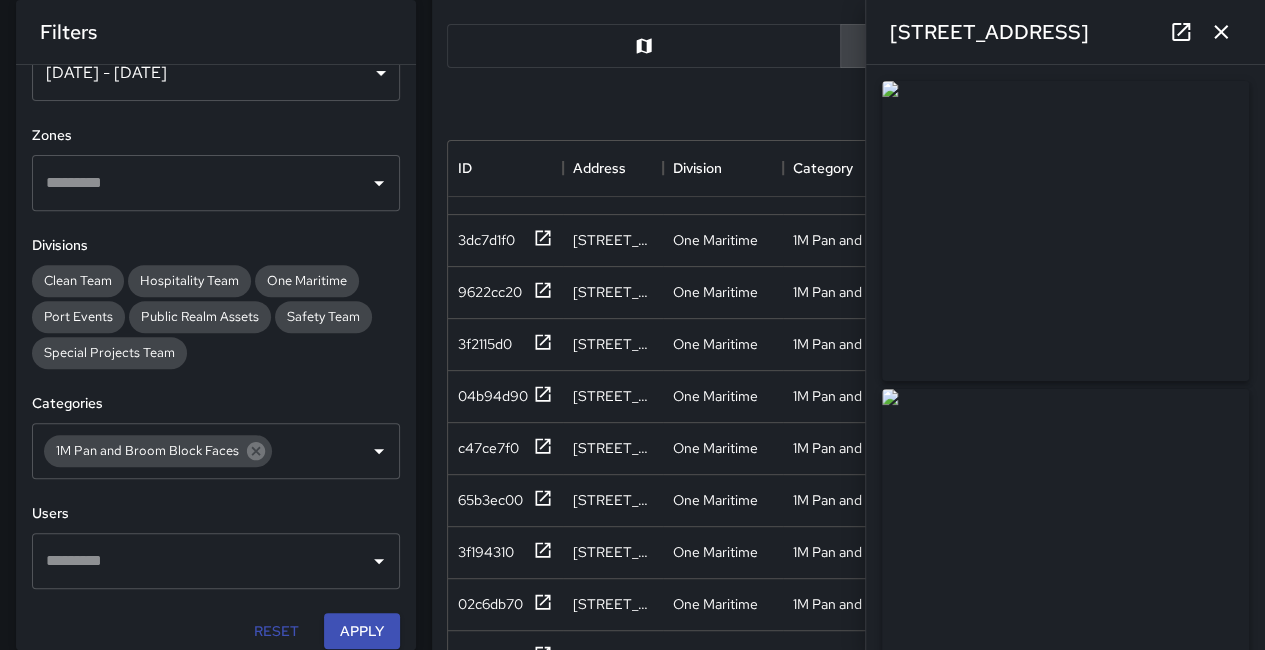 scroll, scrollTop: 448, scrollLeft: 0, axis: vertical 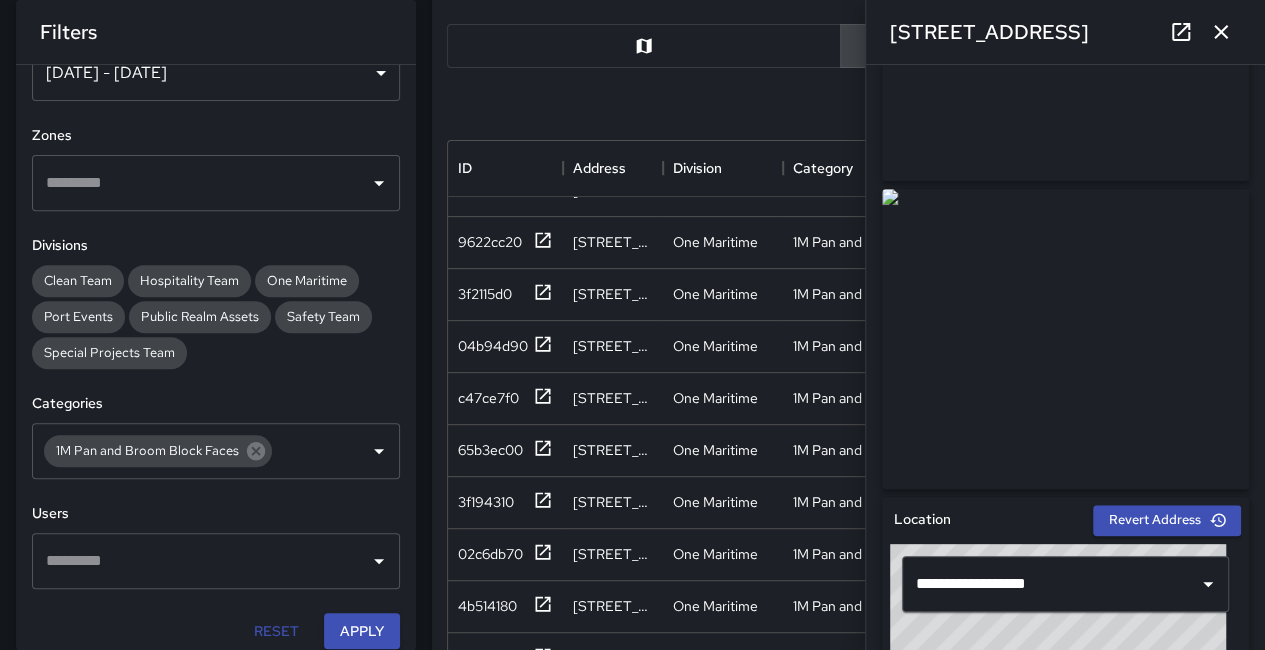 click at bounding box center [1065, 339] 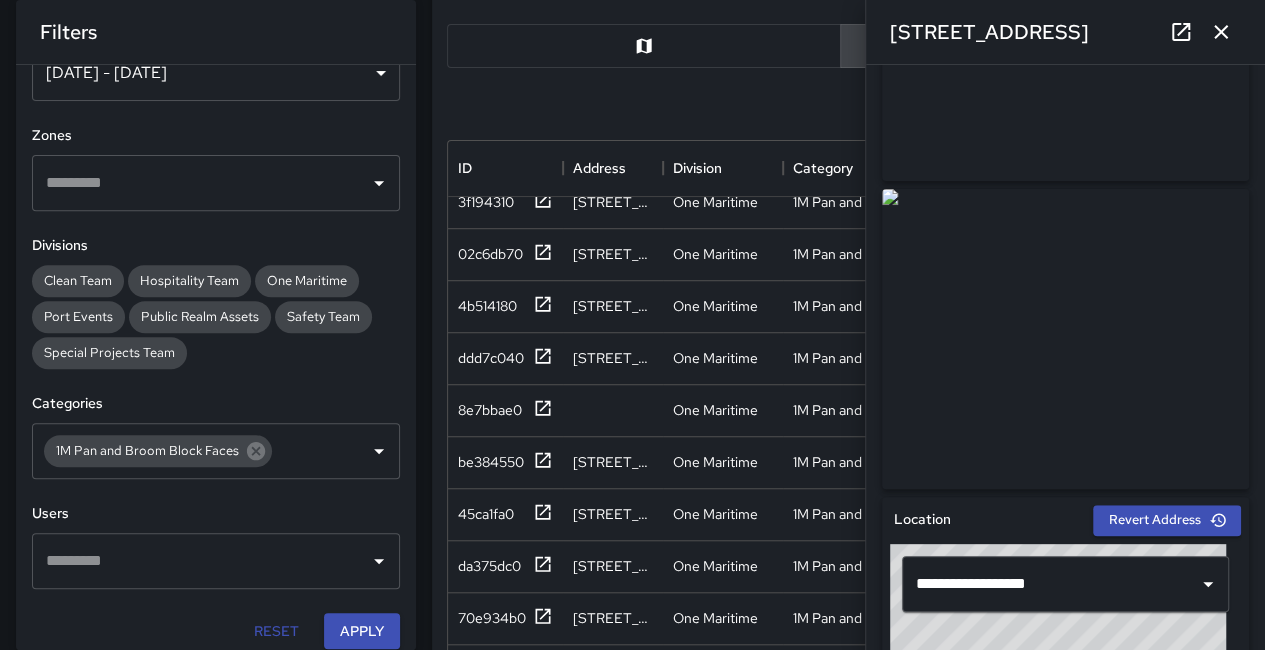 click 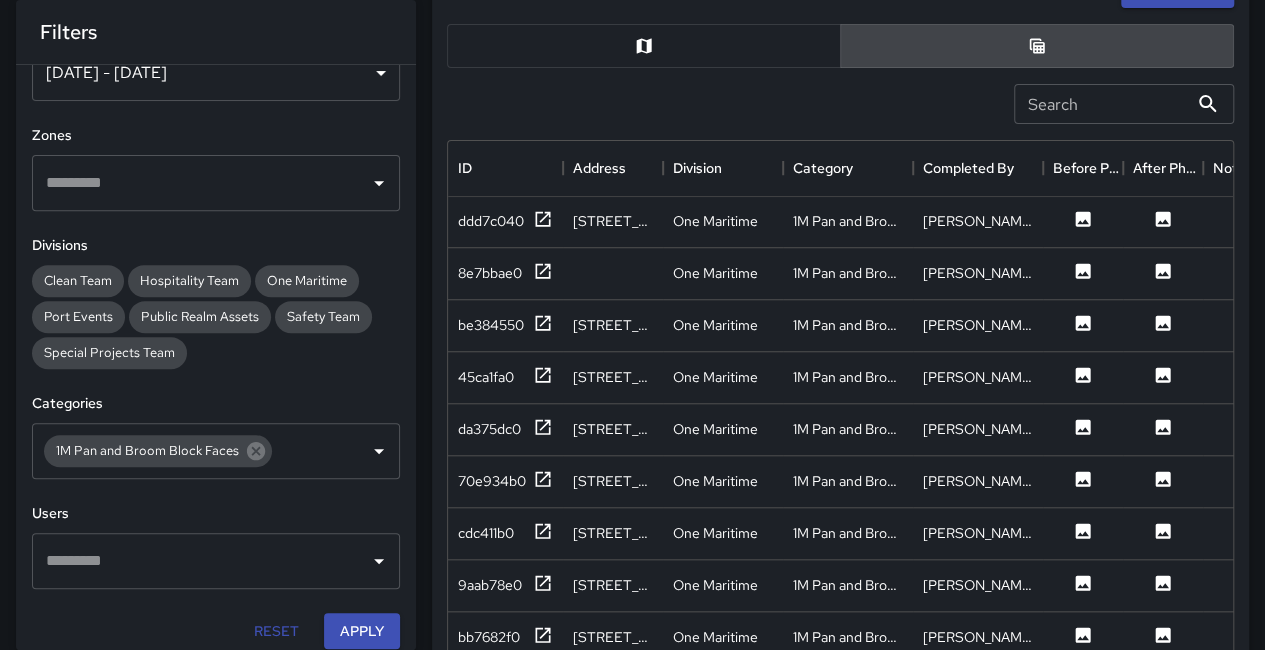 scroll, scrollTop: 948, scrollLeft: 0, axis: vertical 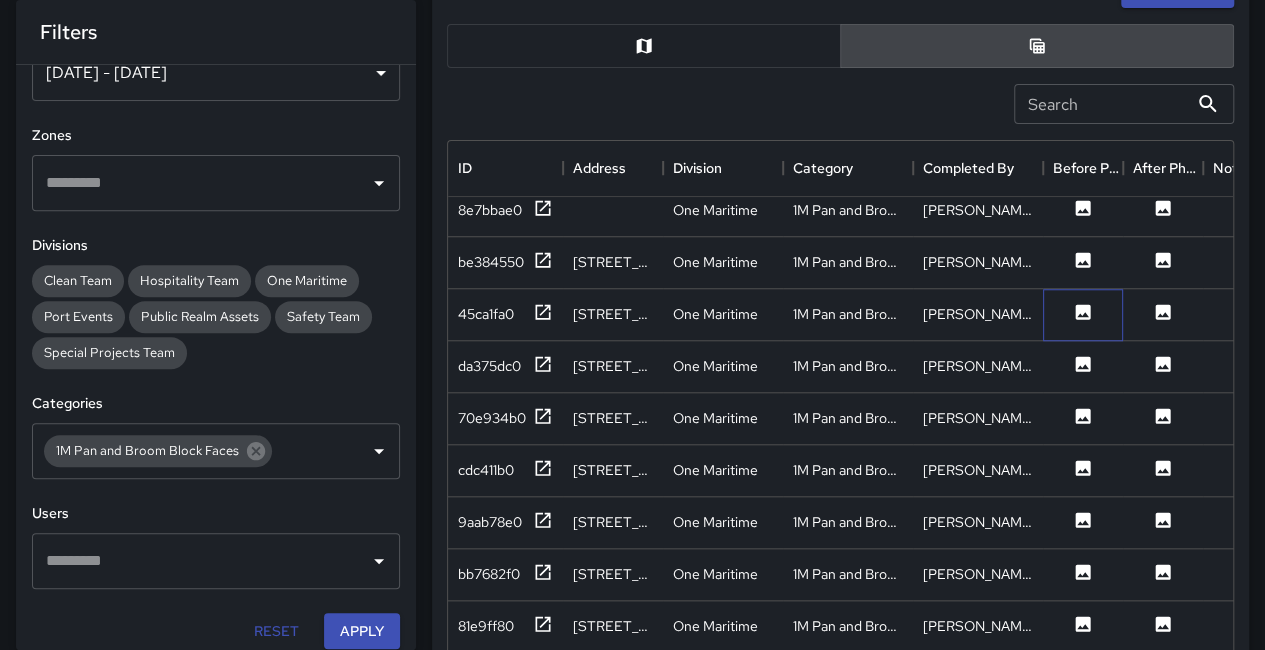 click at bounding box center [1083, 315] 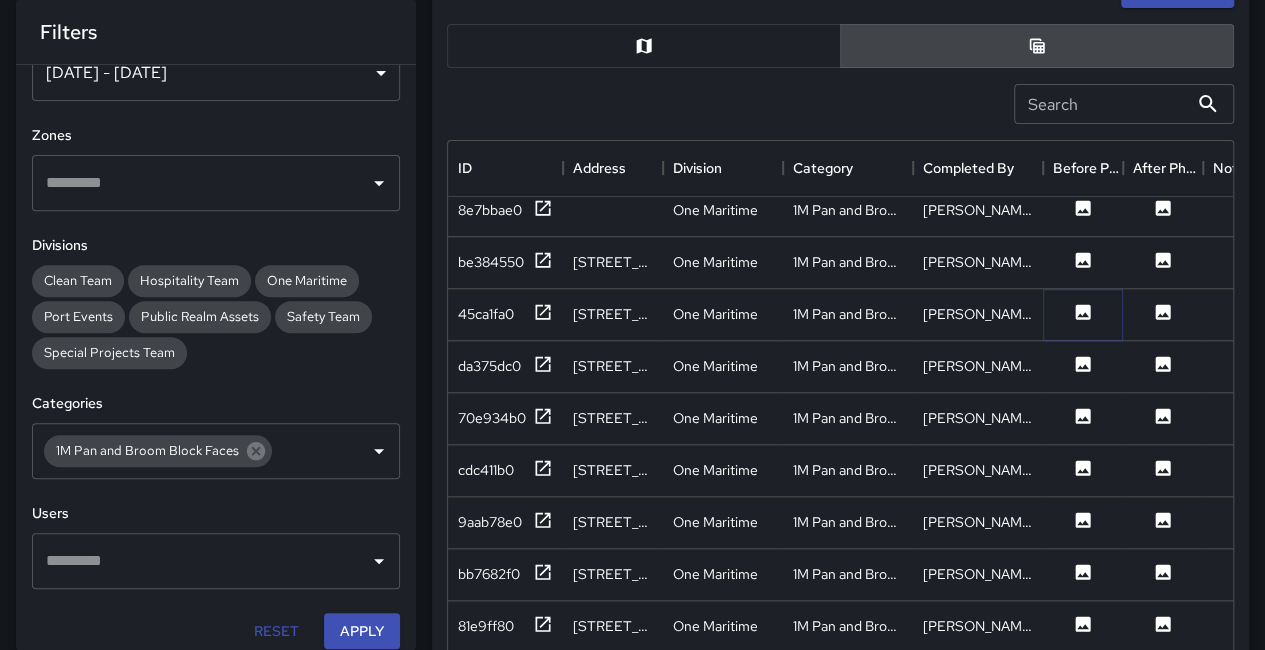 click 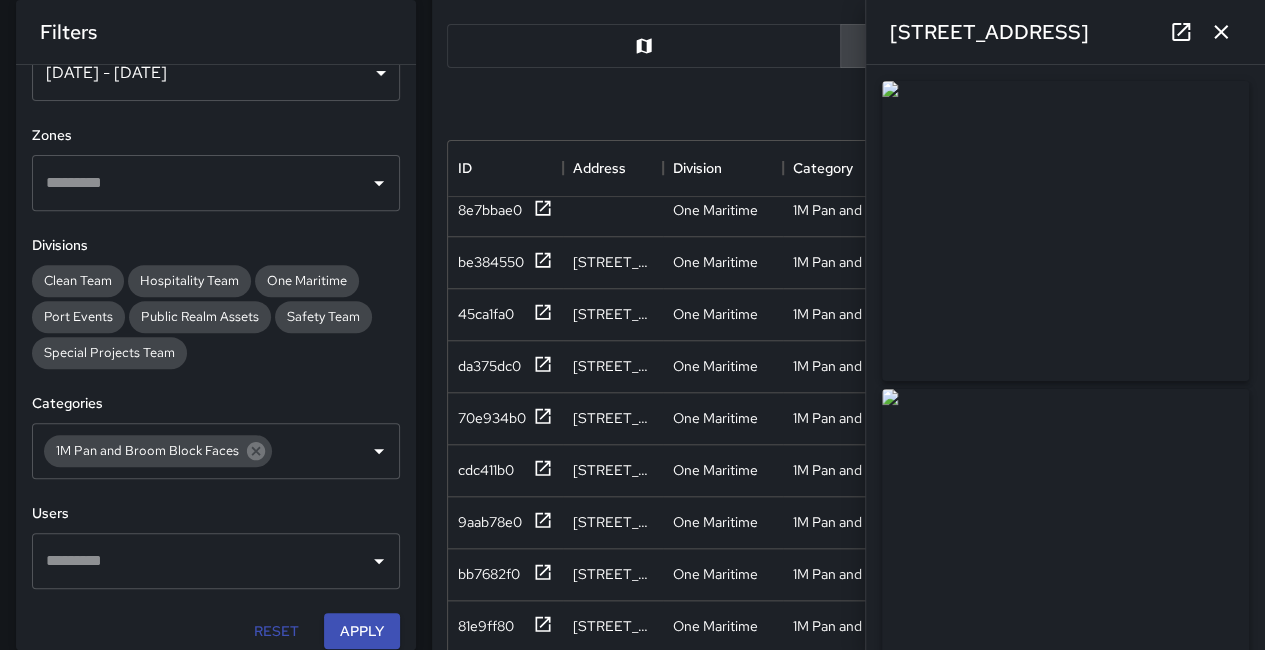 click 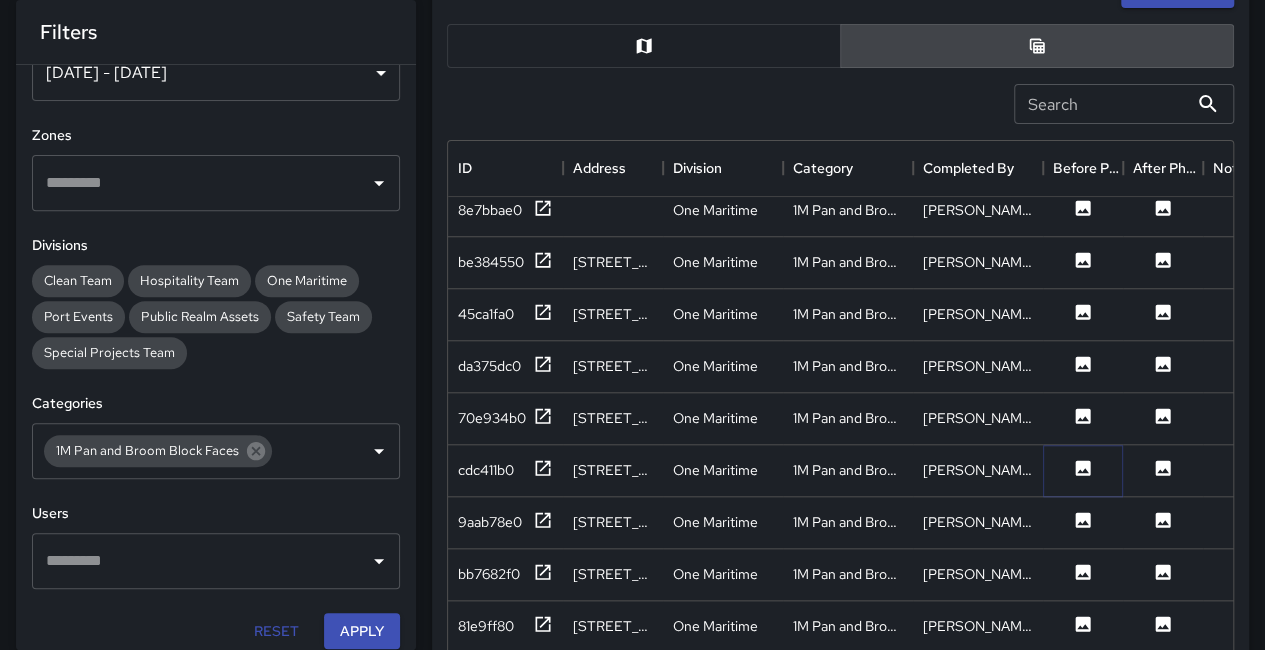 click at bounding box center [1083, 470] 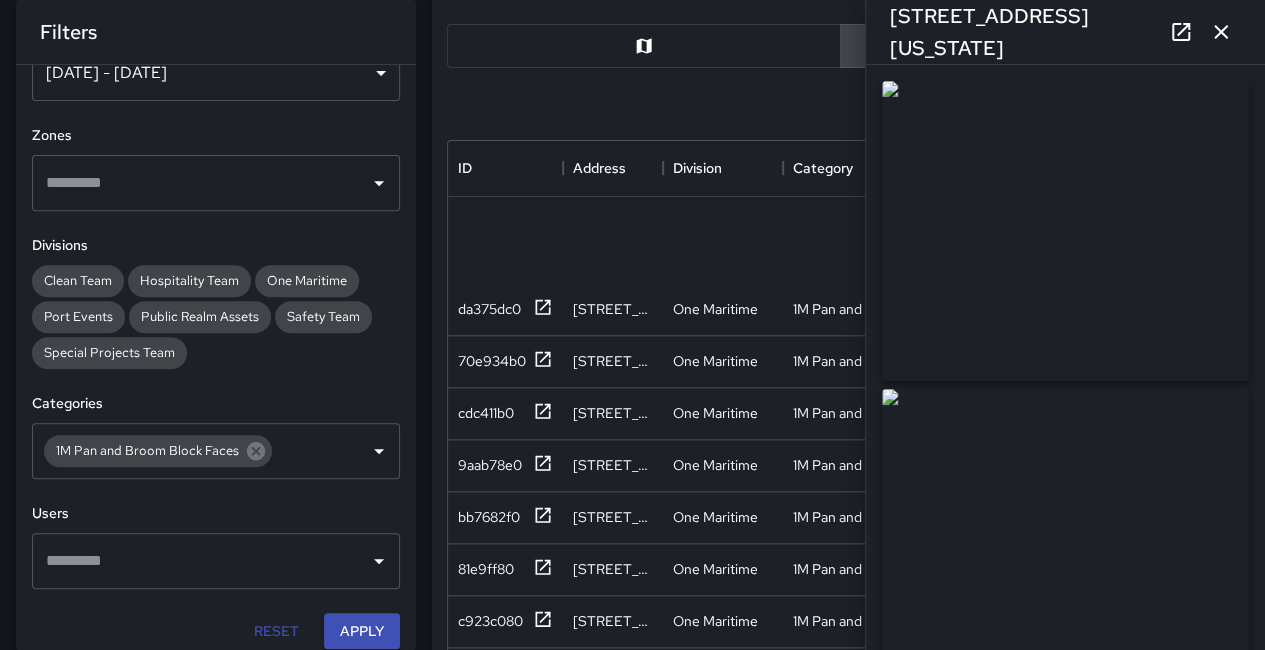 scroll, scrollTop: 1248, scrollLeft: 0, axis: vertical 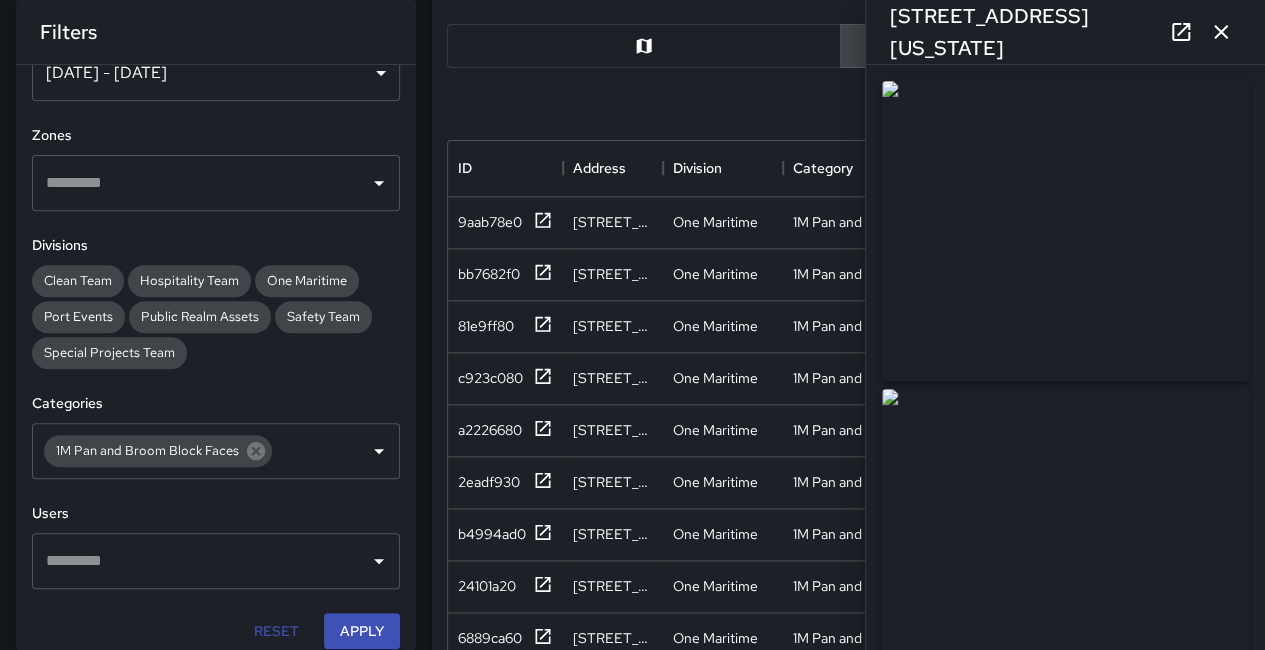 drag, startPoint x: 1215, startPoint y: 28, endPoint x: 1214, endPoint y: 118, distance: 90.005554 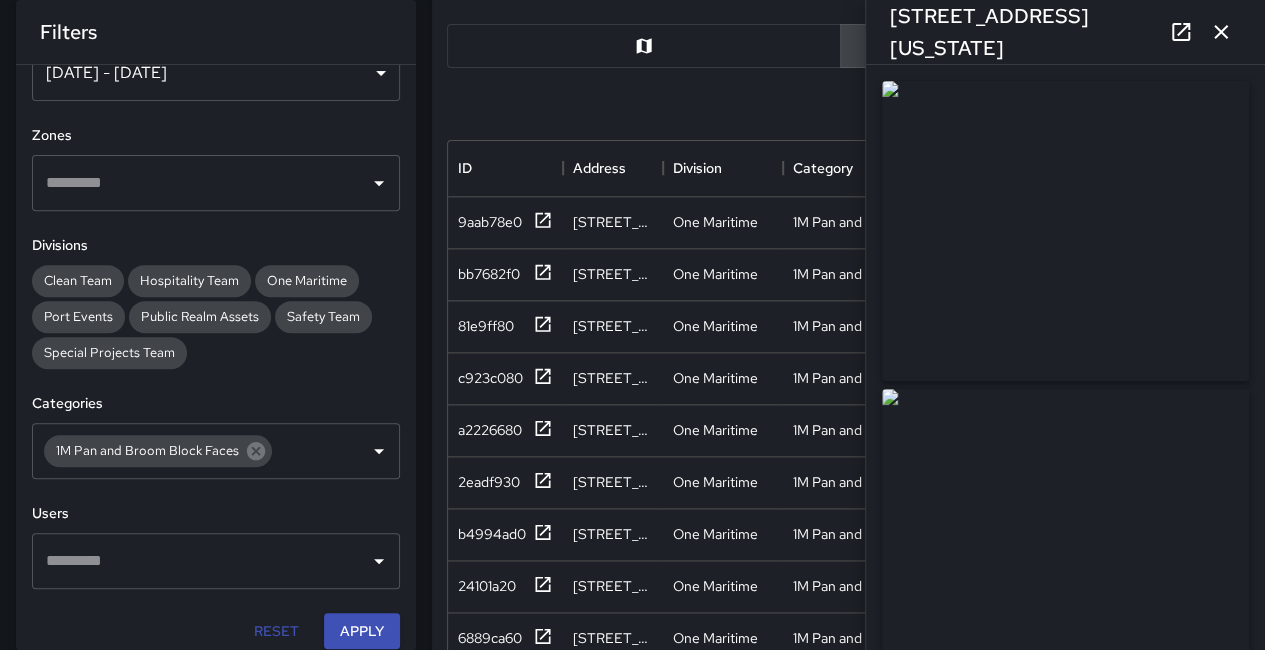 click 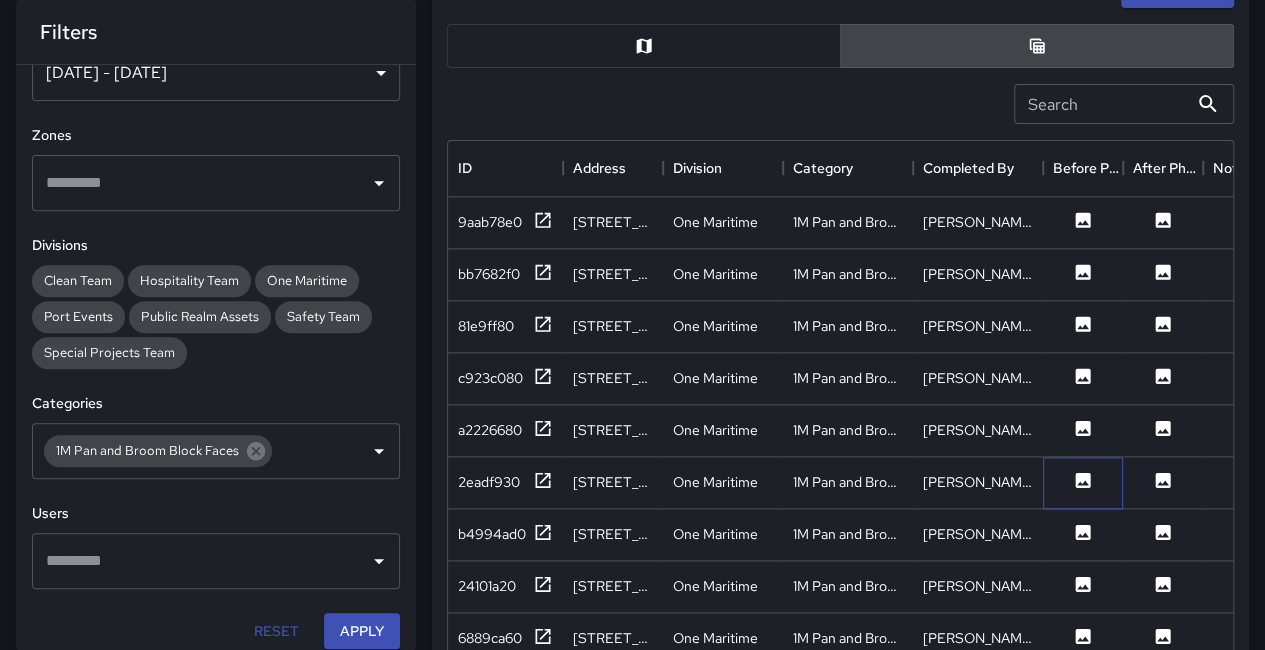 click at bounding box center (1083, 483) 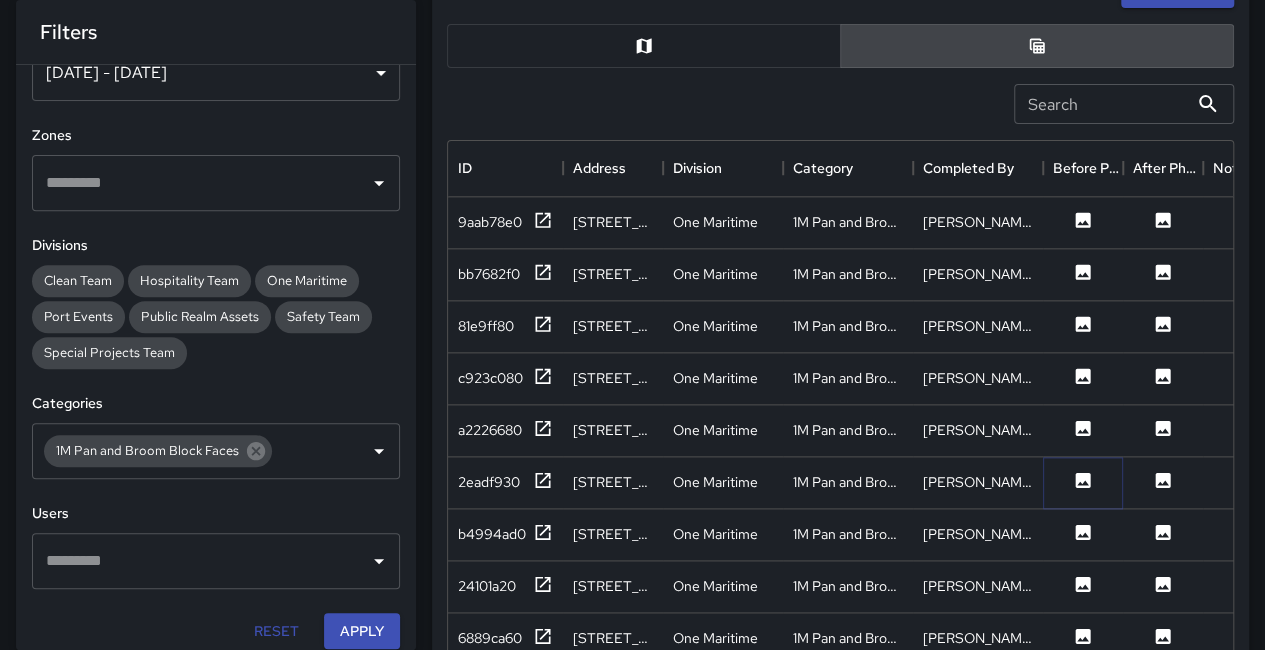 click 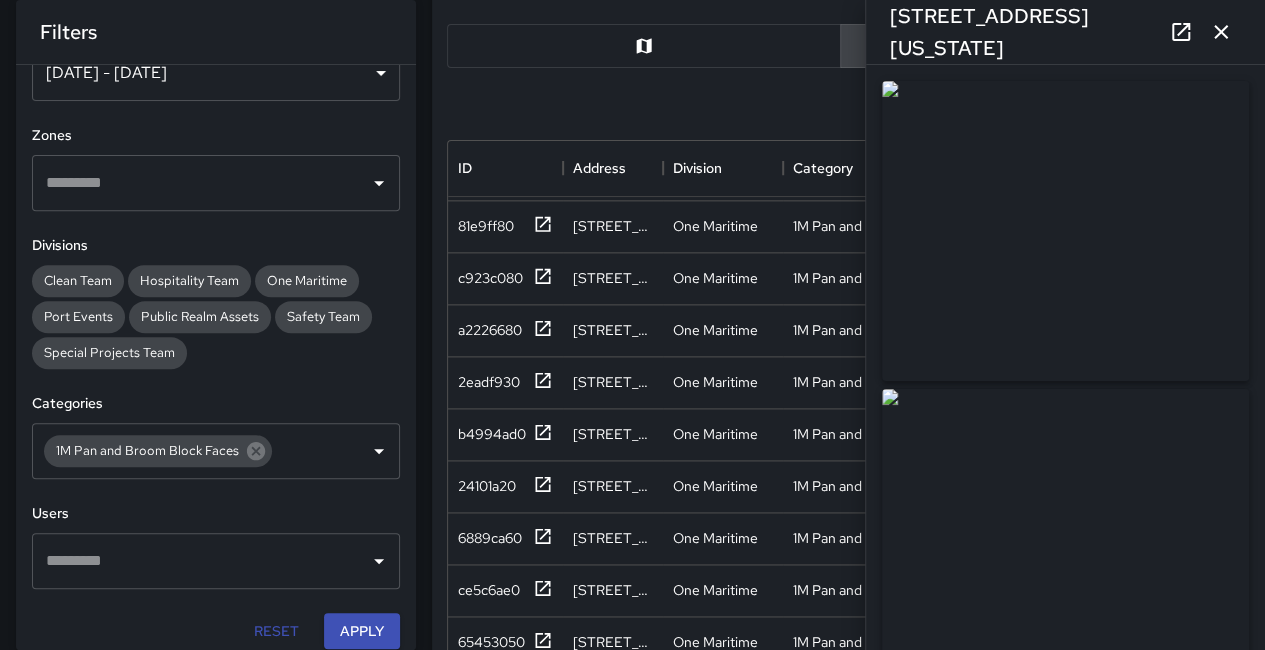 drag, startPoint x: 1228, startPoint y: 37, endPoint x: 1194, endPoint y: 93, distance: 65.51336 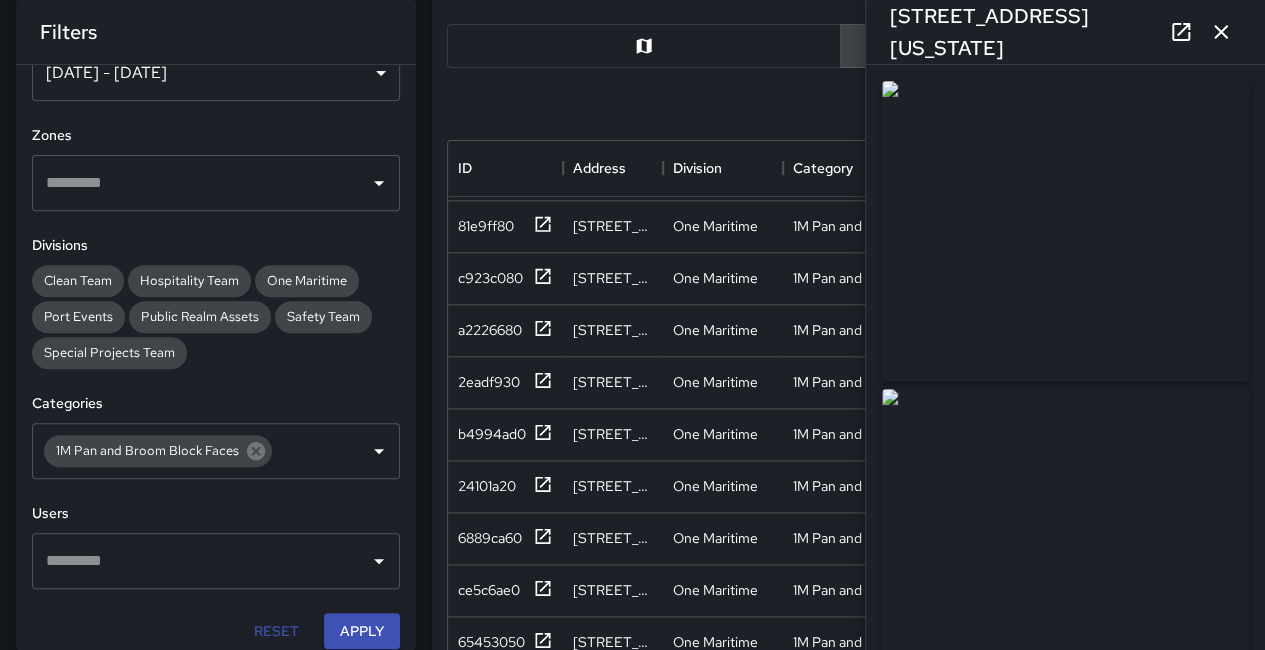click 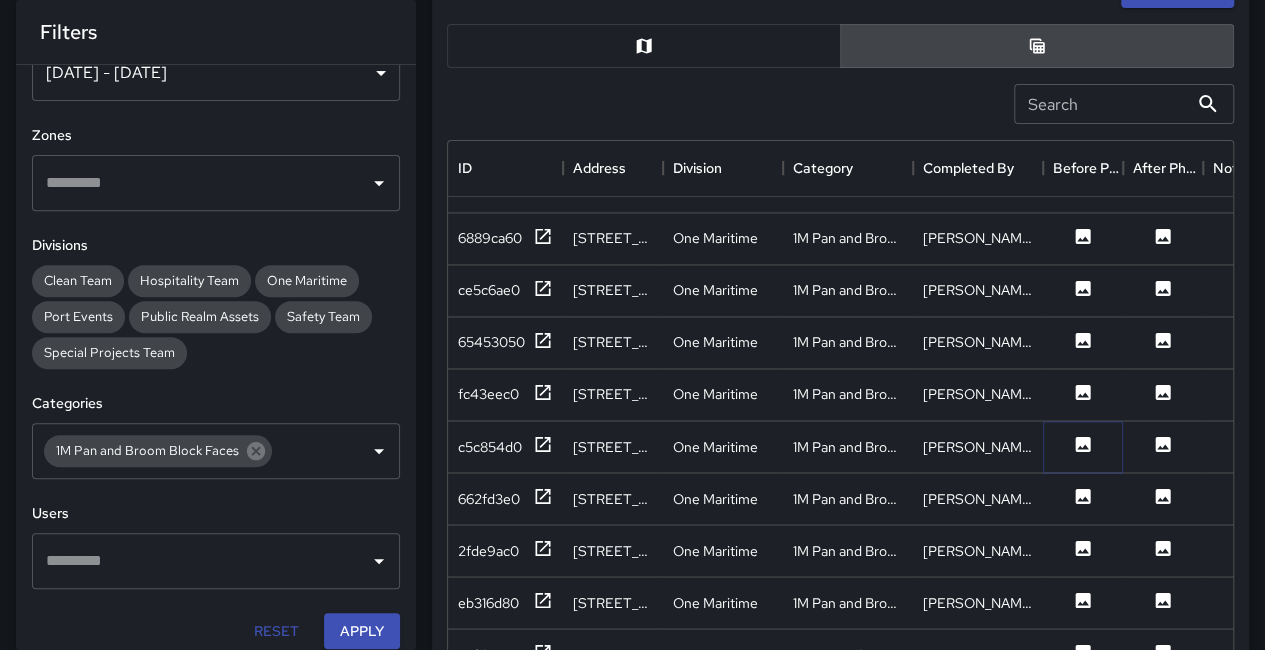 click at bounding box center (1083, 446) 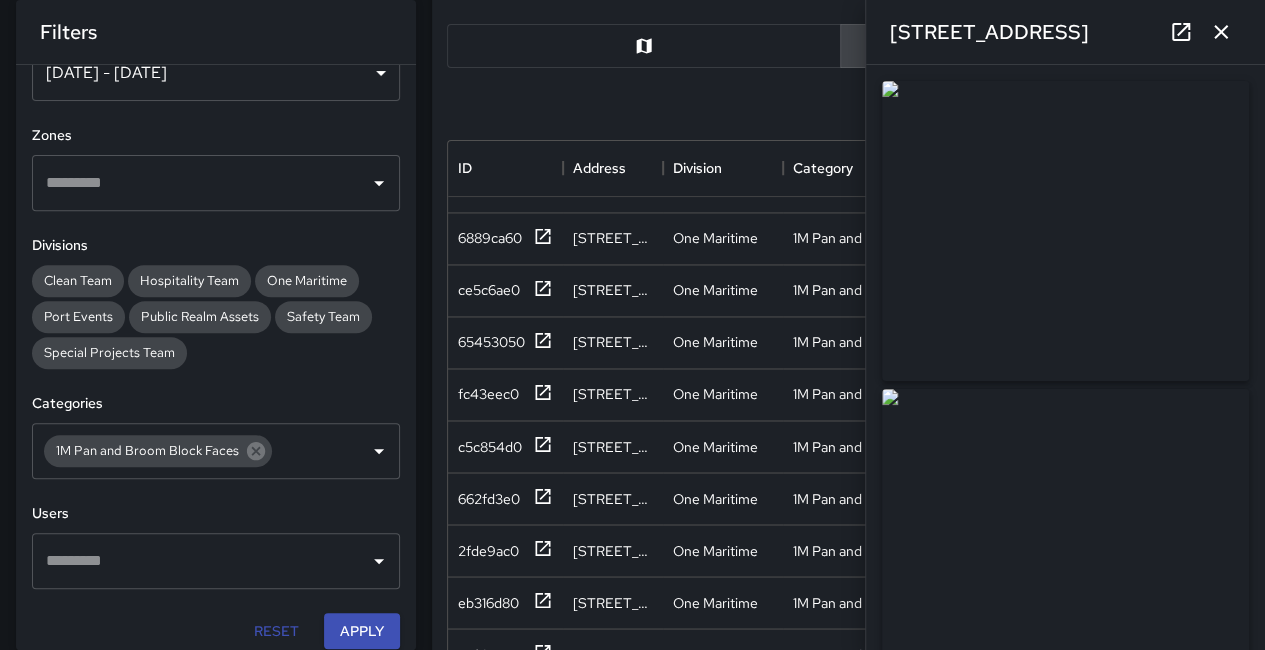 scroll, scrollTop: 1848, scrollLeft: 0, axis: vertical 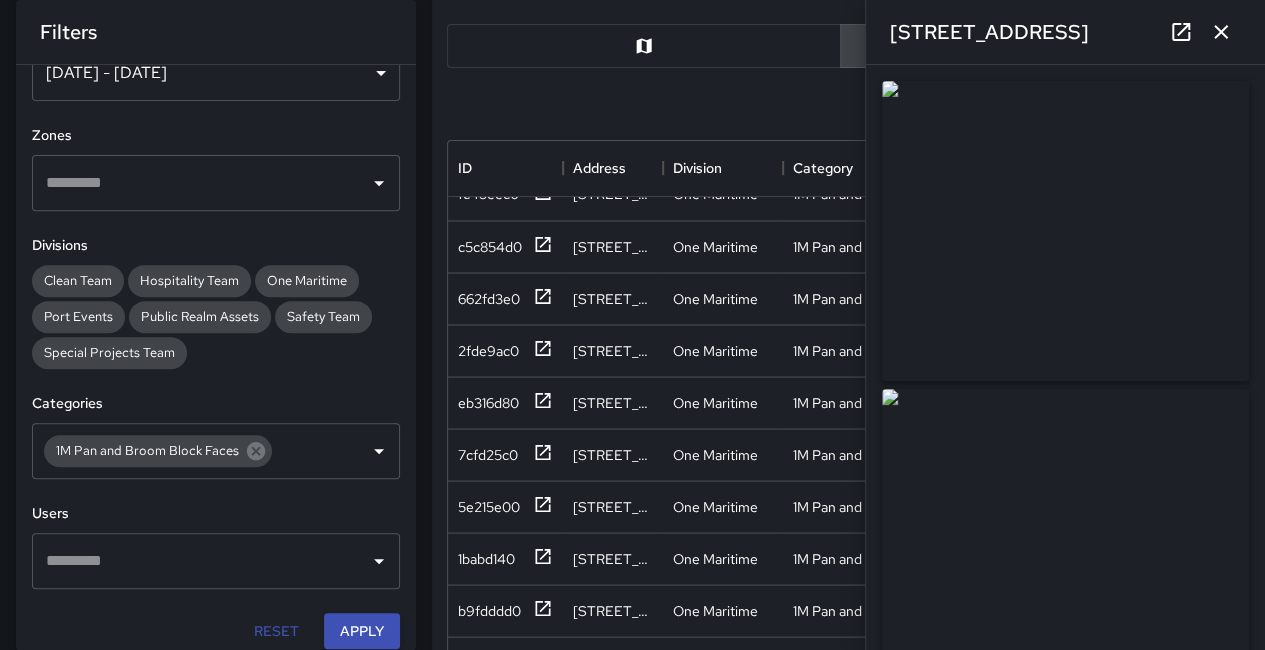 click 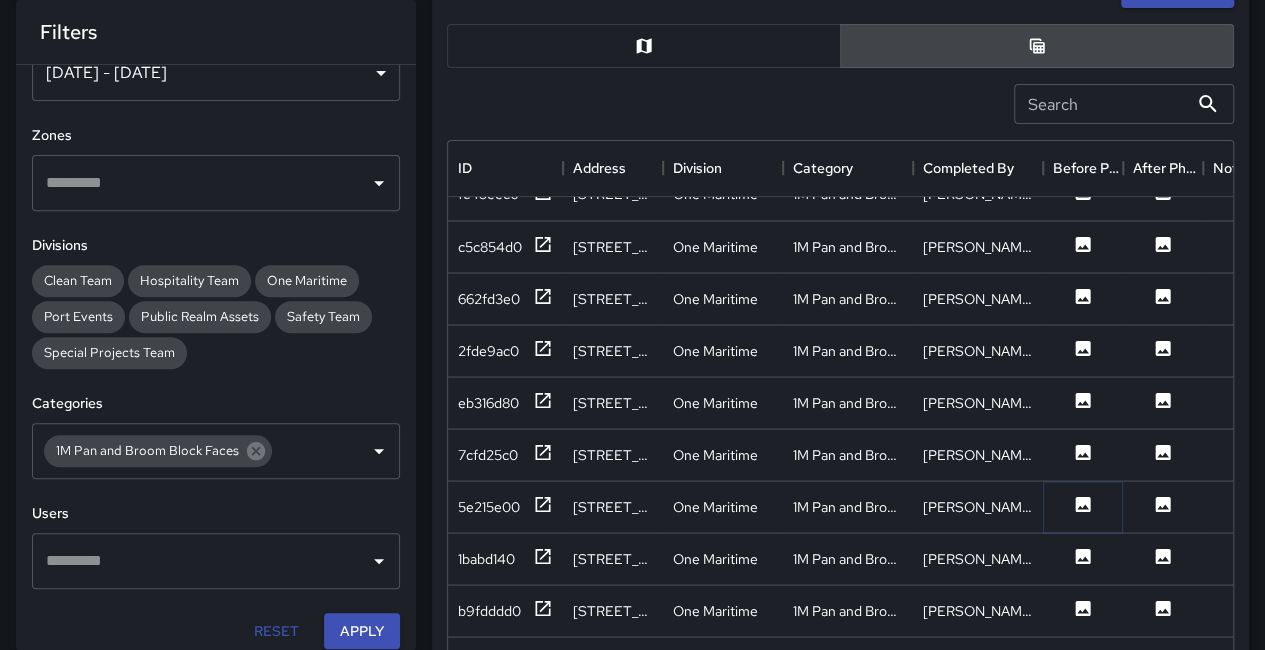 click at bounding box center [1083, 506] 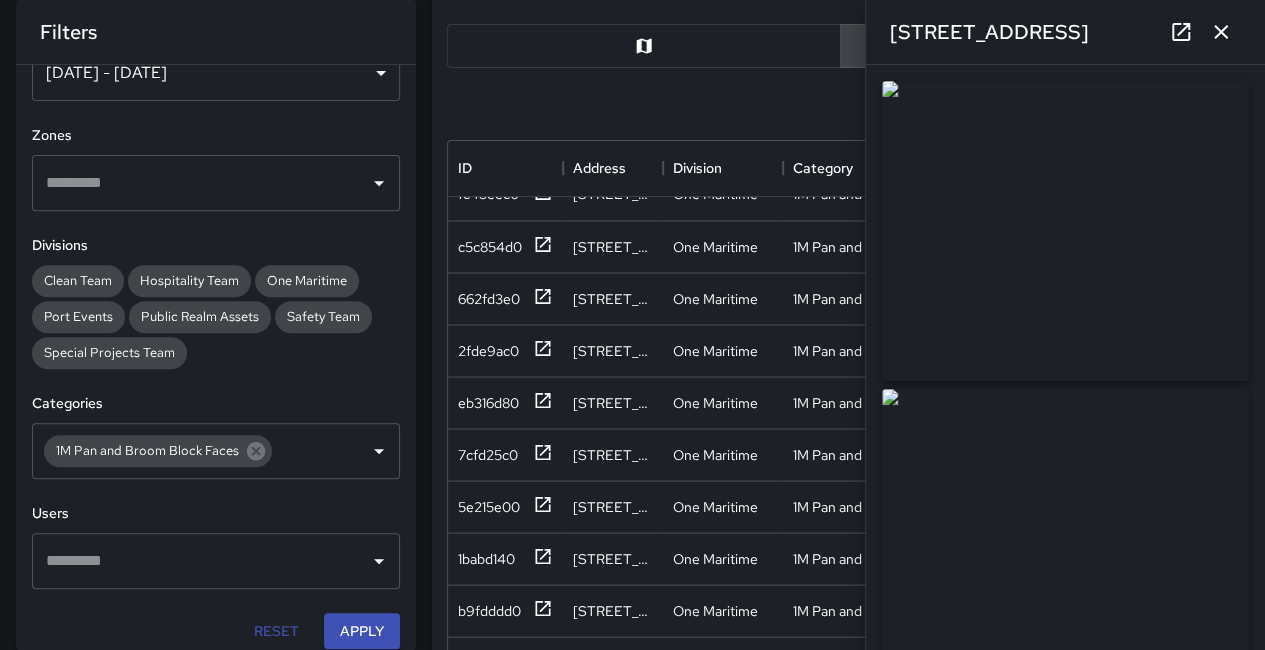 scroll, scrollTop: 2048, scrollLeft: 0, axis: vertical 